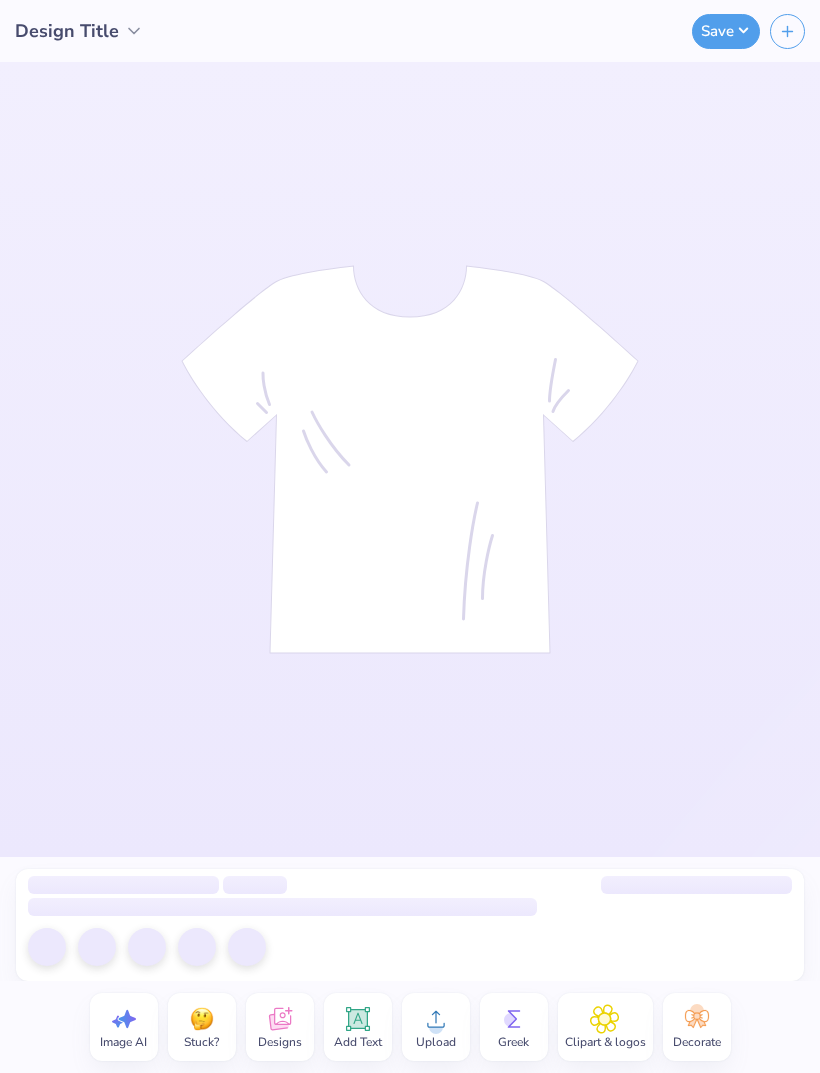 scroll, scrollTop: 0, scrollLeft: 0, axis: both 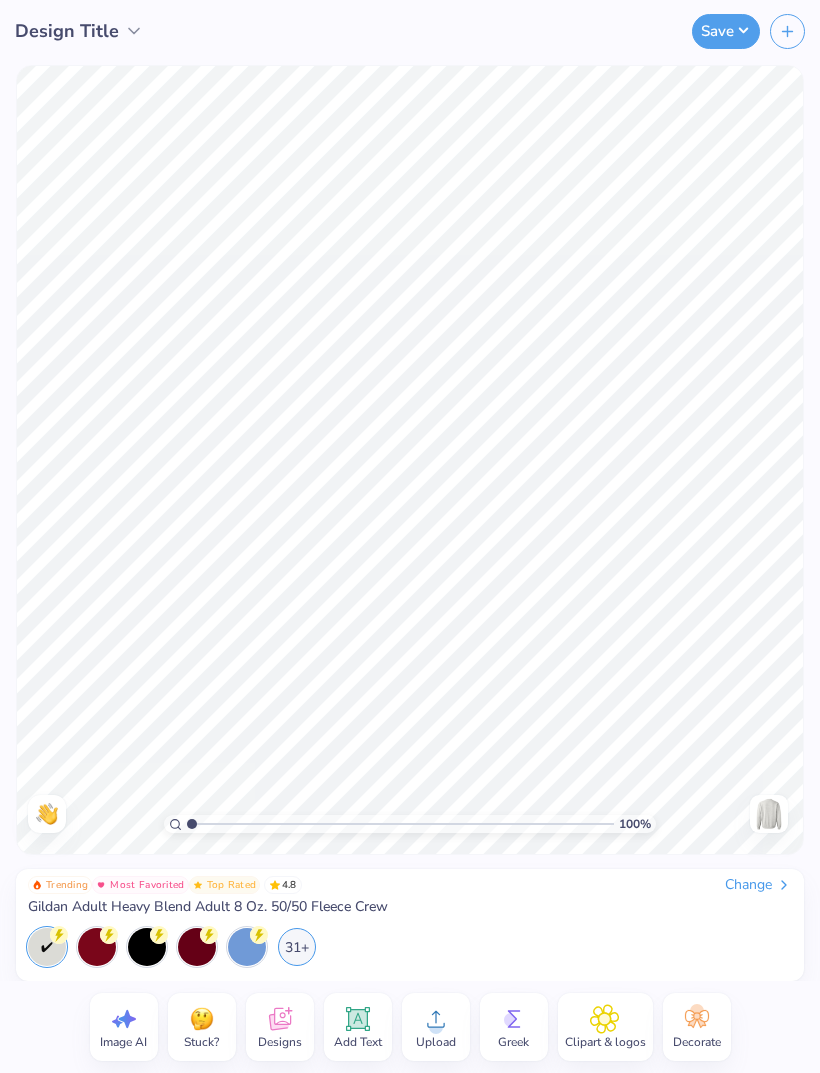 click on "31+" at bounding box center [297, 947] 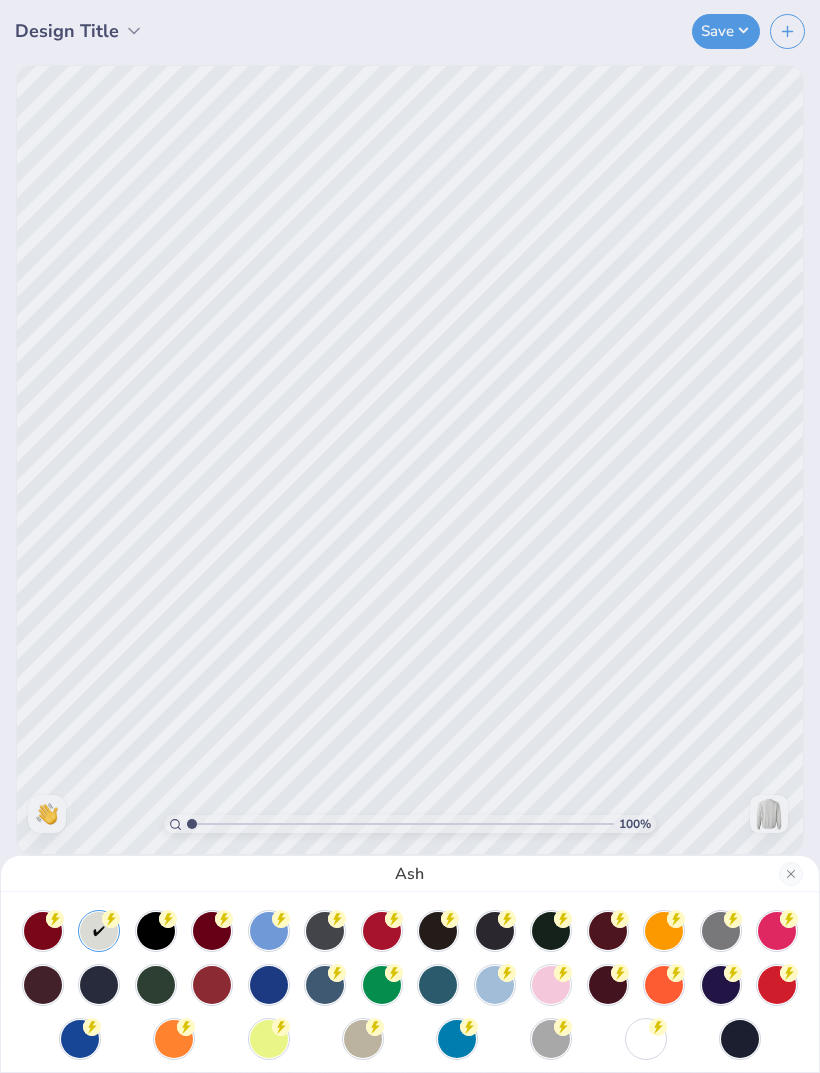 click at bounding box center (664, 985) 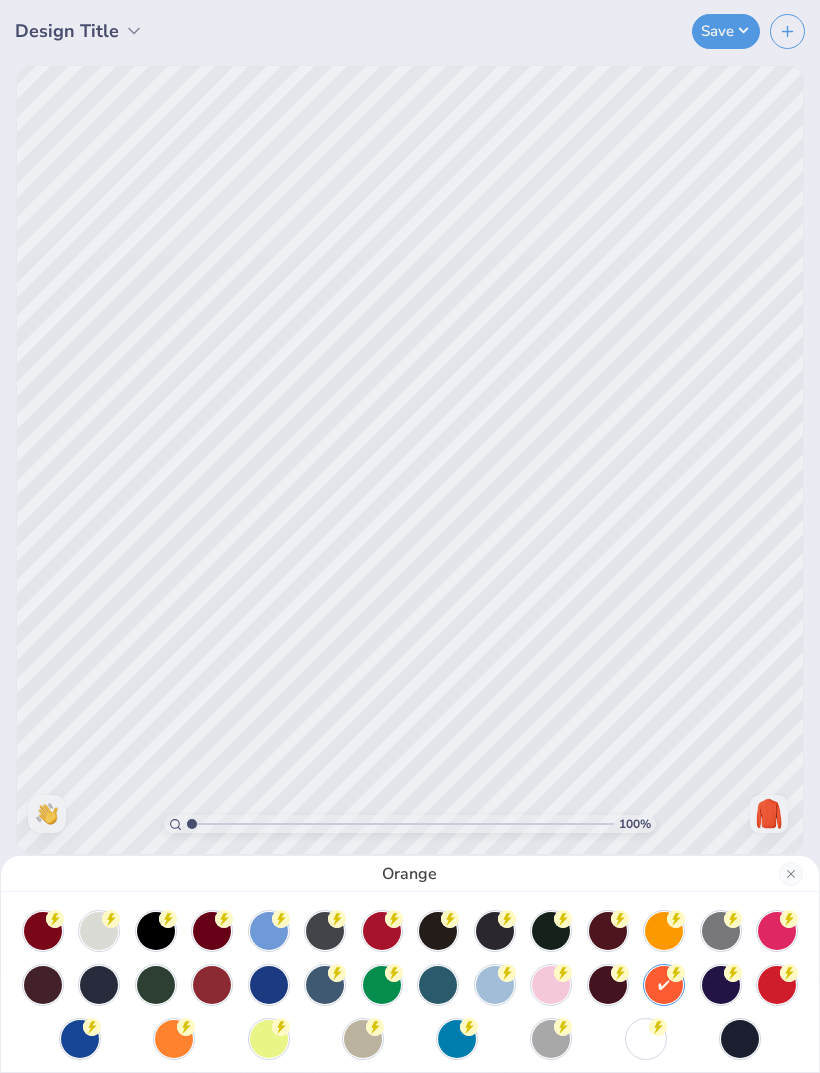 click at bounding box center [382, 931] 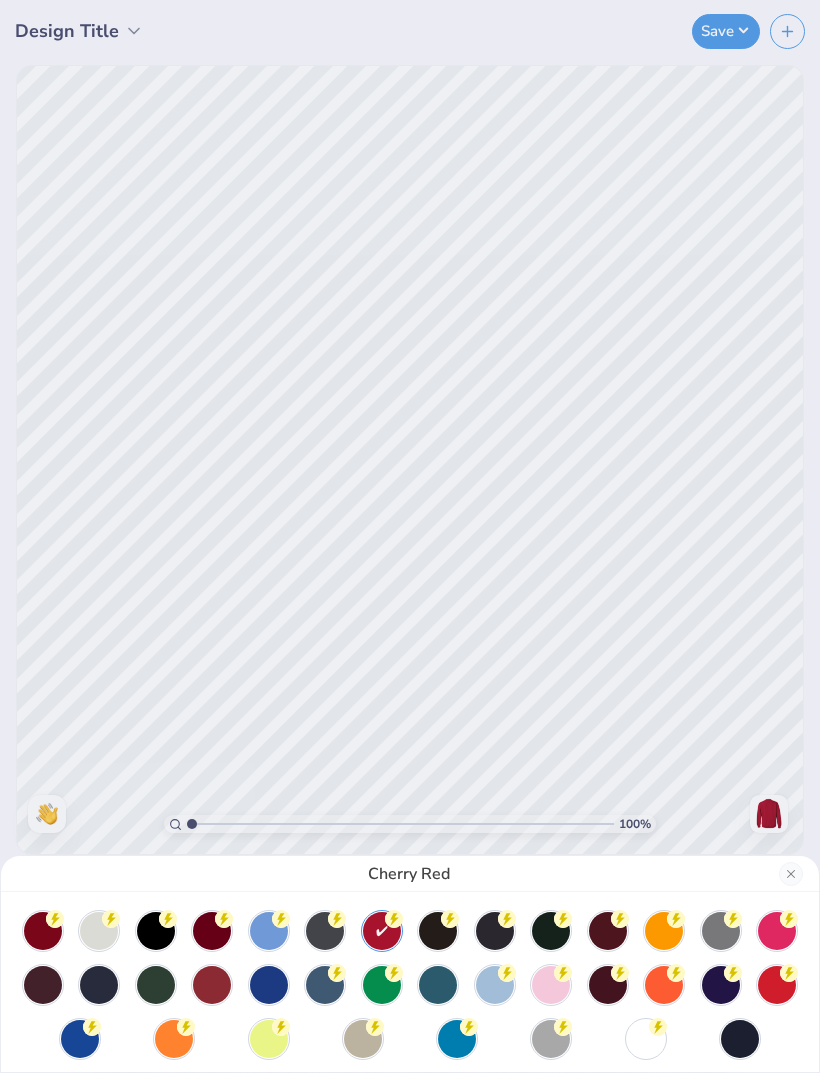 click at bounding box center [212, 931] 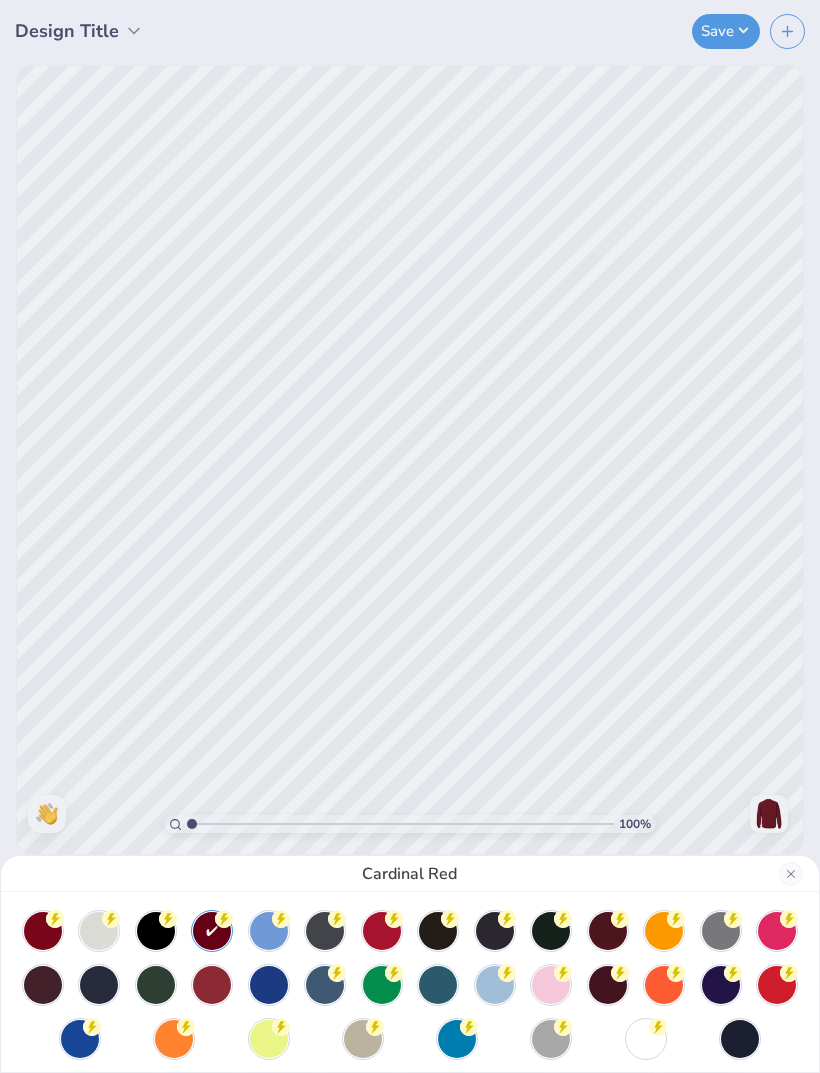 click at bounding box center [43, 931] 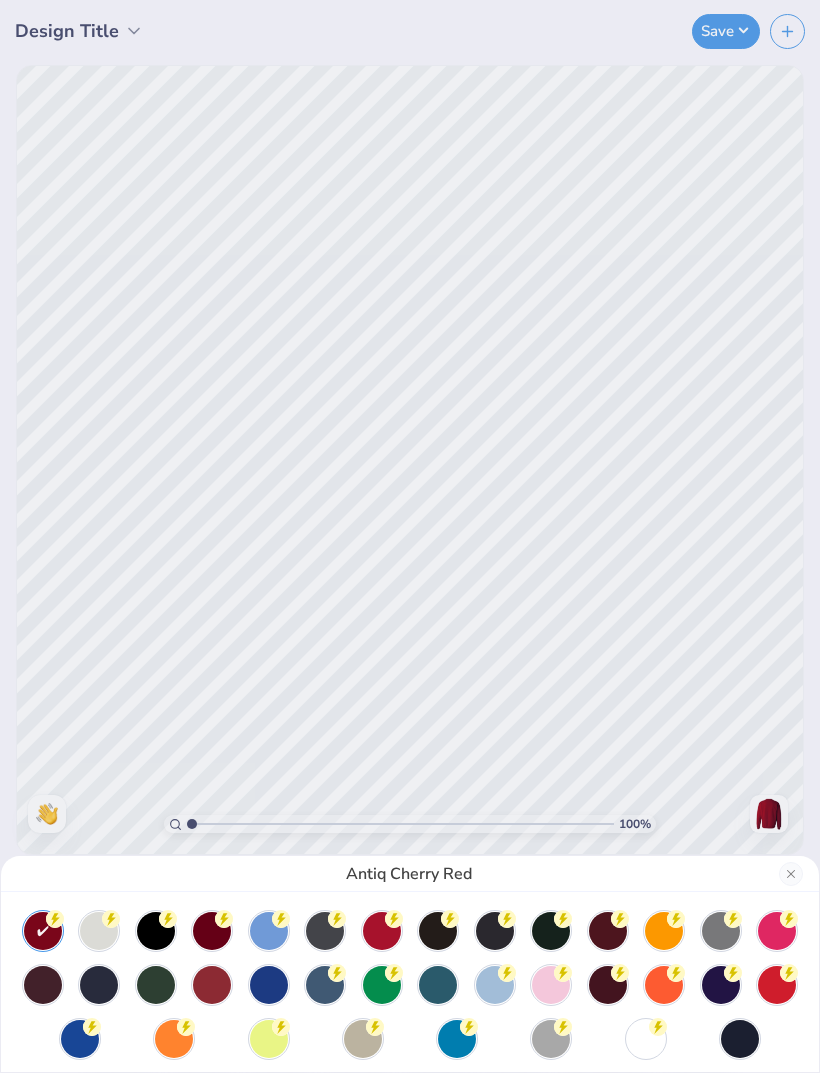 click at bounding box center [721, 931] 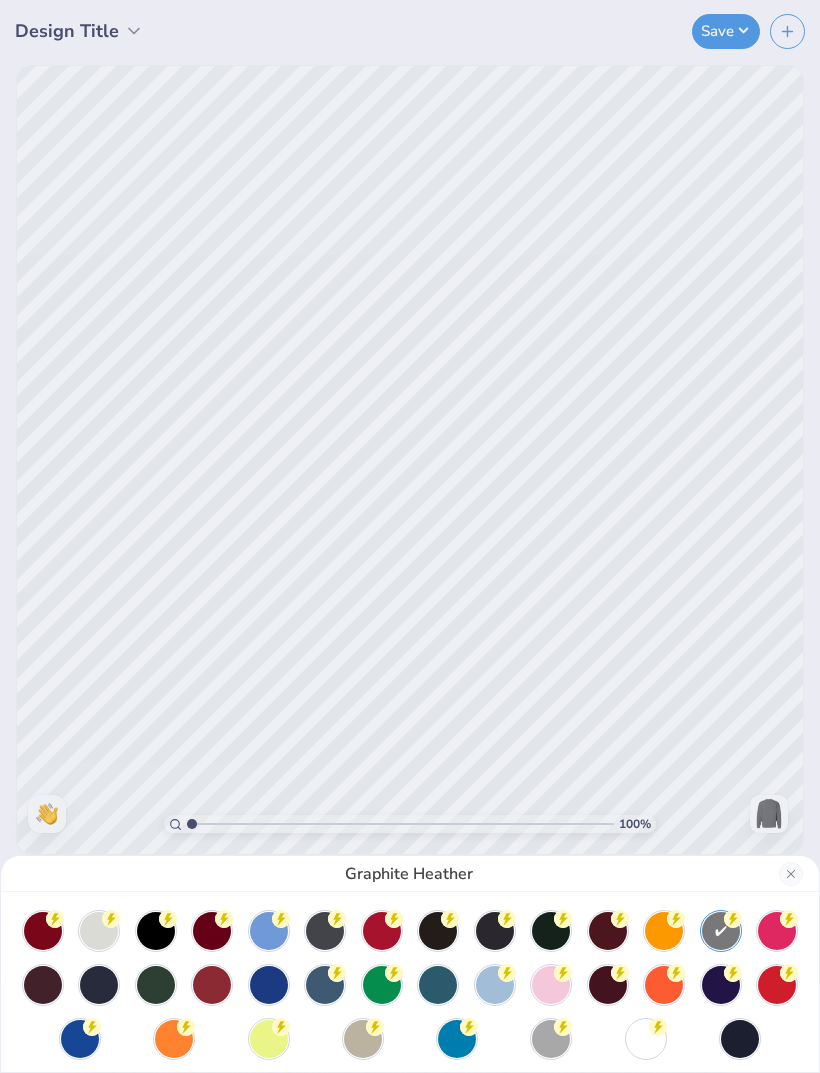 click at bounding box center (646, 1039) 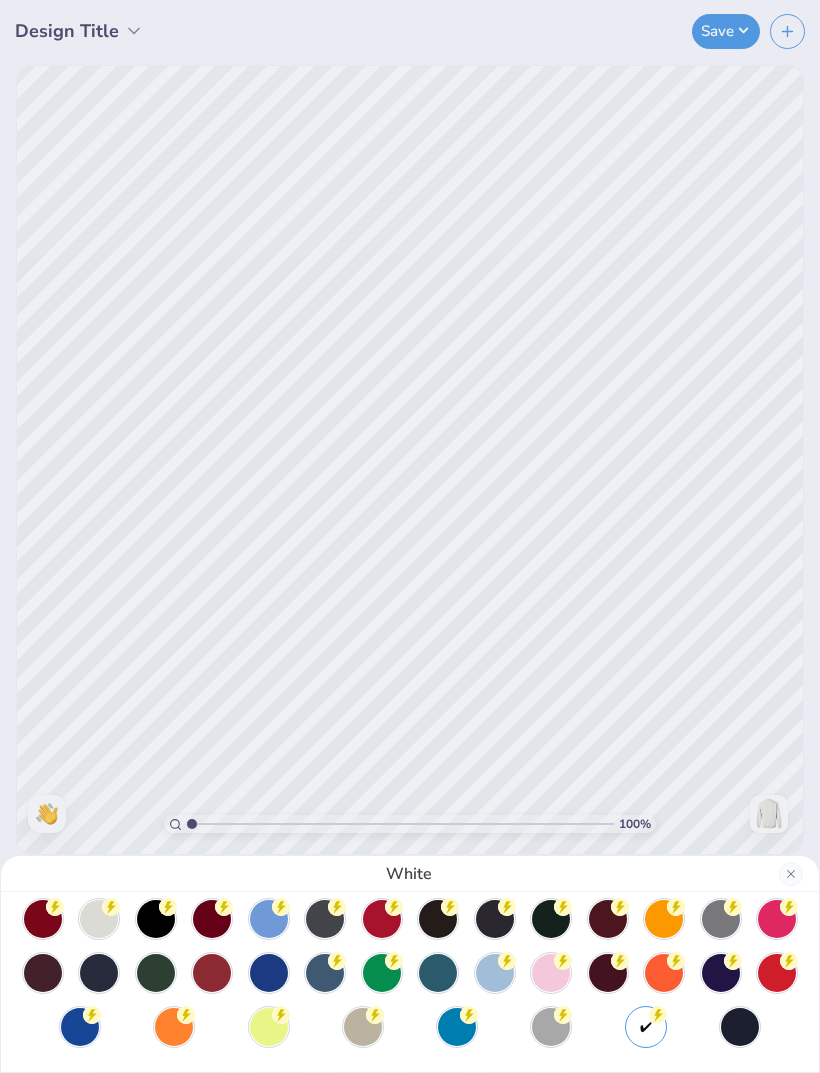 scroll, scrollTop: 12, scrollLeft: 0, axis: vertical 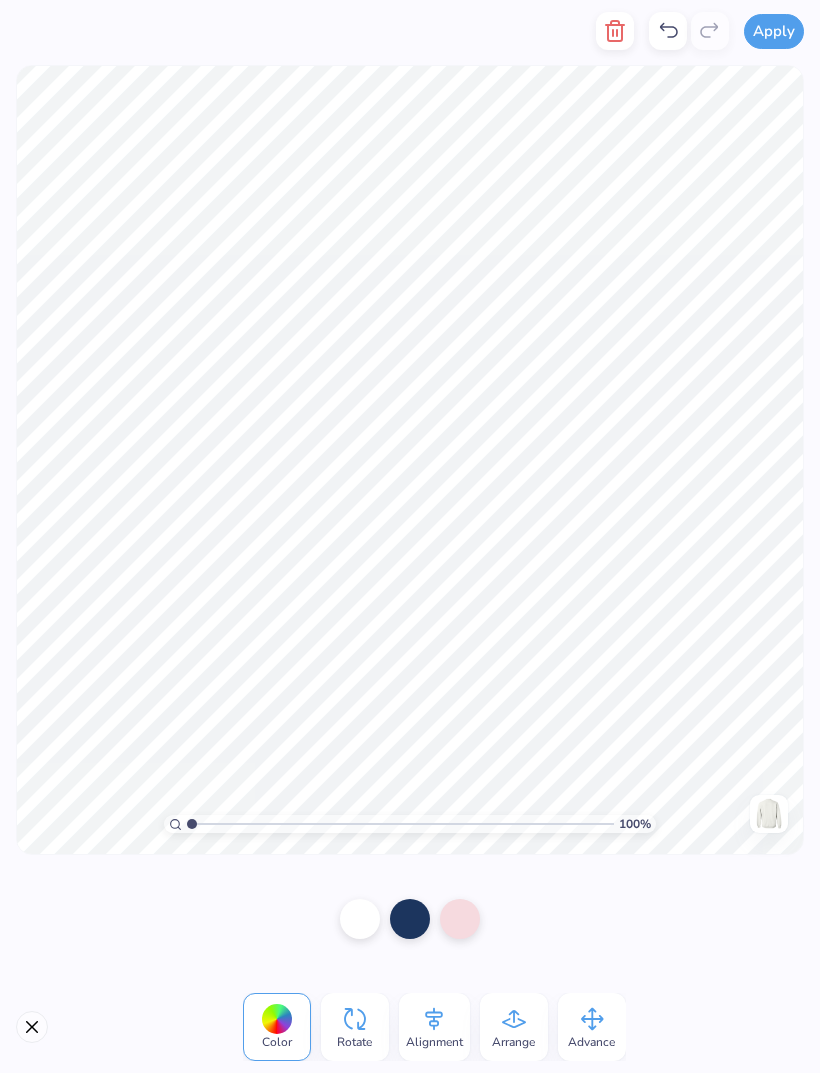 click at bounding box center [410, 919] 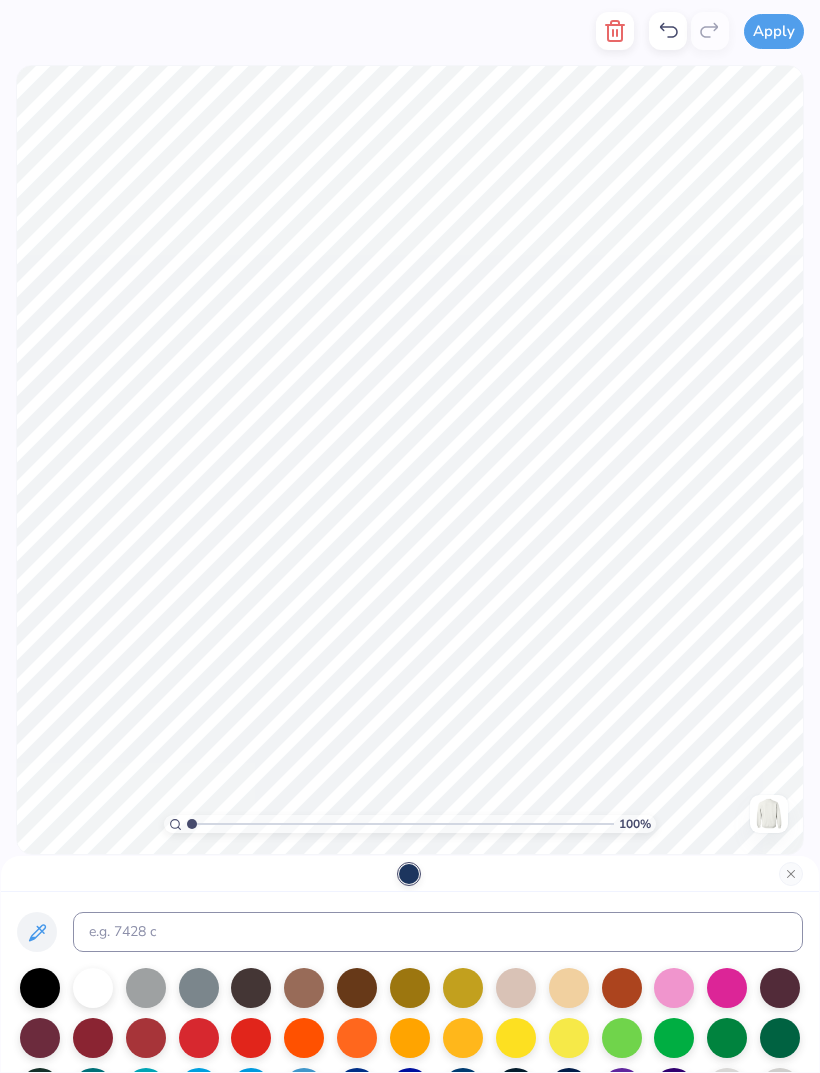 click at bounding box center (727, 988) 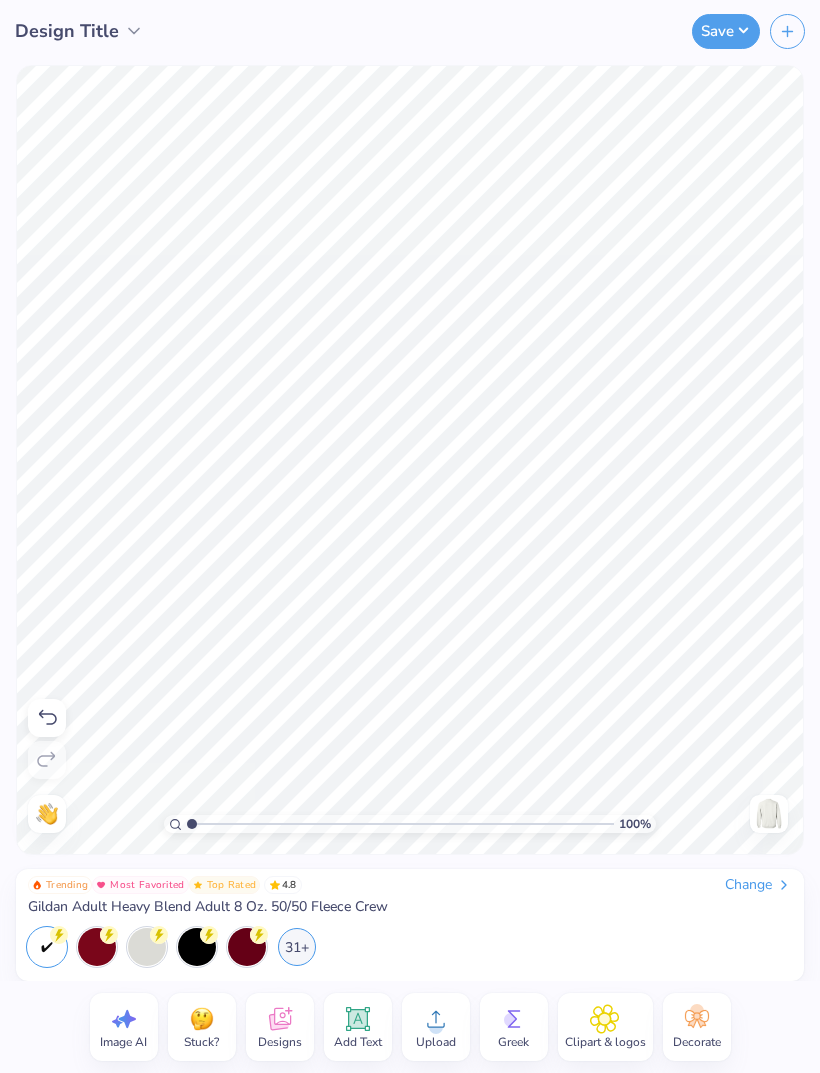 click 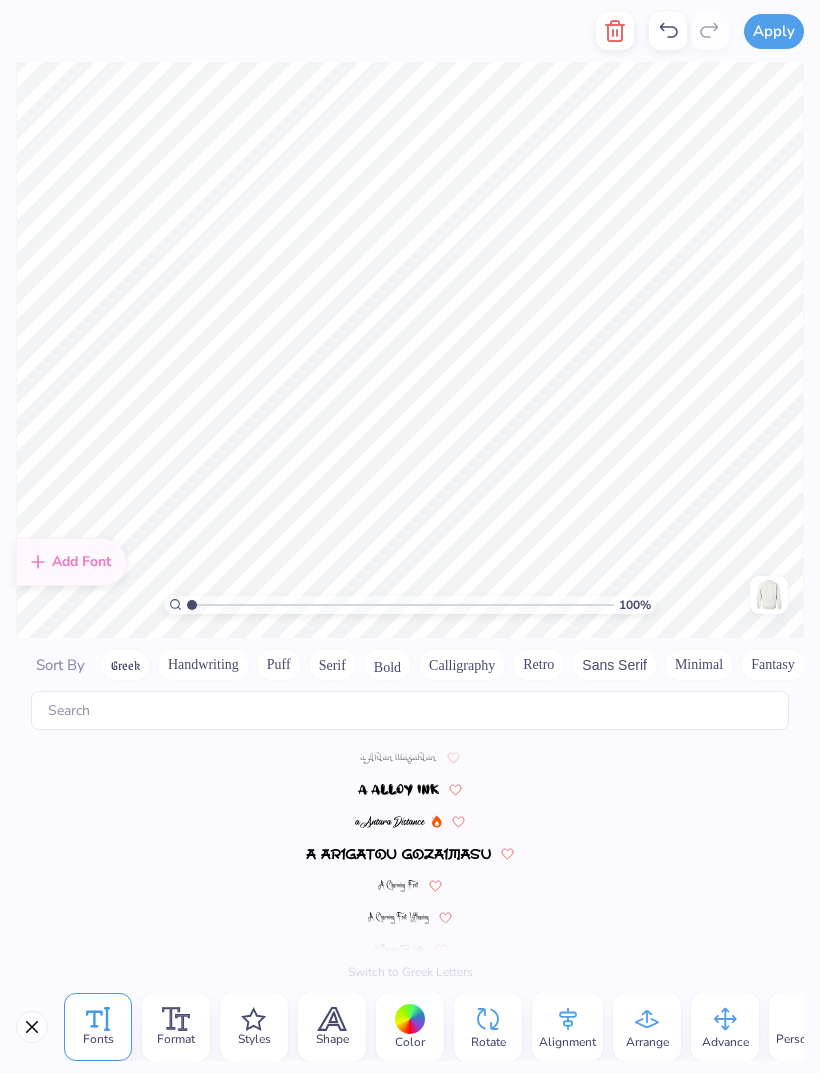 scroll, scrollTop: 8720, scrollLeft: 0, axis: vertical 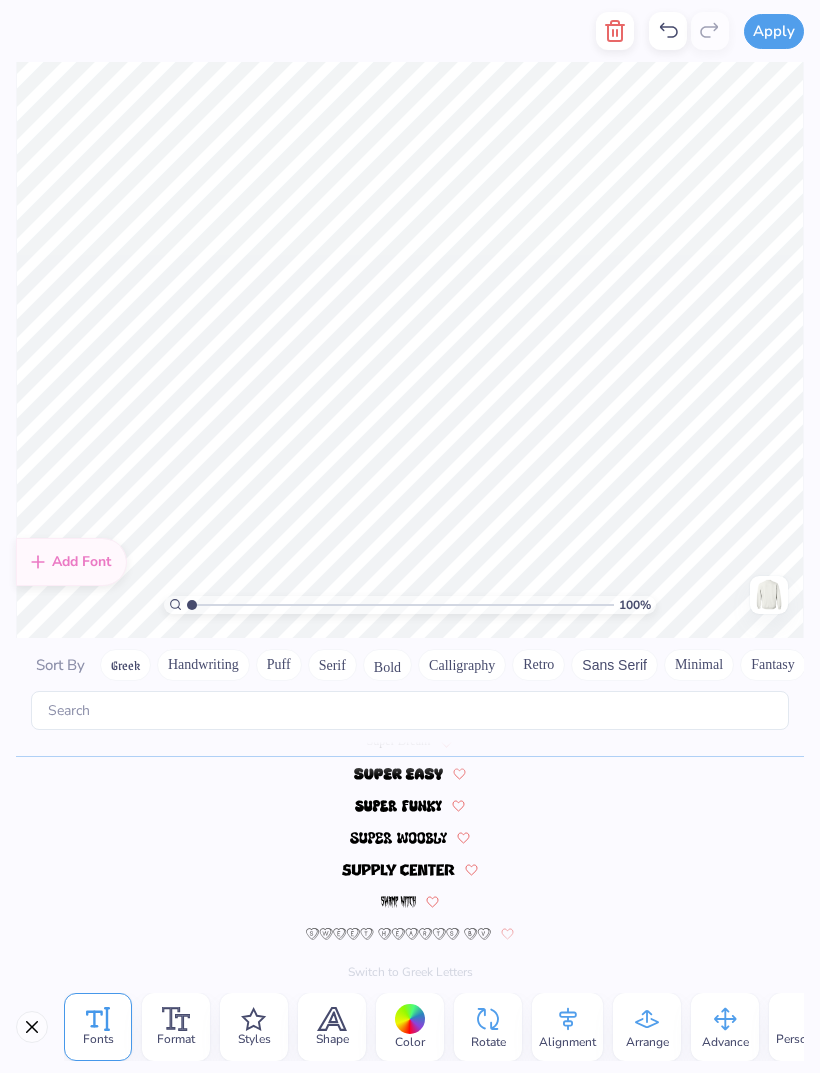 click at bounding box center [32, 1027] 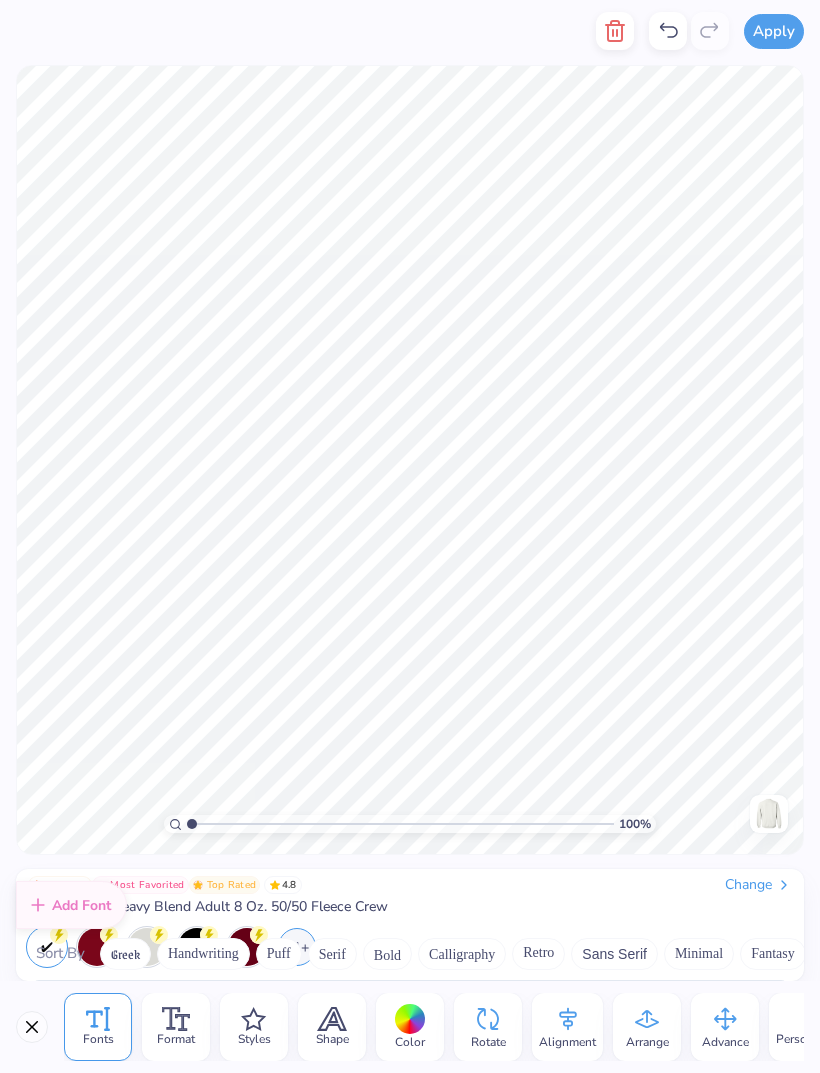 click at bounding box center [32, 1027] 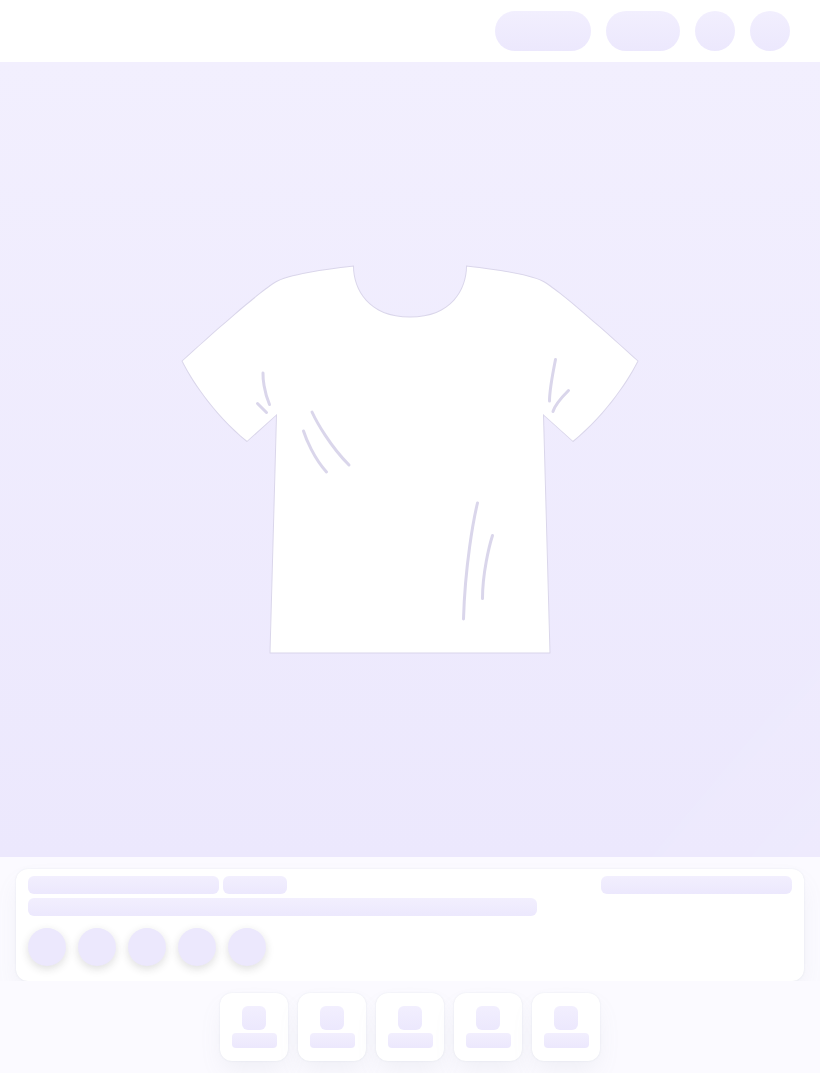 scroll, scrollTop: 0, scrollLeft: 0, axis: both 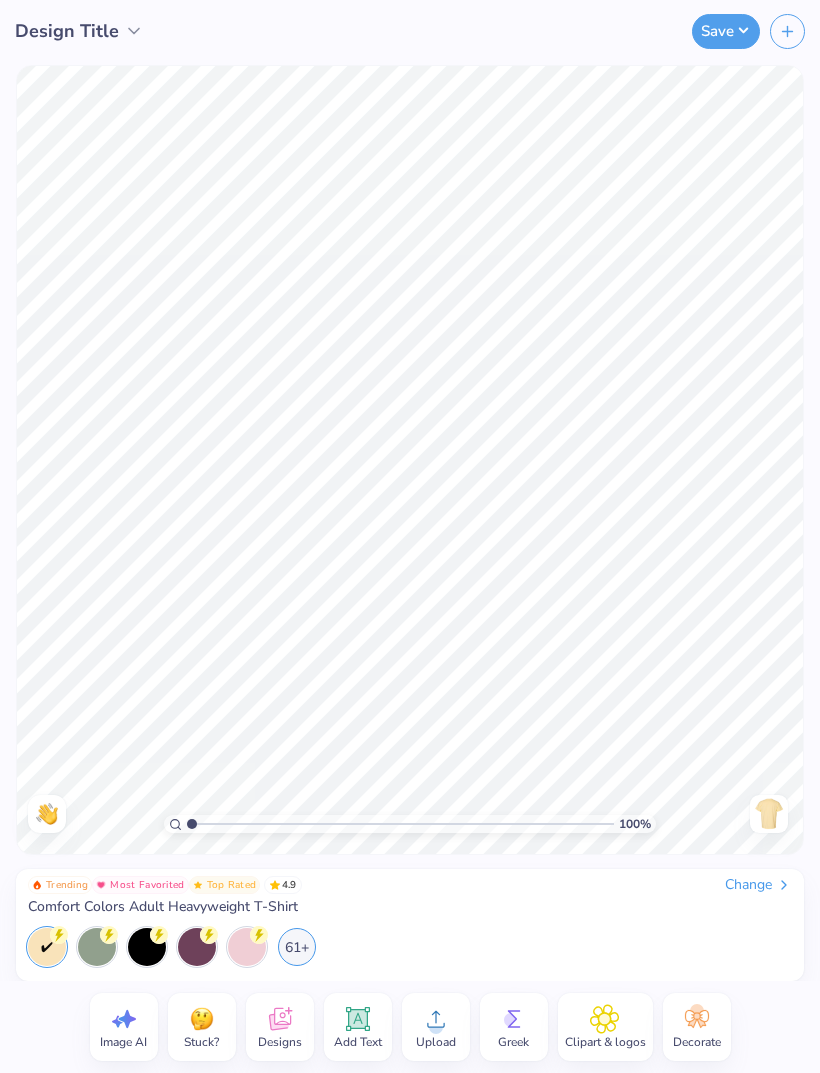 click on "Designs" at bounding box center (280, 1027) 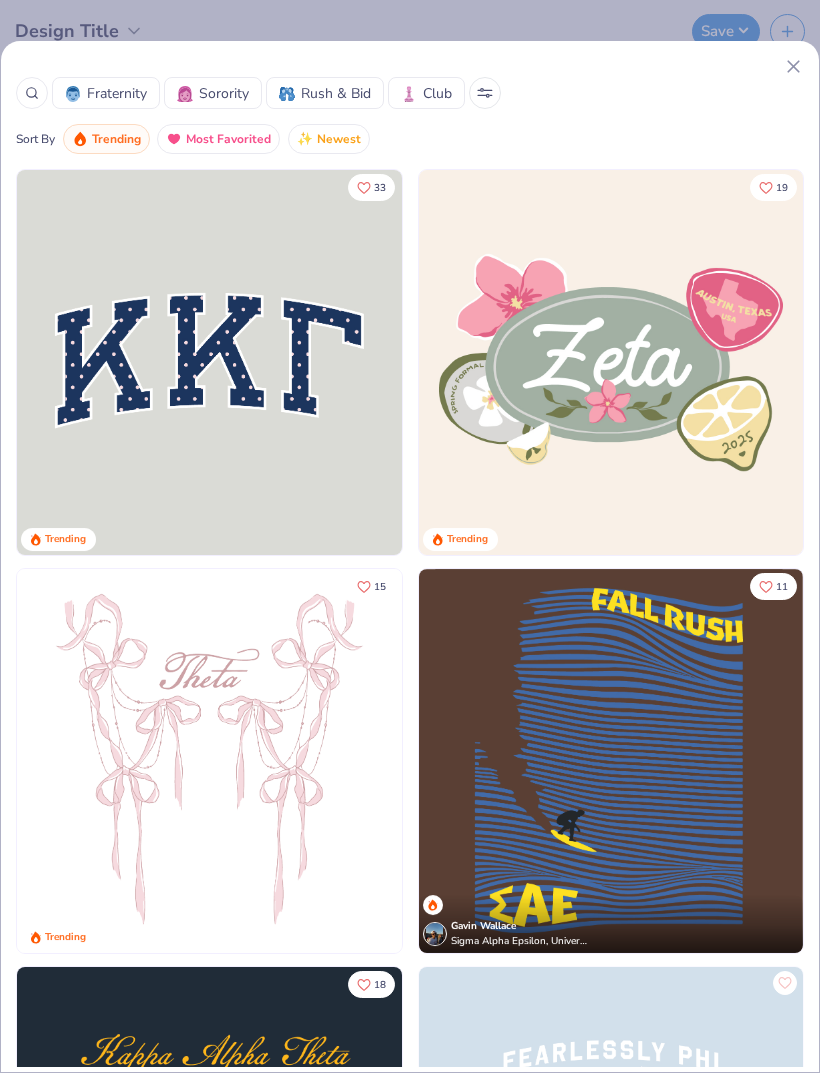 scroll, scrollTop: 0, scrollLeft: 0, axis: both 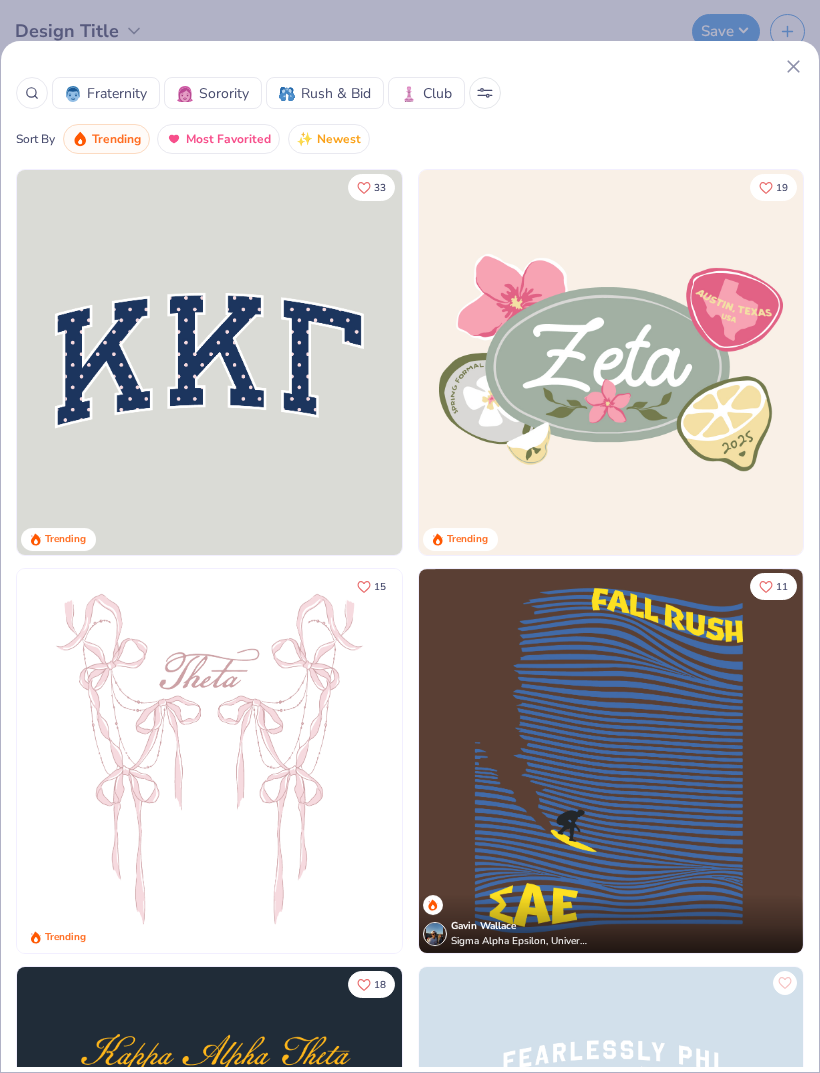 click on "Sorority" at bounding box center (224, 93) 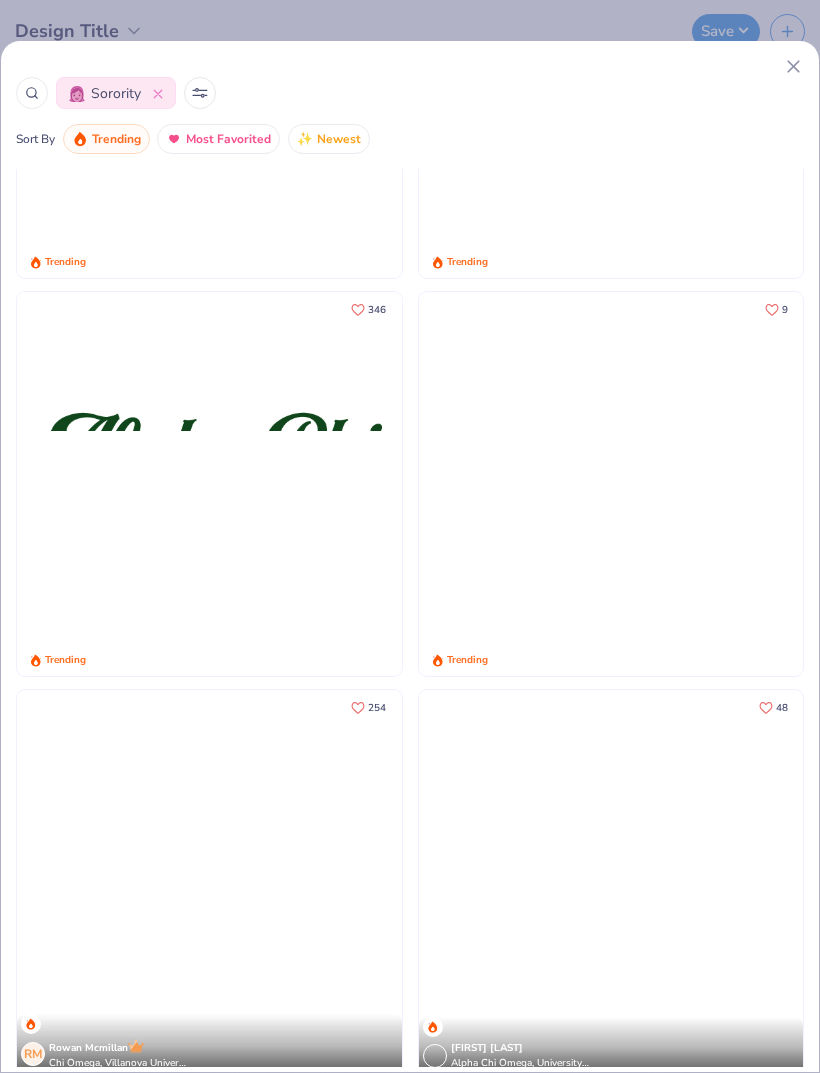 scroll, scrollTop: 1872, scrollLeft: 0, axis: vertical 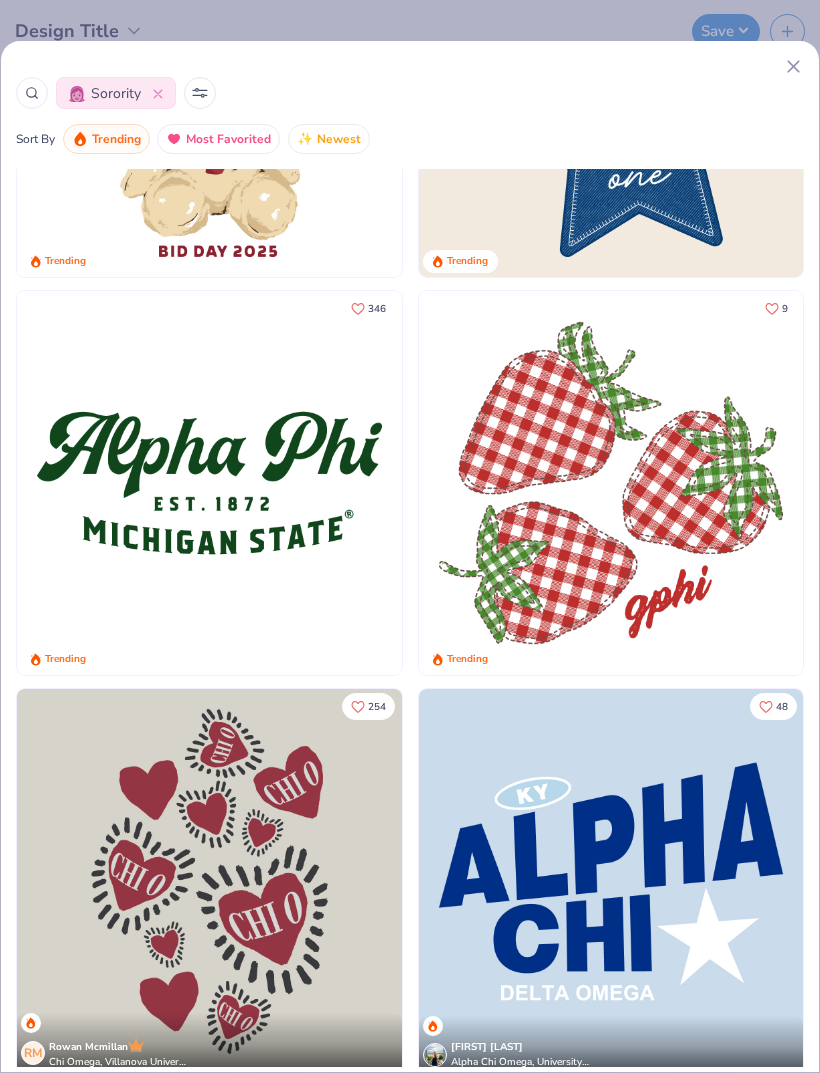 click at bounding box center [209, 483] 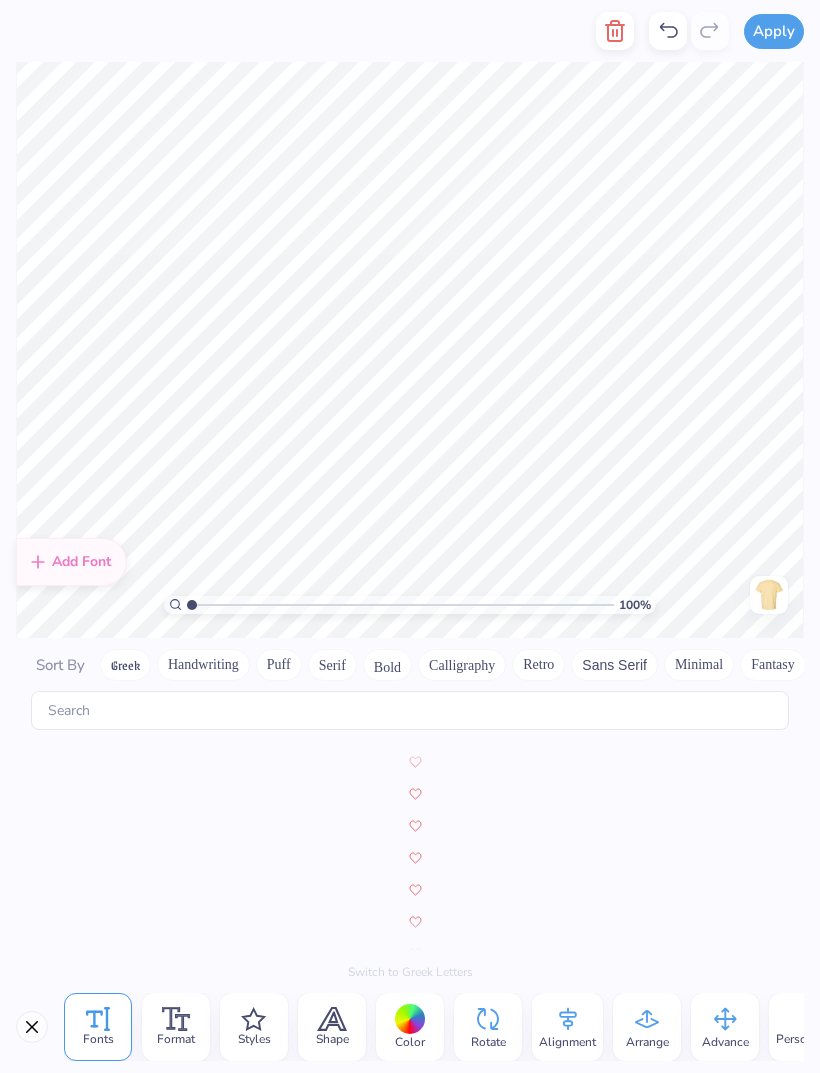 scroll, scrollTop: 4432, scrollLeft: 0, axis: vertical 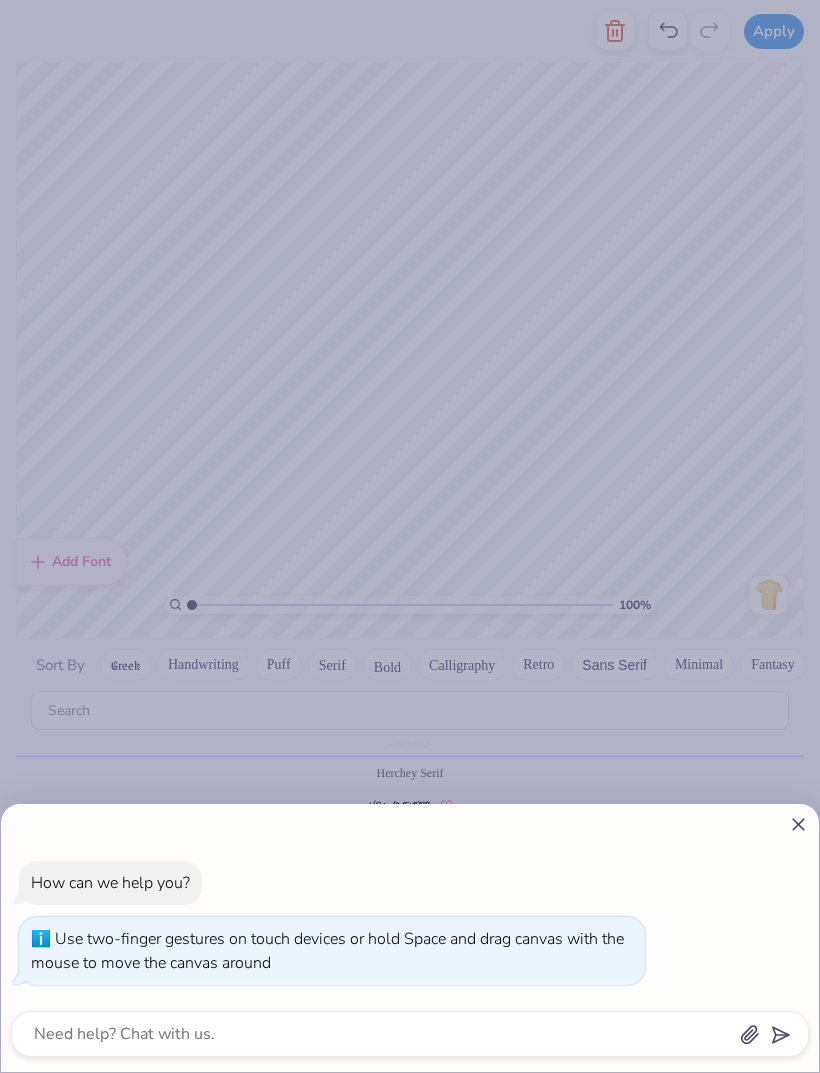 type on "1" 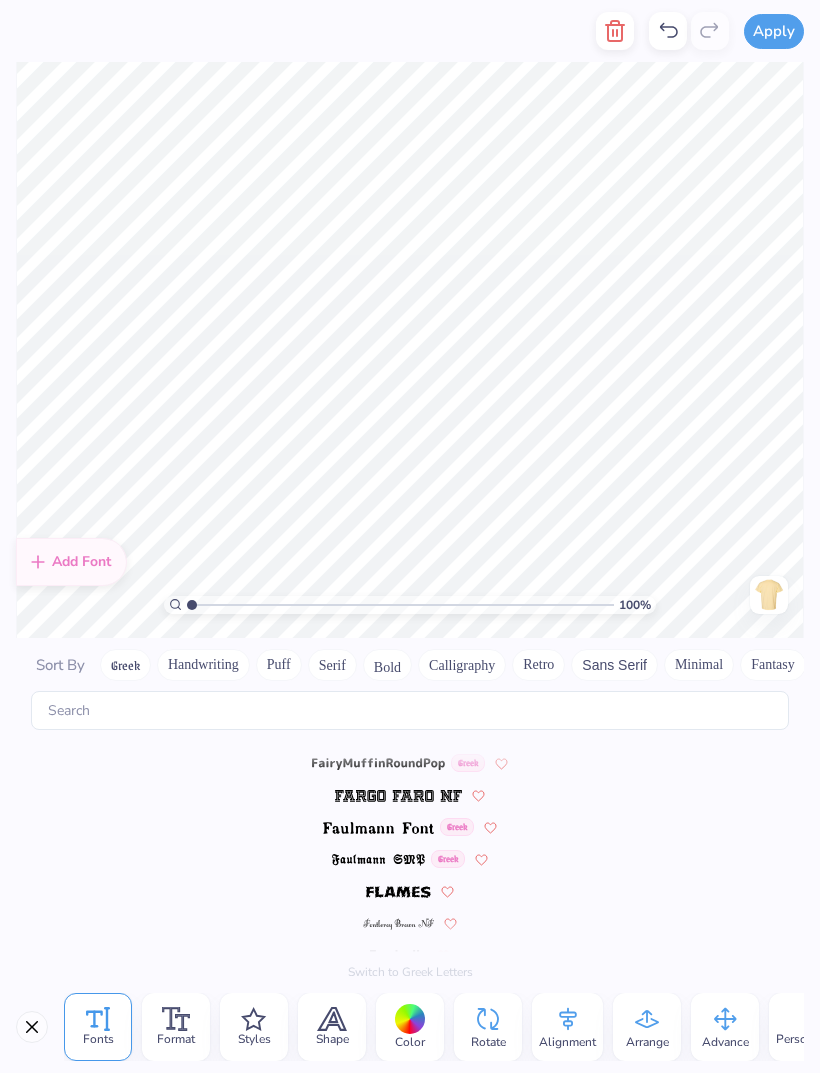 scroll, scrollTop: 4432, scrollLeft: 0, axis: vertical 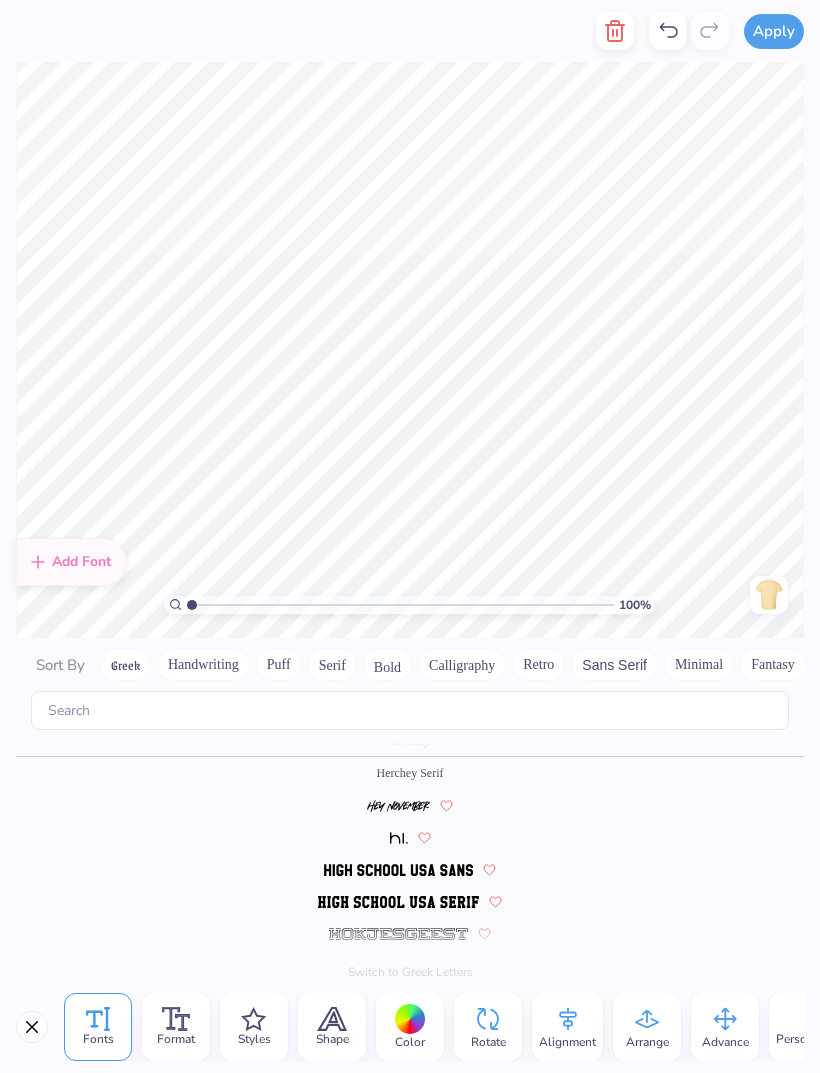 click at bounding box center (32, 1027) 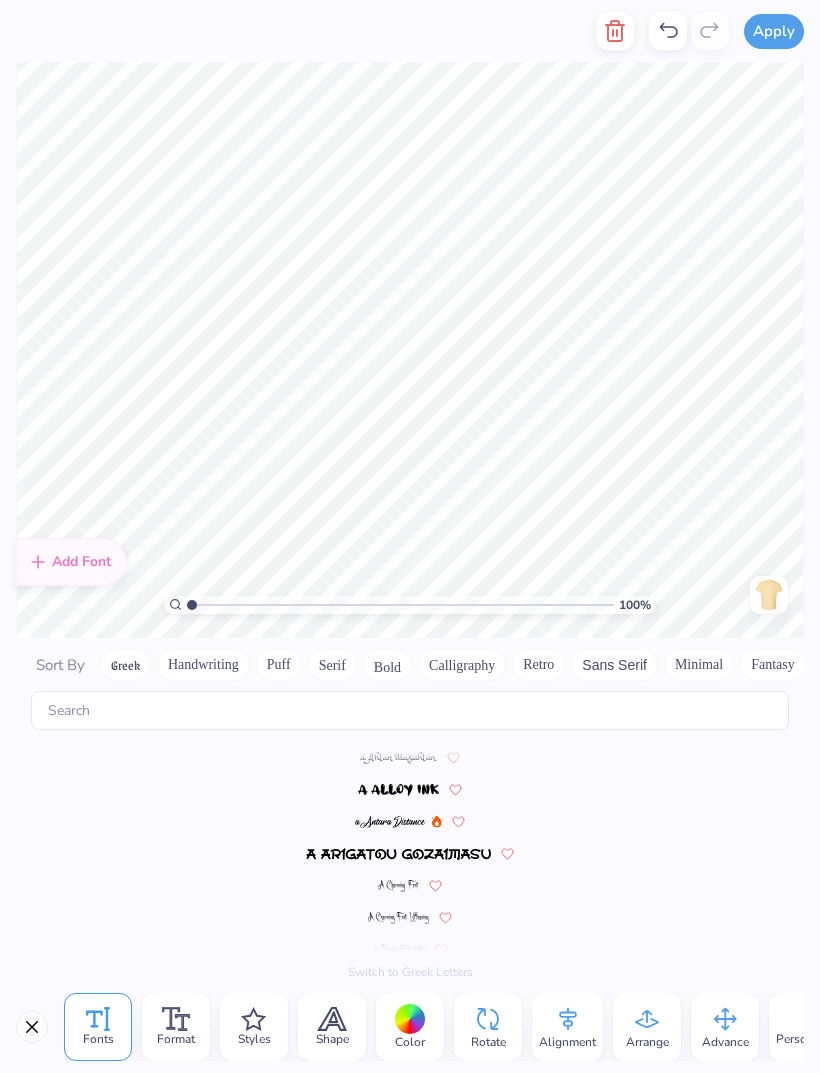 scroll, scrollTop: 4432, scrollLeft: 0, axis: vertical 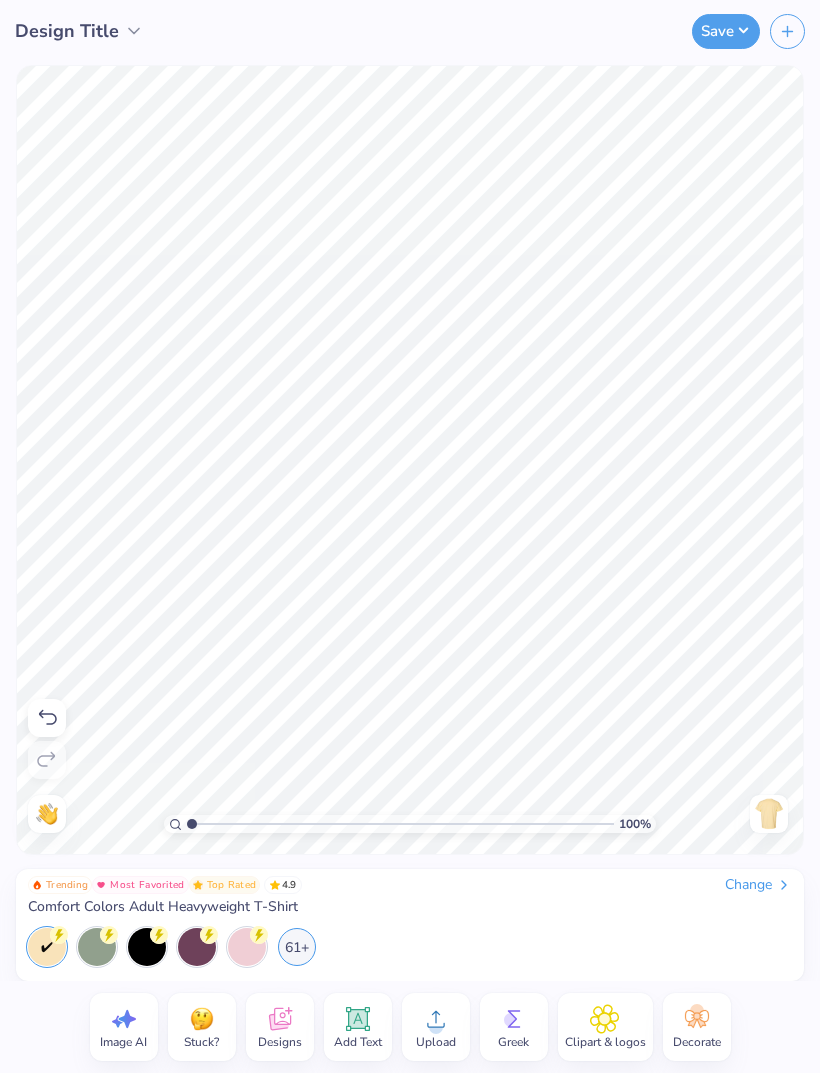 click 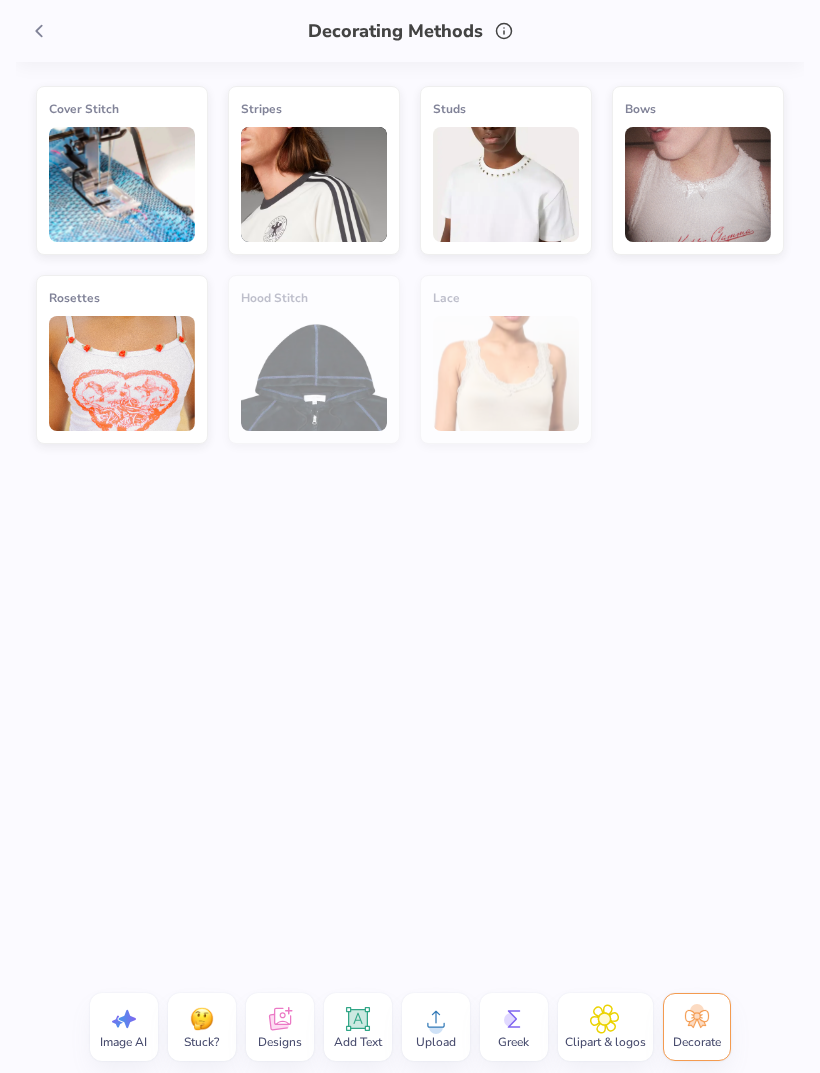 click on "Greek" at bounding box center [513, 1042] 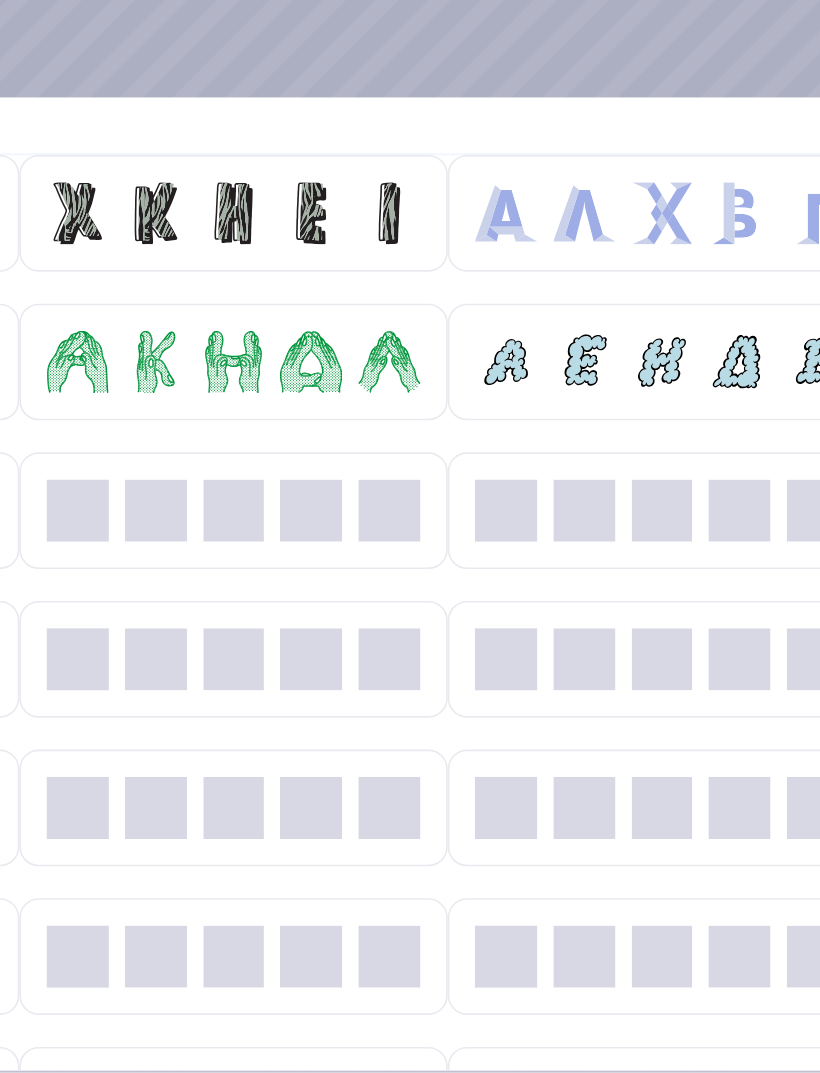 scroll, scrollTop: -1, scrollLeft: 0, axis: vertical 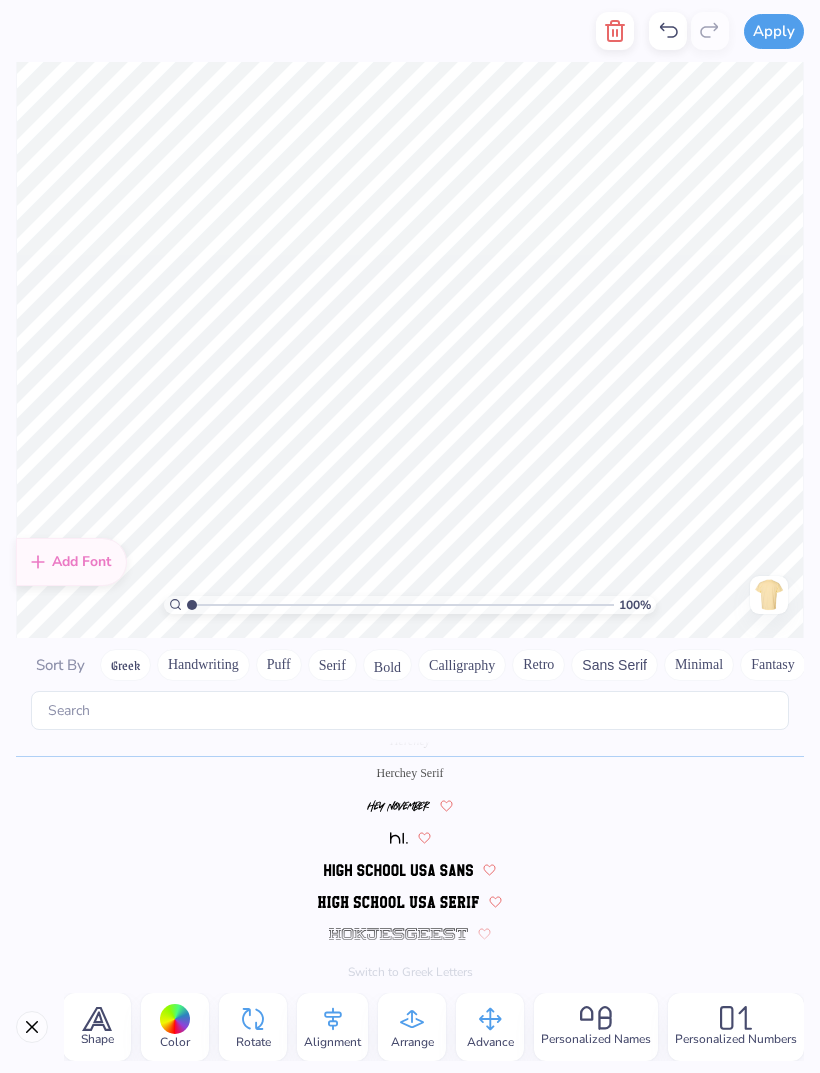 click at bounding box center [615, 31] 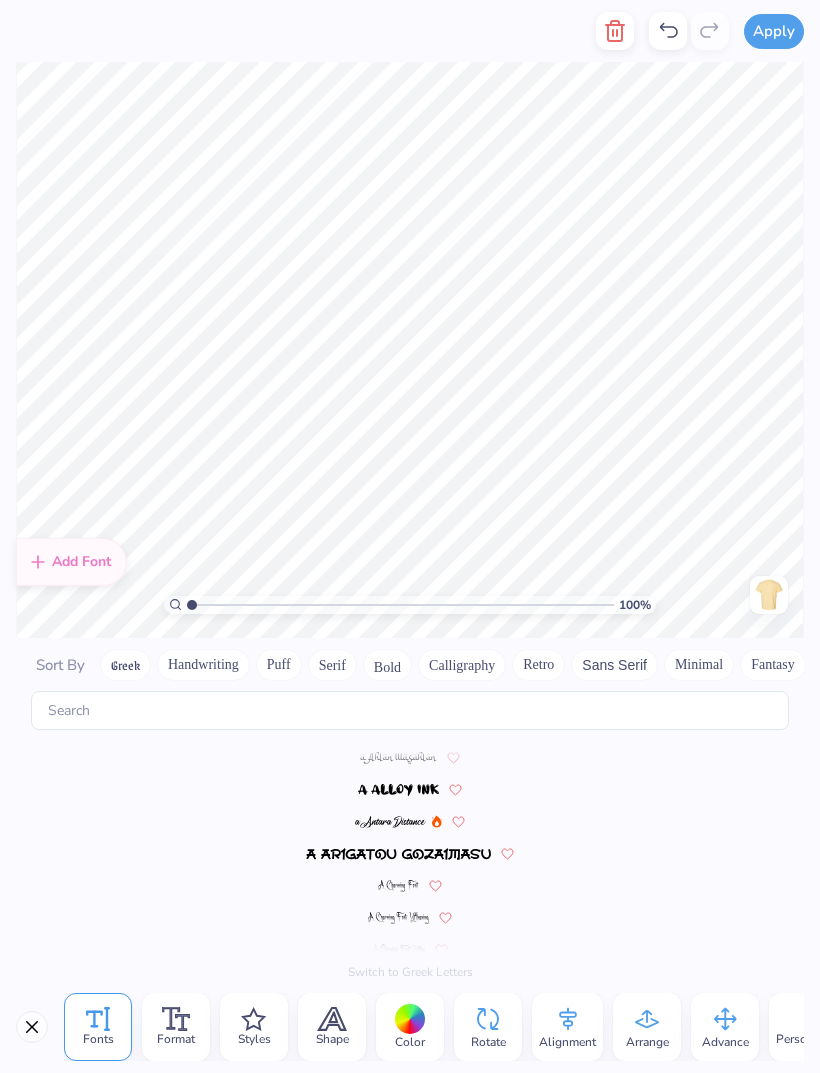 scroll, scrollTop: 4464, scrollLeft: 0, axis: vertical 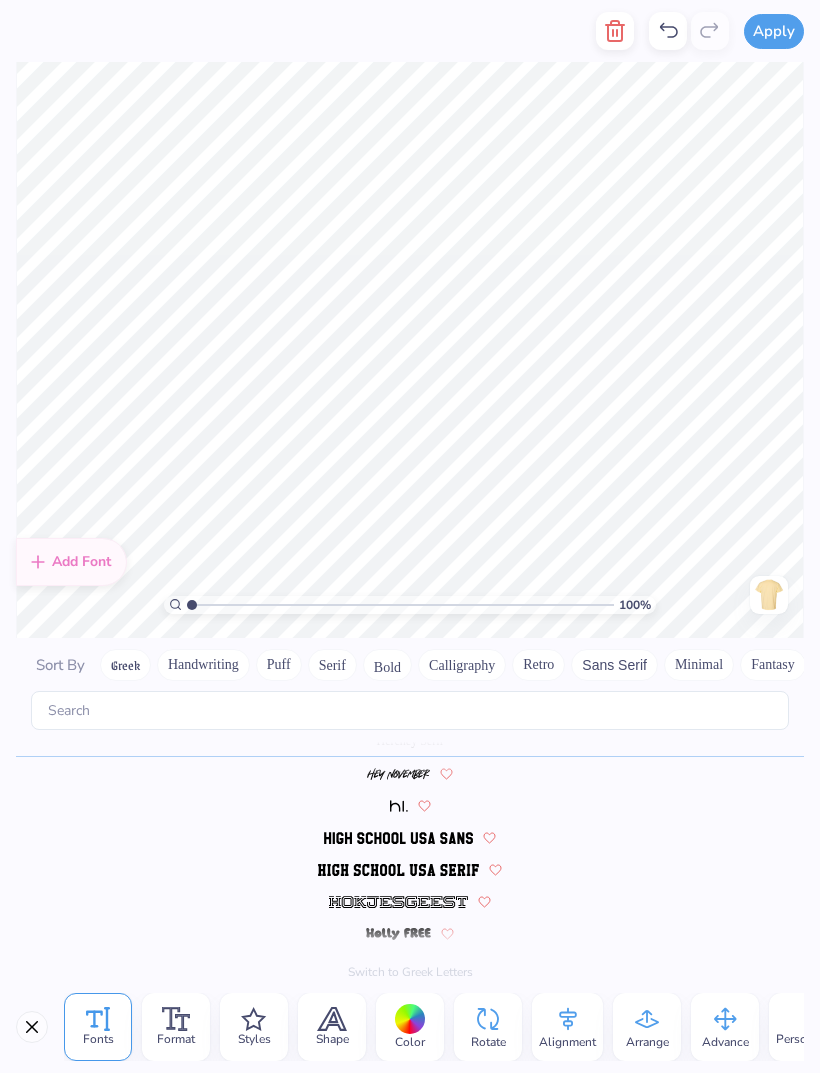 click 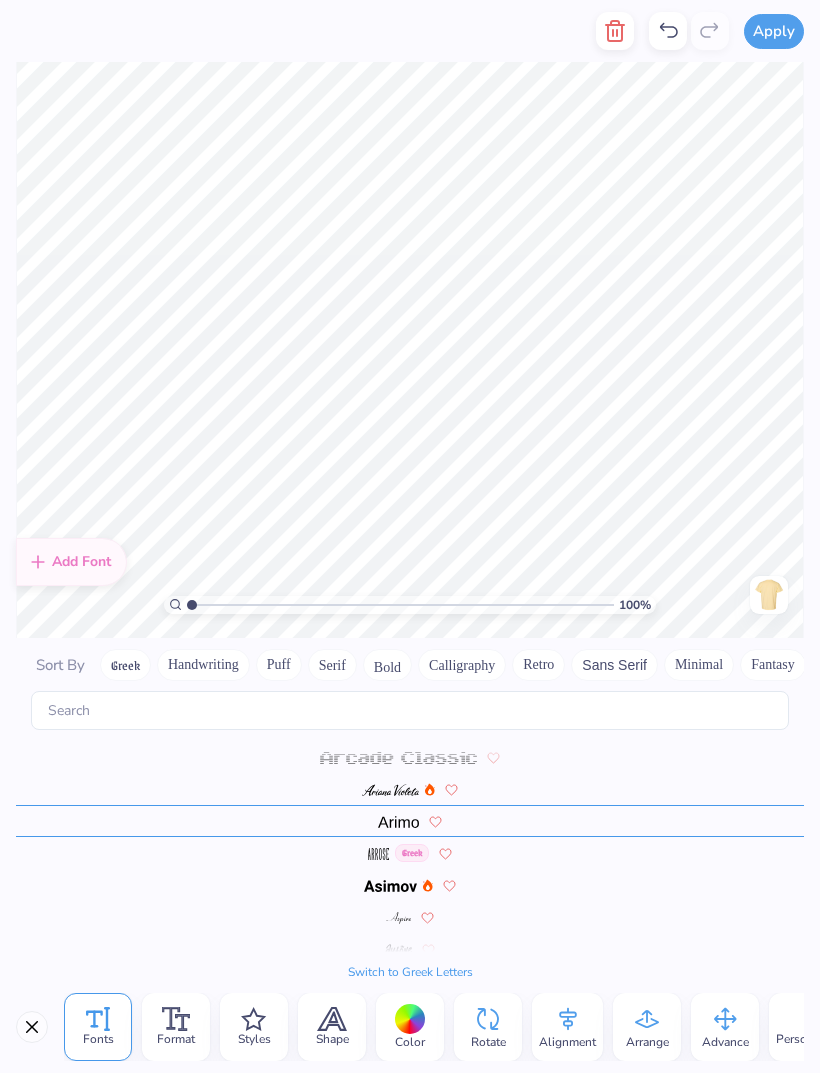 scroll, scrollTop: 592, scrollLeft: 0, axis: vertical 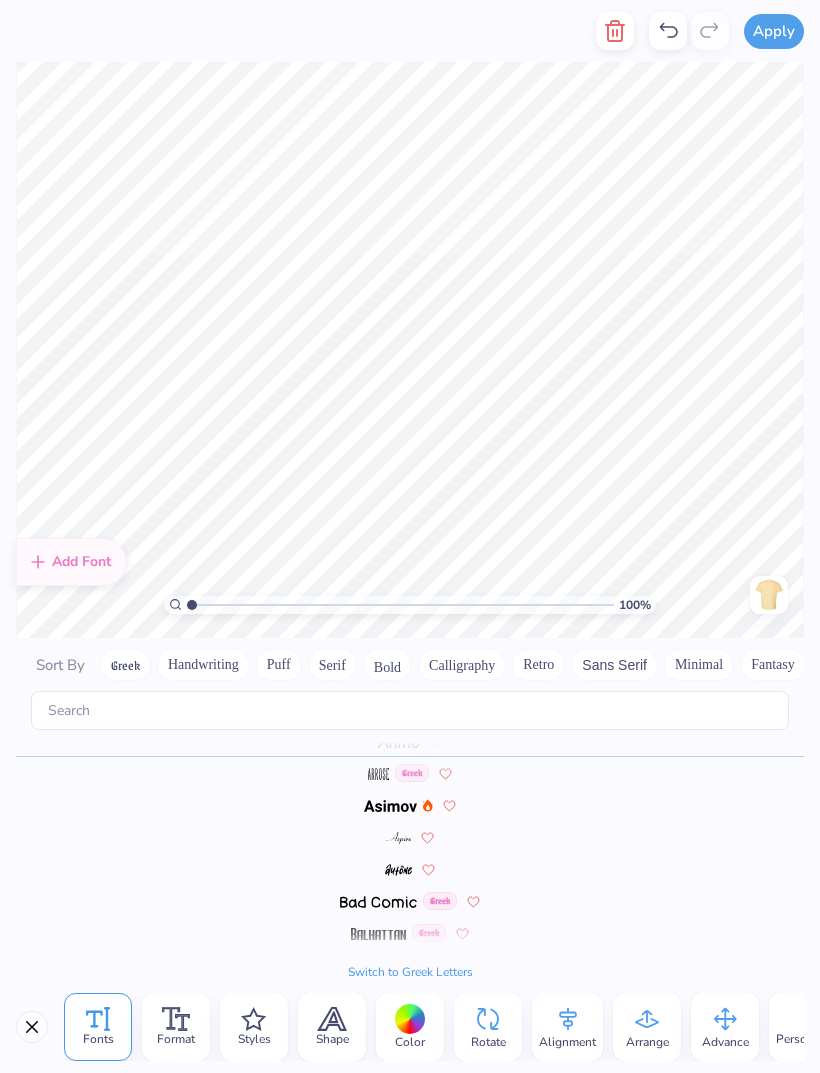 click 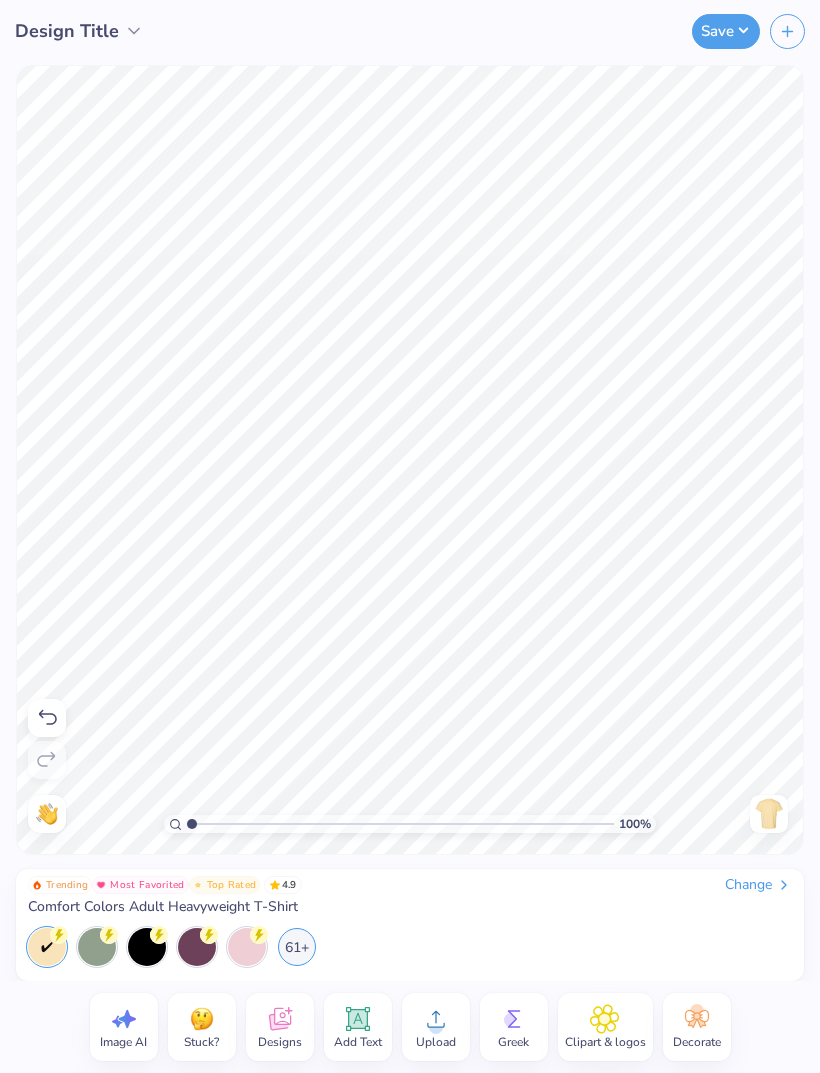 click 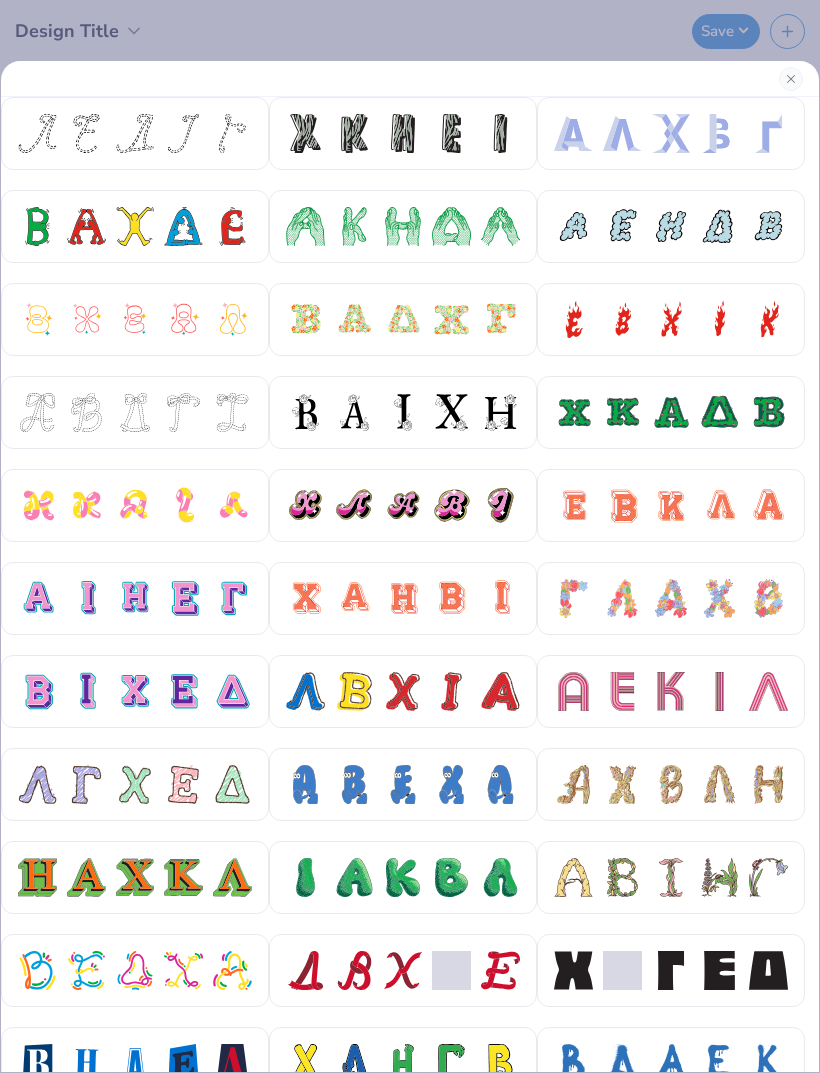 scroll, scrollTop: 0, scrollLeft: 0, axis: both 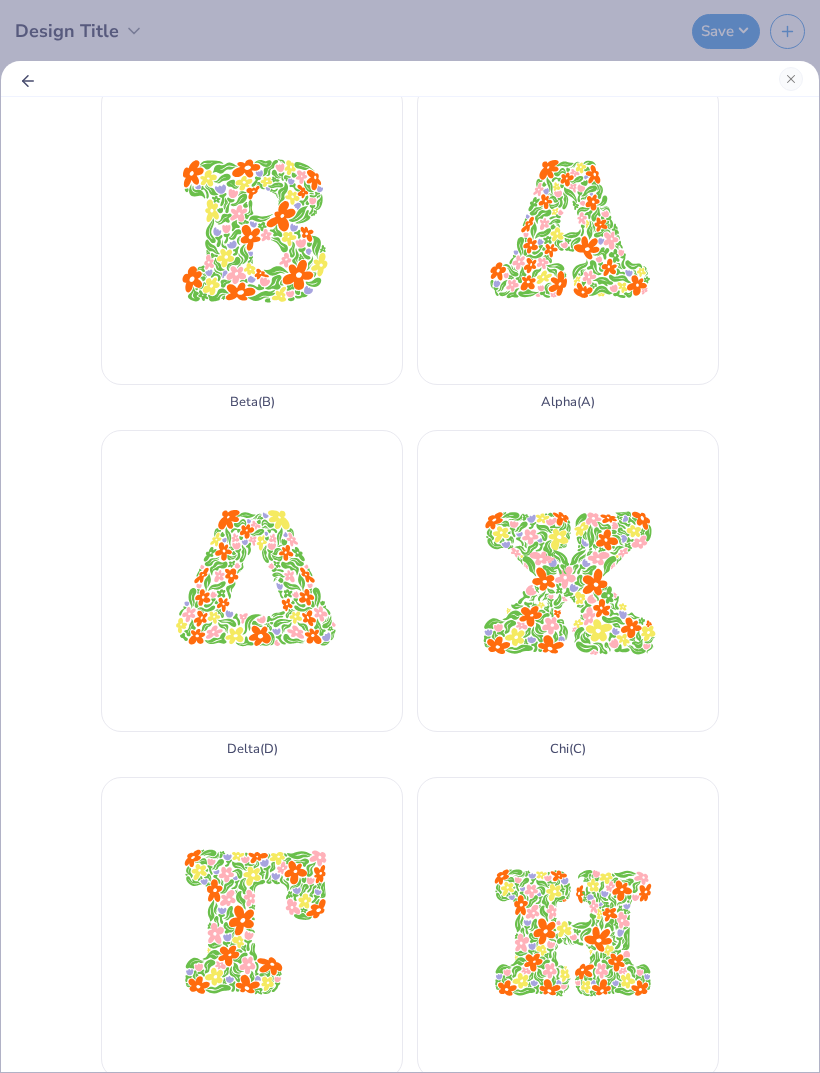 click on "Delta  ( D )" at bounding box center (252, 593) 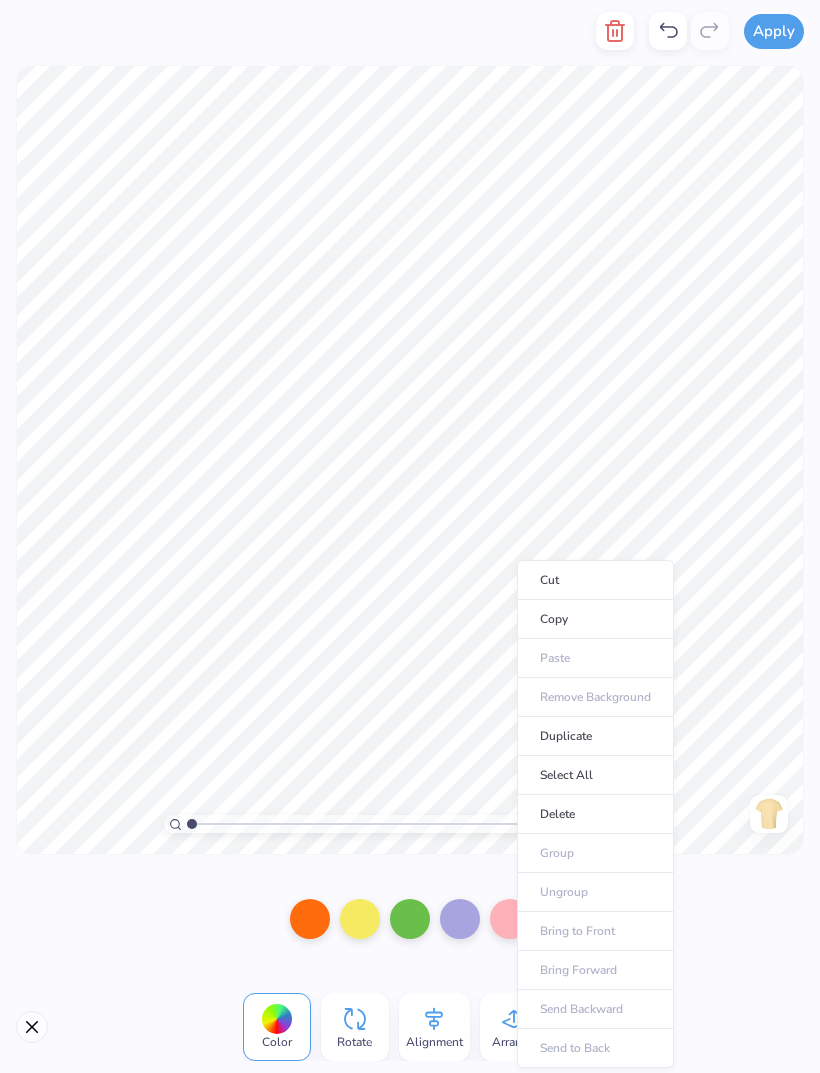 click on "Duplicate" at bounding box center [595, 736] 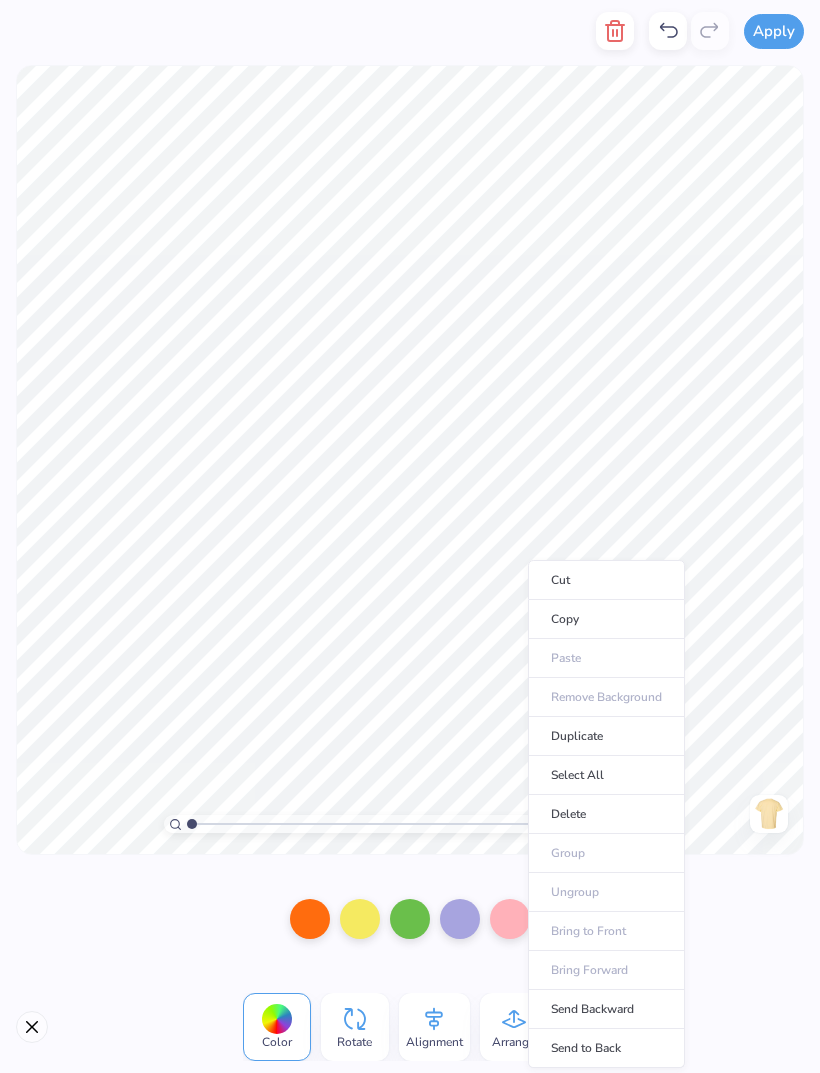 click on "Duplicate" at bounding box center [606, 736] 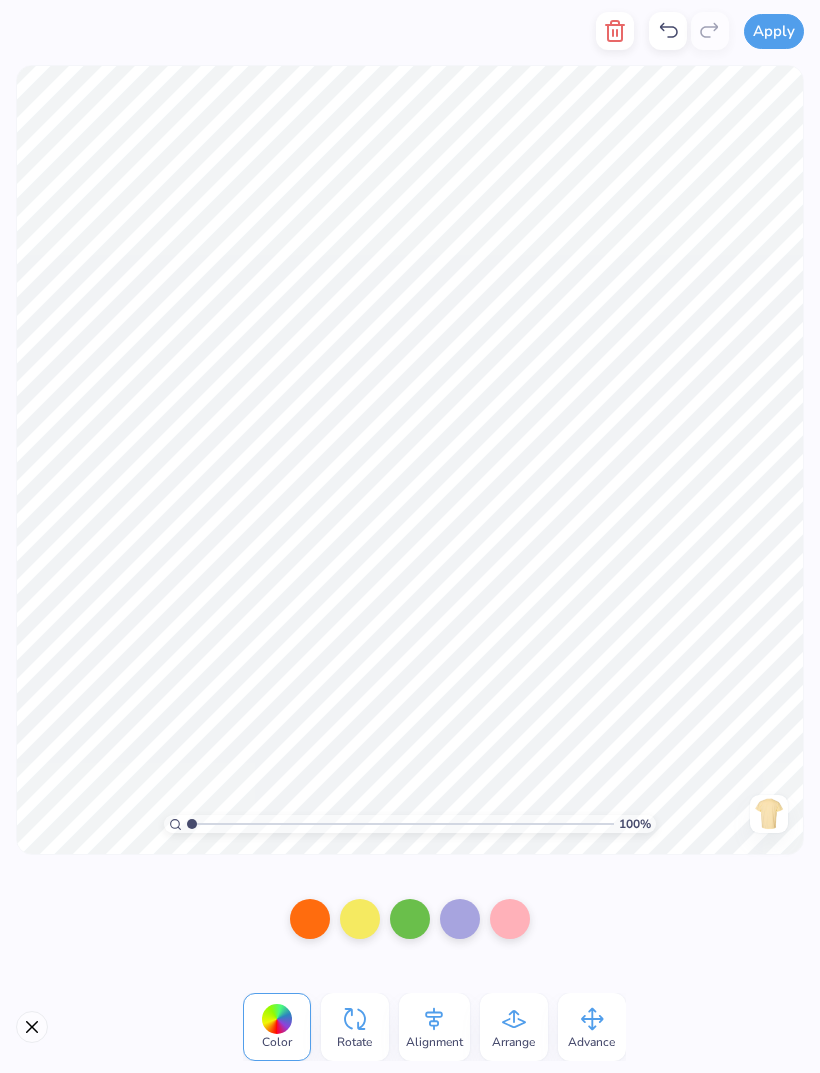 click at bounding box center (310, 919) 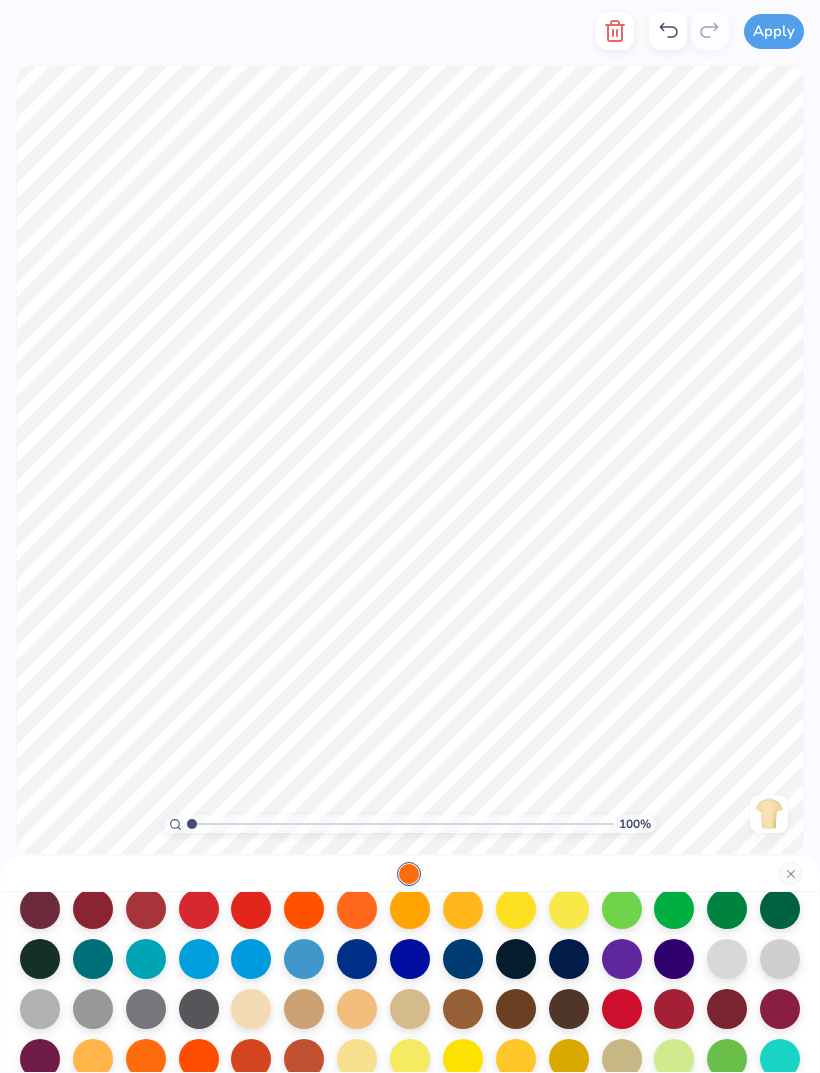 scroll, scrollTop: 131, scrollLeft: 0, axis: vertical 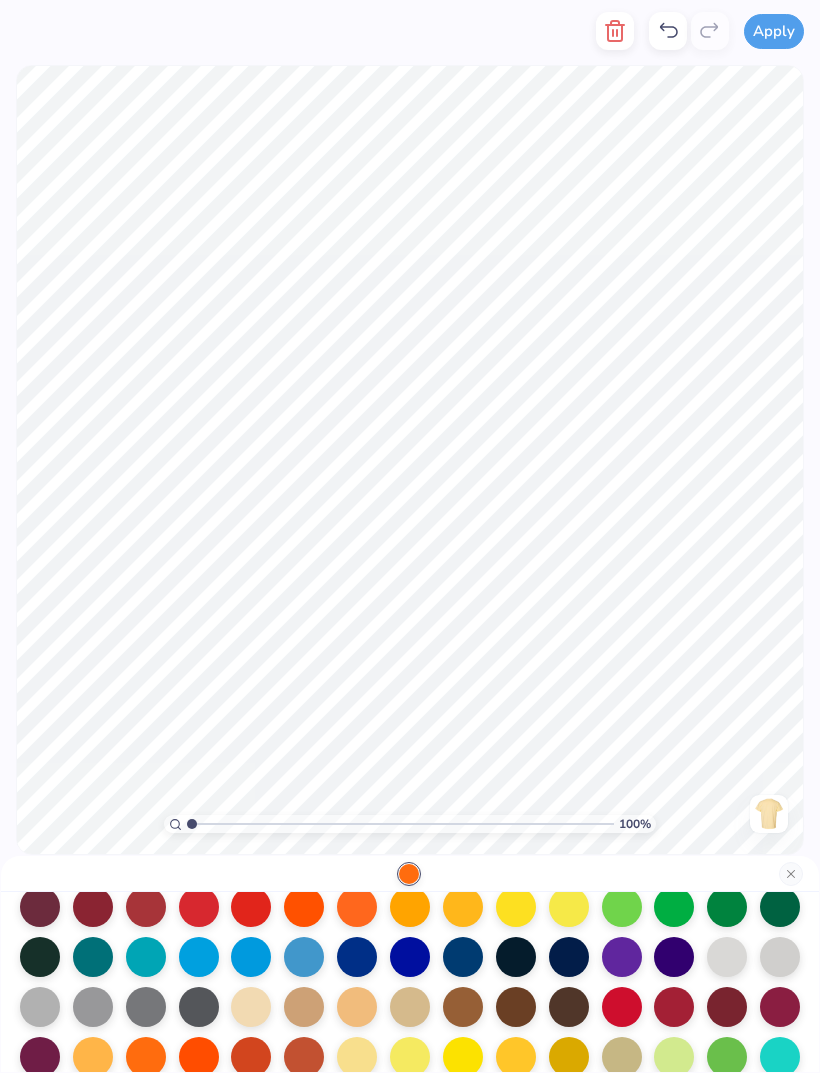 click at bounding box center [357, 957] 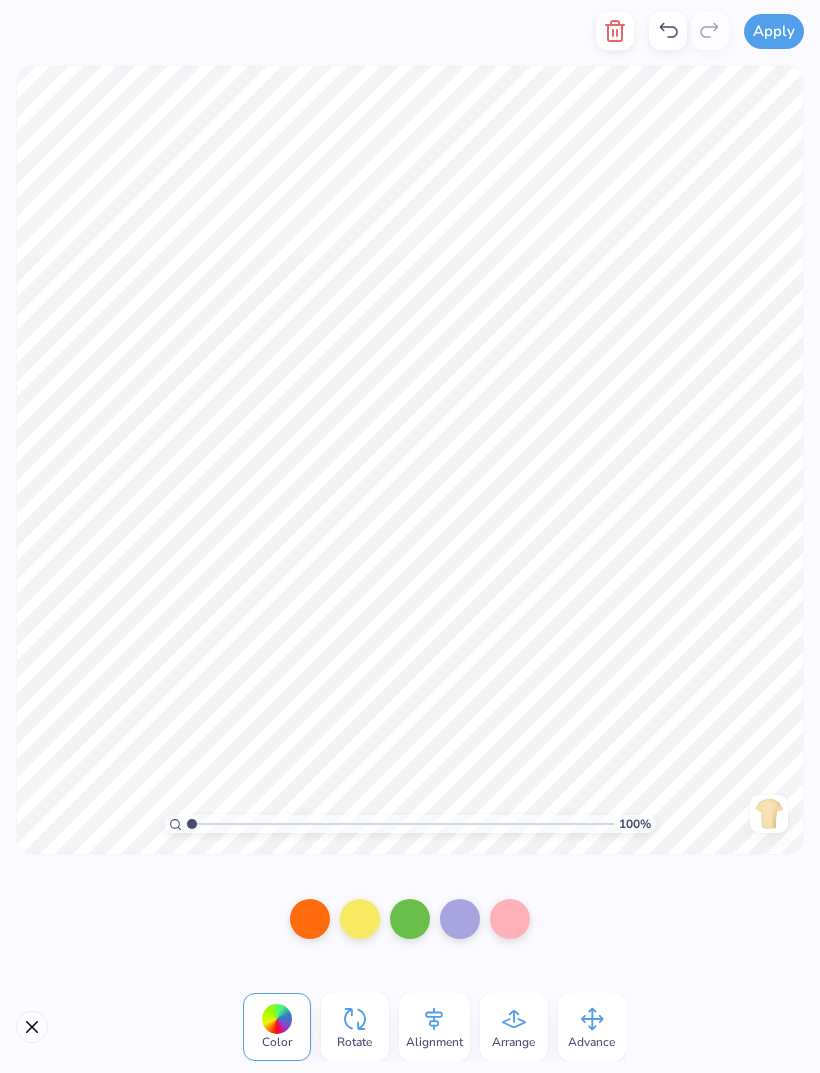 click at bounding box center [310, 919] 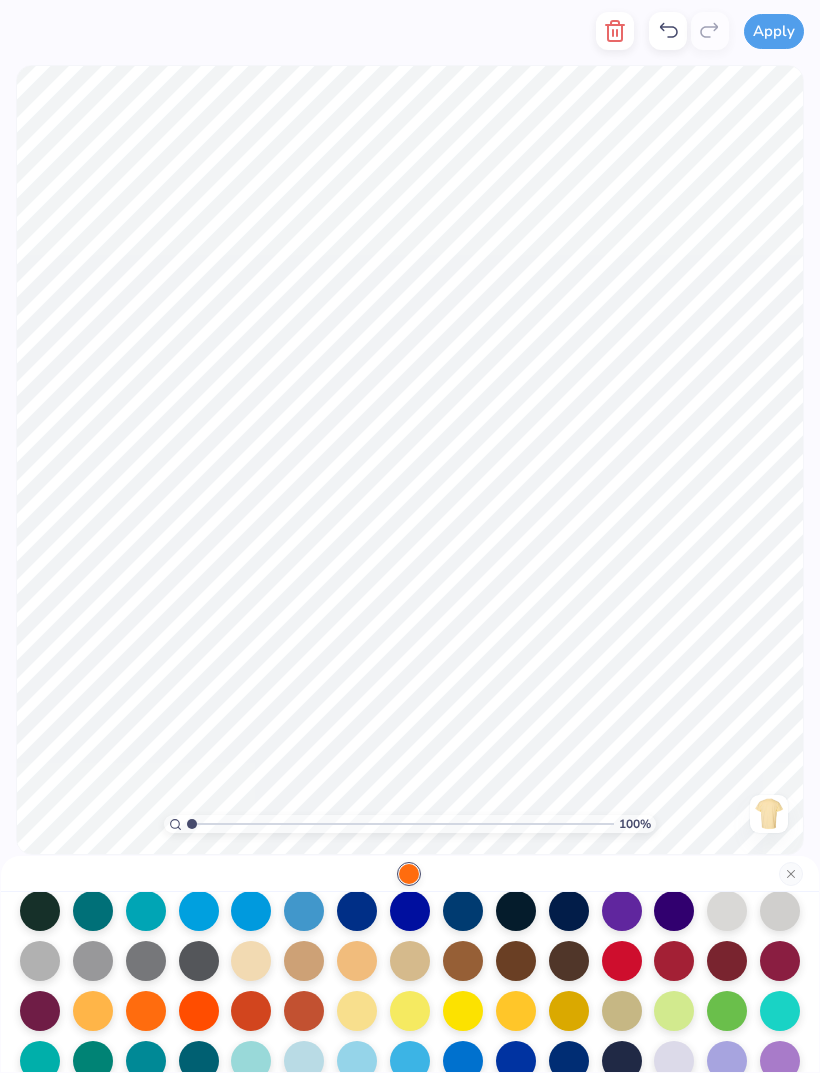 scroll, scrollTop: 177, scrollLeft: 0, axis: vertical 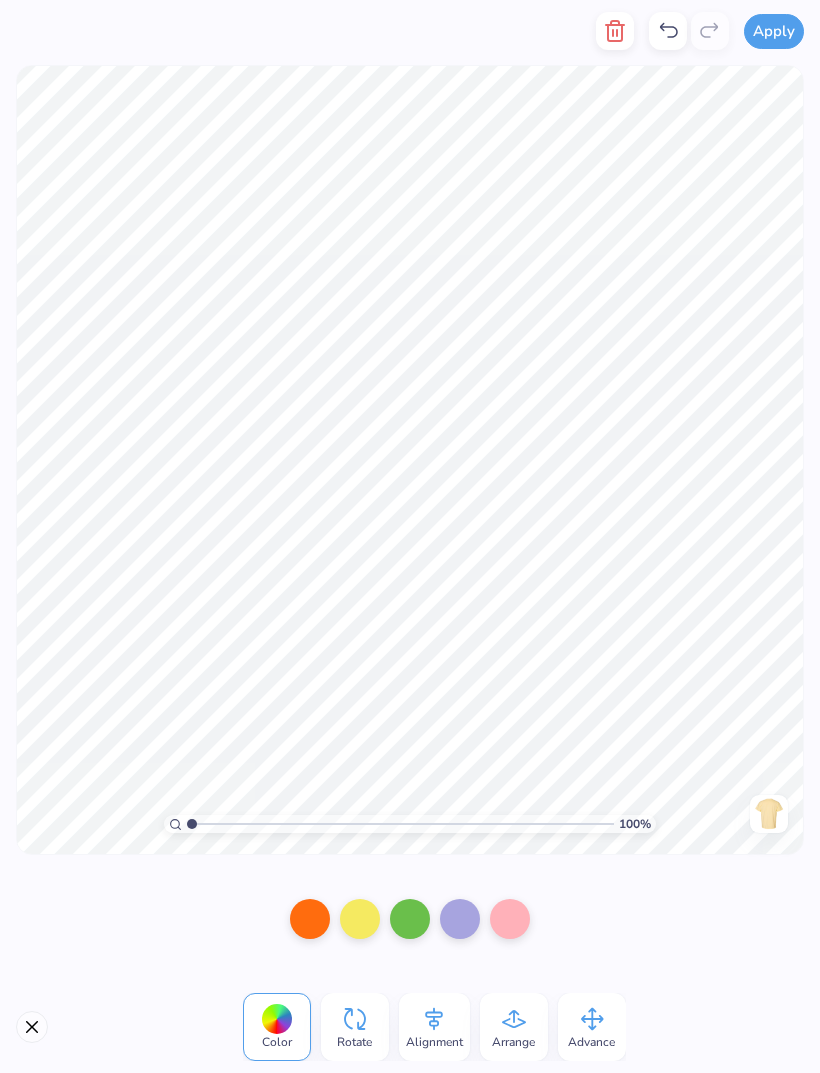 click at bounding box center (310, 919) 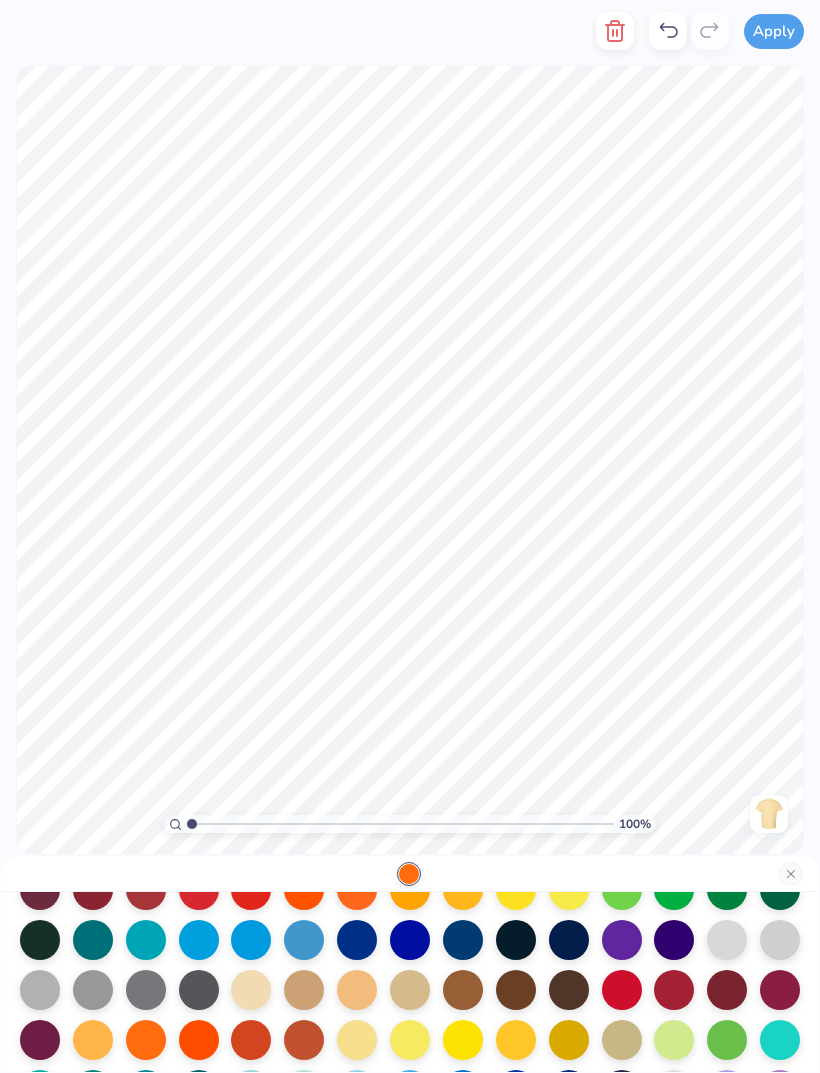scroll, scrollTop: 122, scrollLeft: 0, axis: vertical 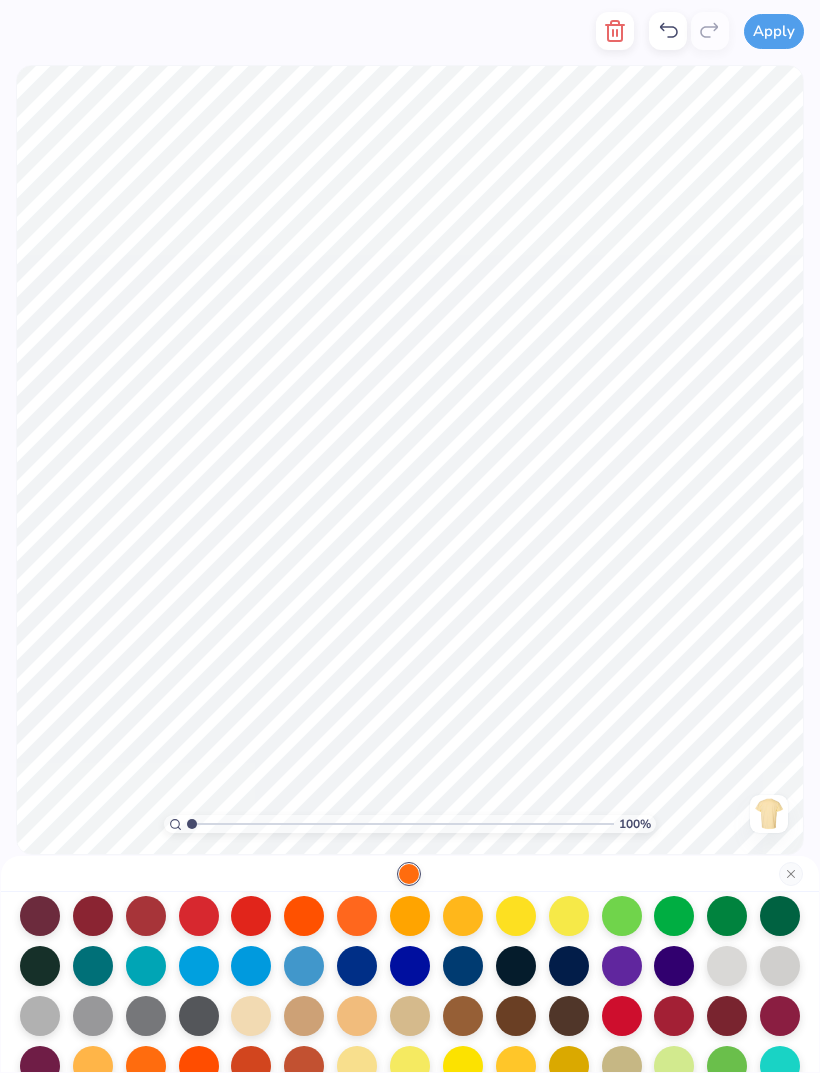 click at bounding box center (410, 1066) 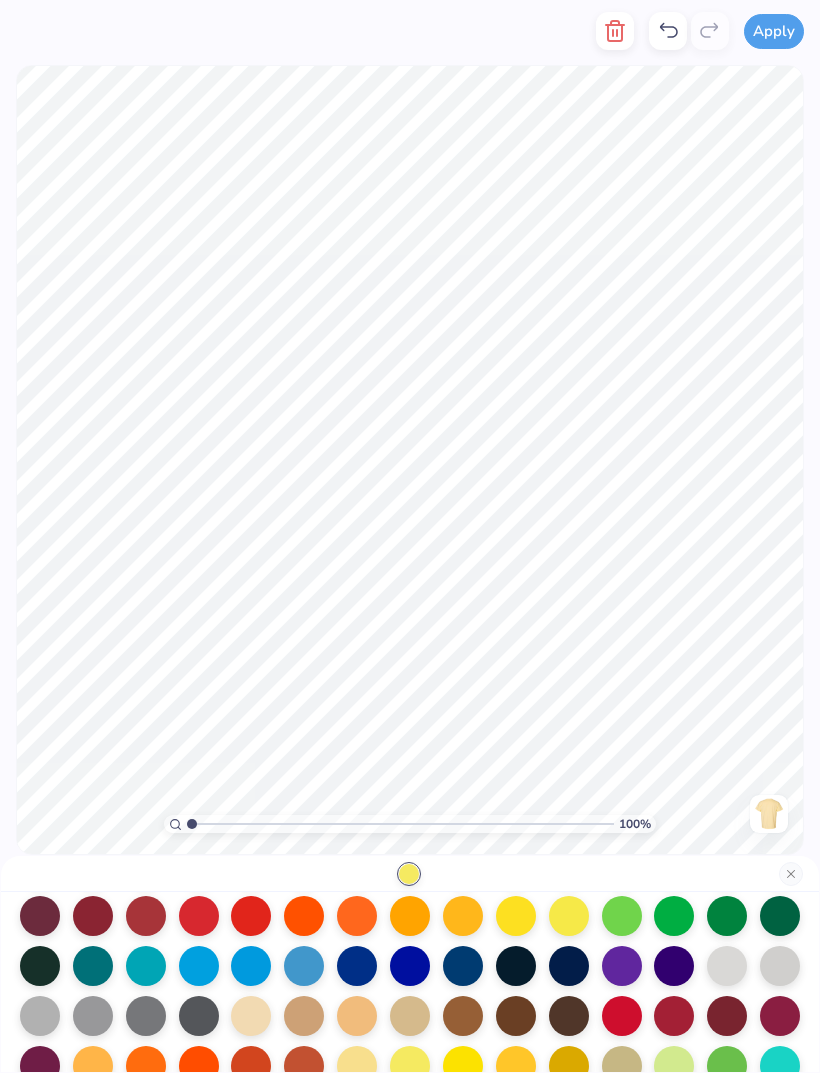 click at bounding box center [357, 966] 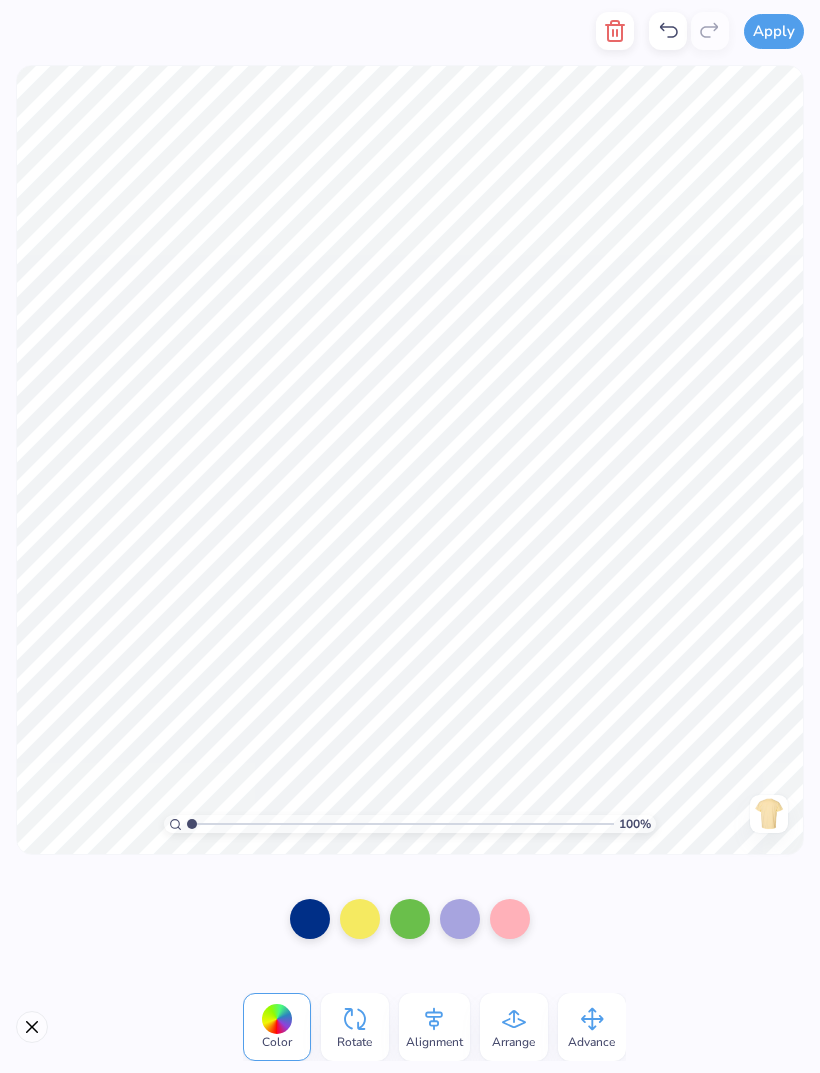 click at bounding box center (410, 919) 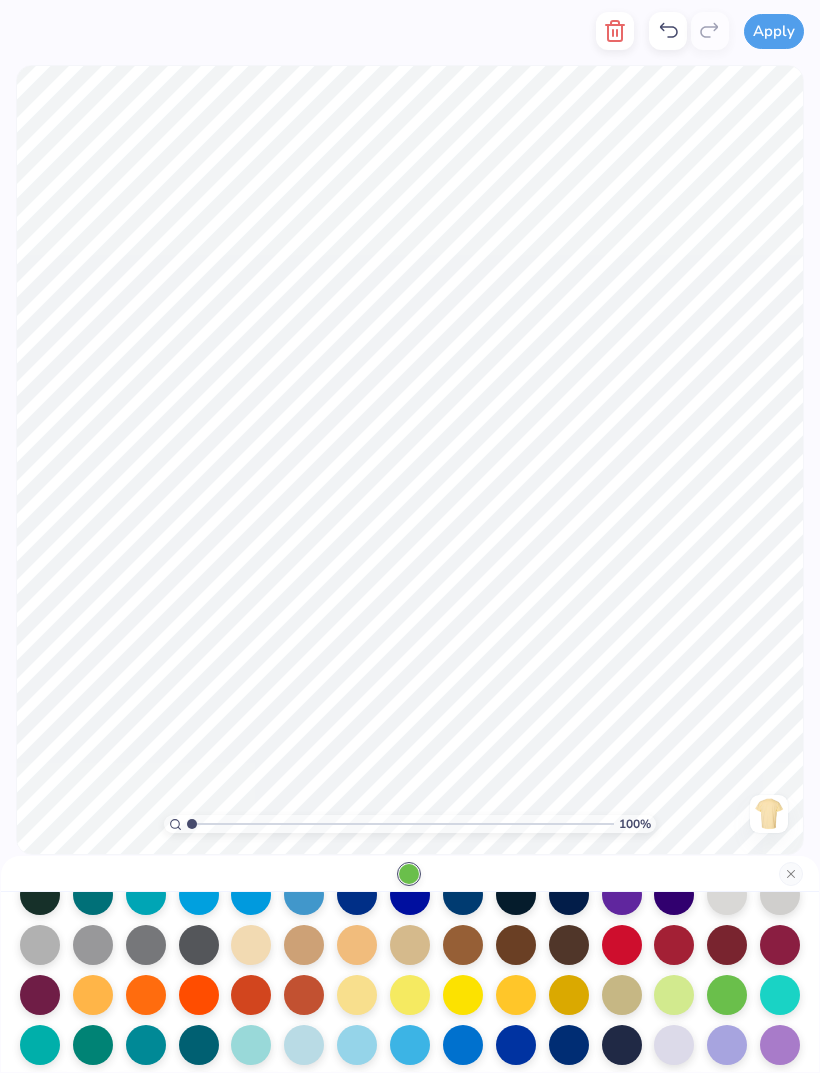 scroll, scrollTop: 175, scrollLeft: 0, axis: vertical 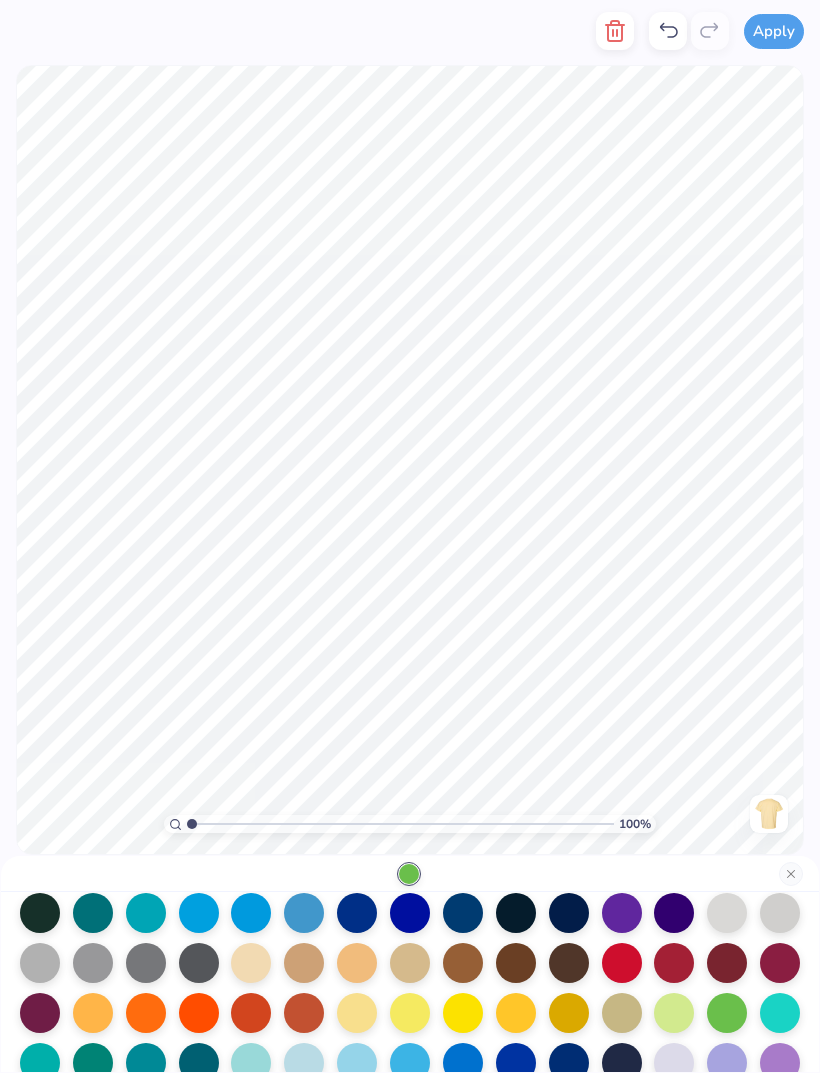 click at bounding box center (199, 913) 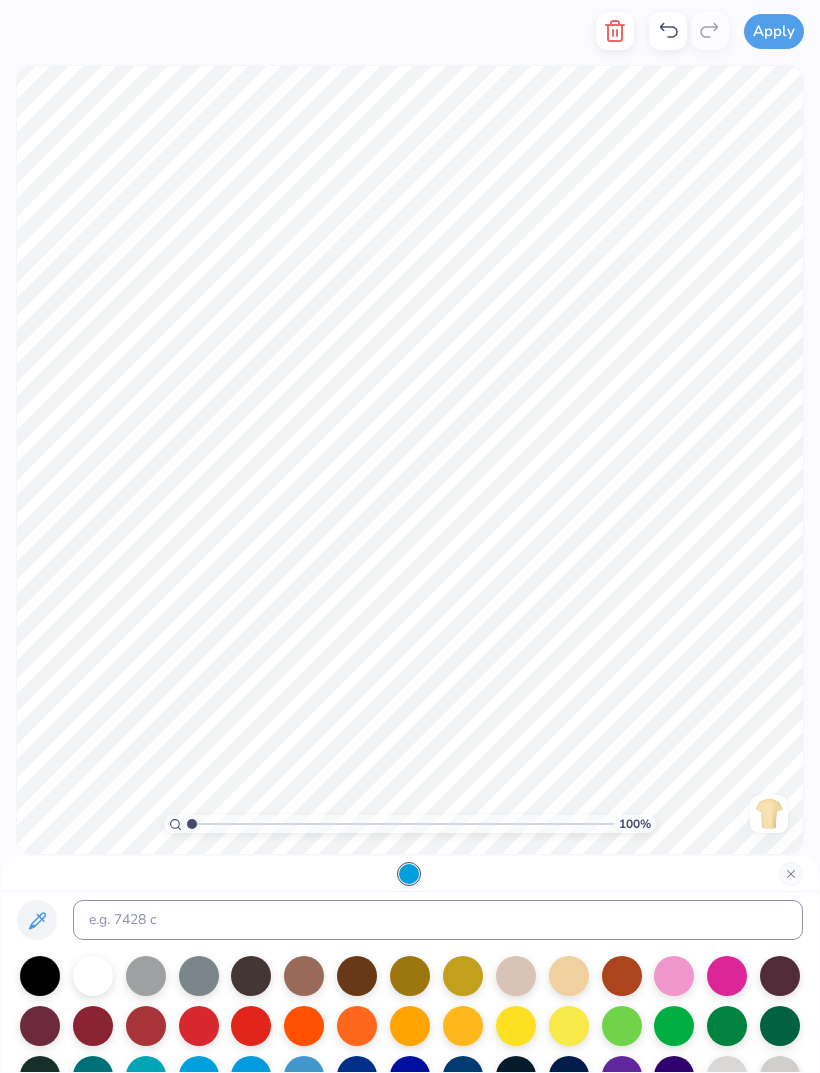 scroll, scrollTop: 13, scrollLeft: 0, axis: vertical 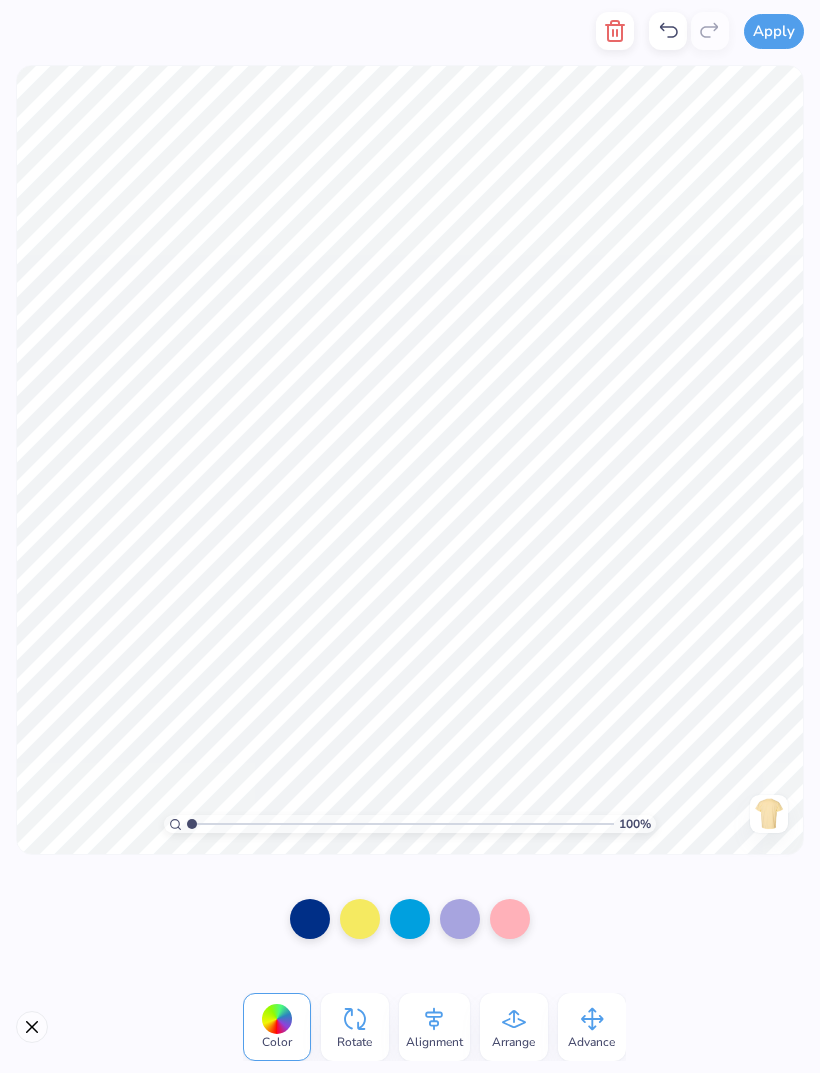 click at bounding box center (460, 919) 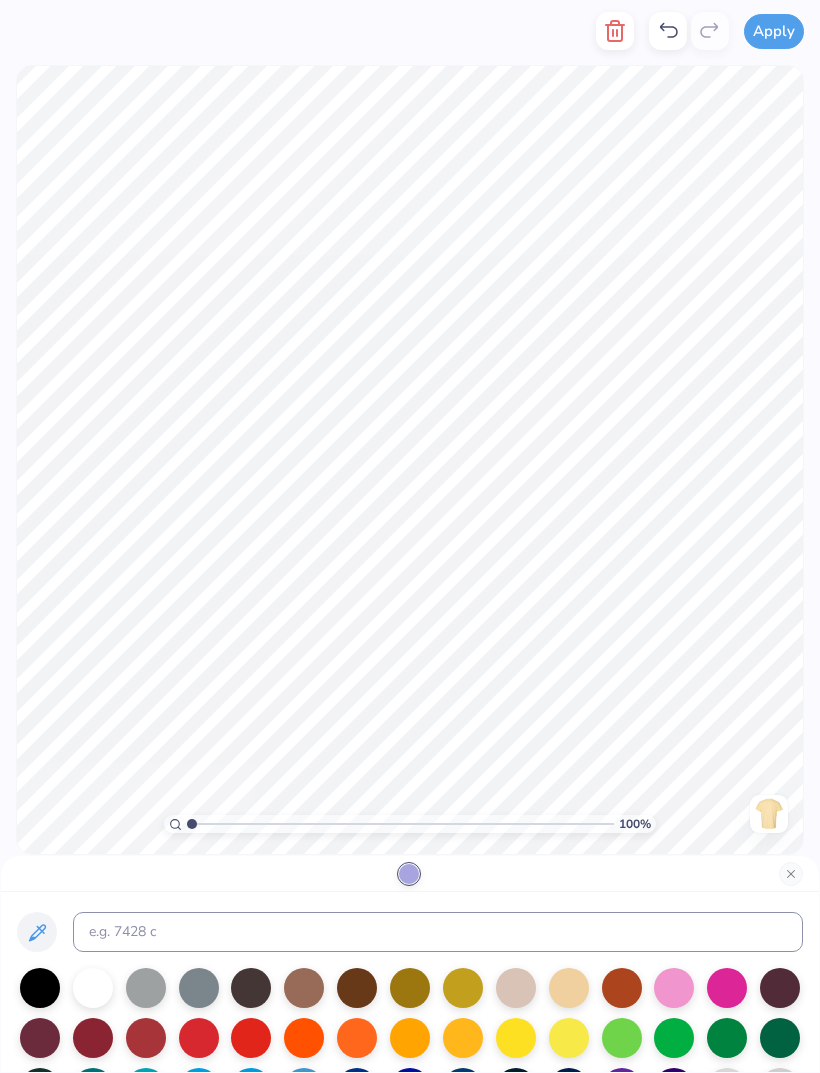 click at bounding box center (727, 988) 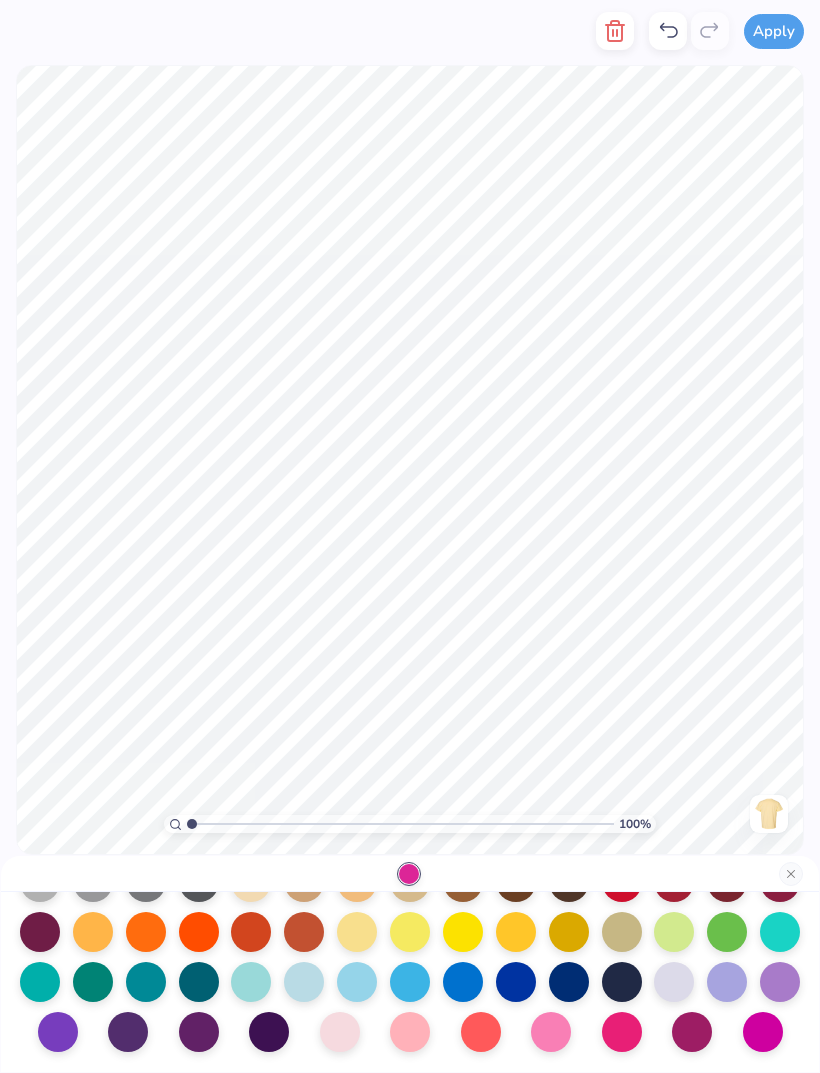scroll, scrollTop: 260, scrollLeft: 0, axis: vertical 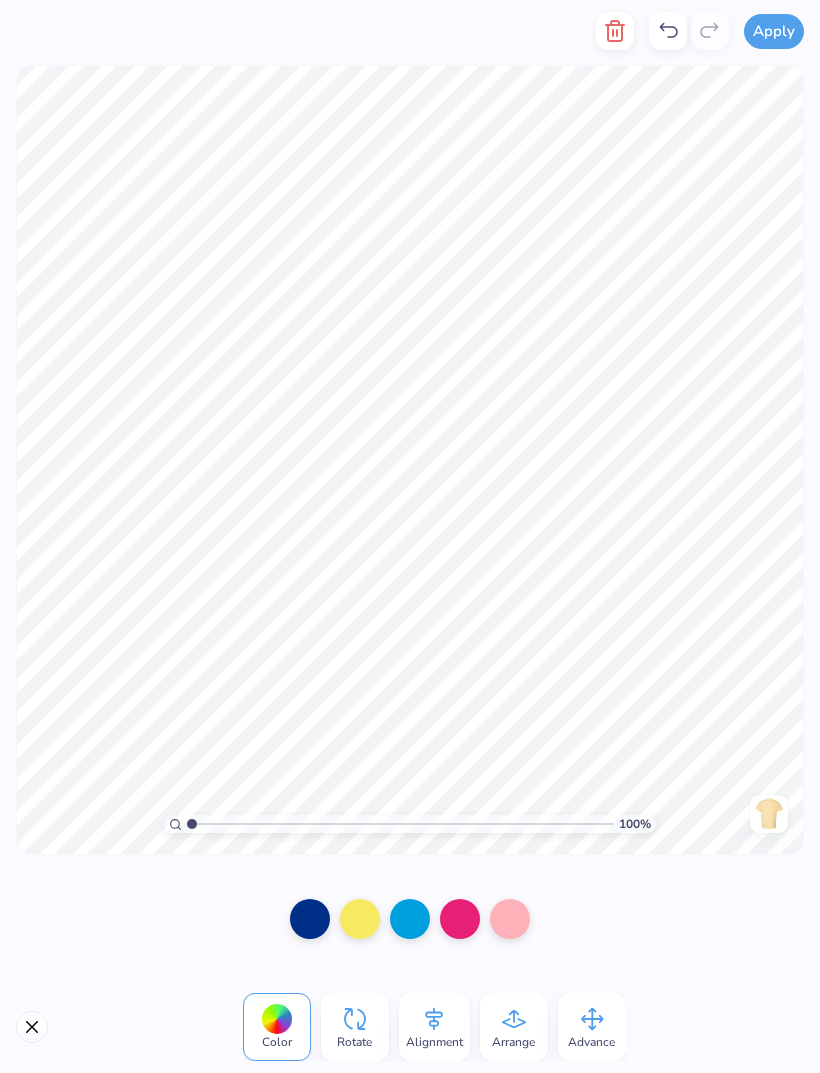 click at bounding box center [360, 919] 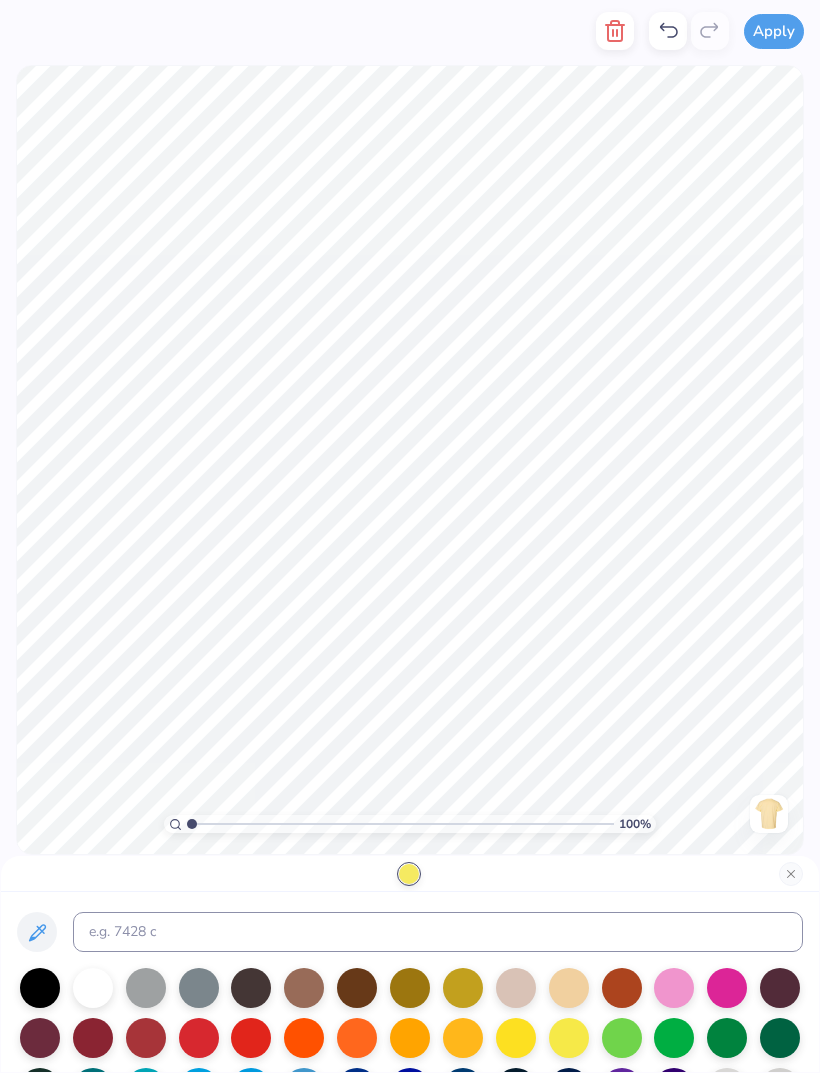 click at bounding box center (674, 988) 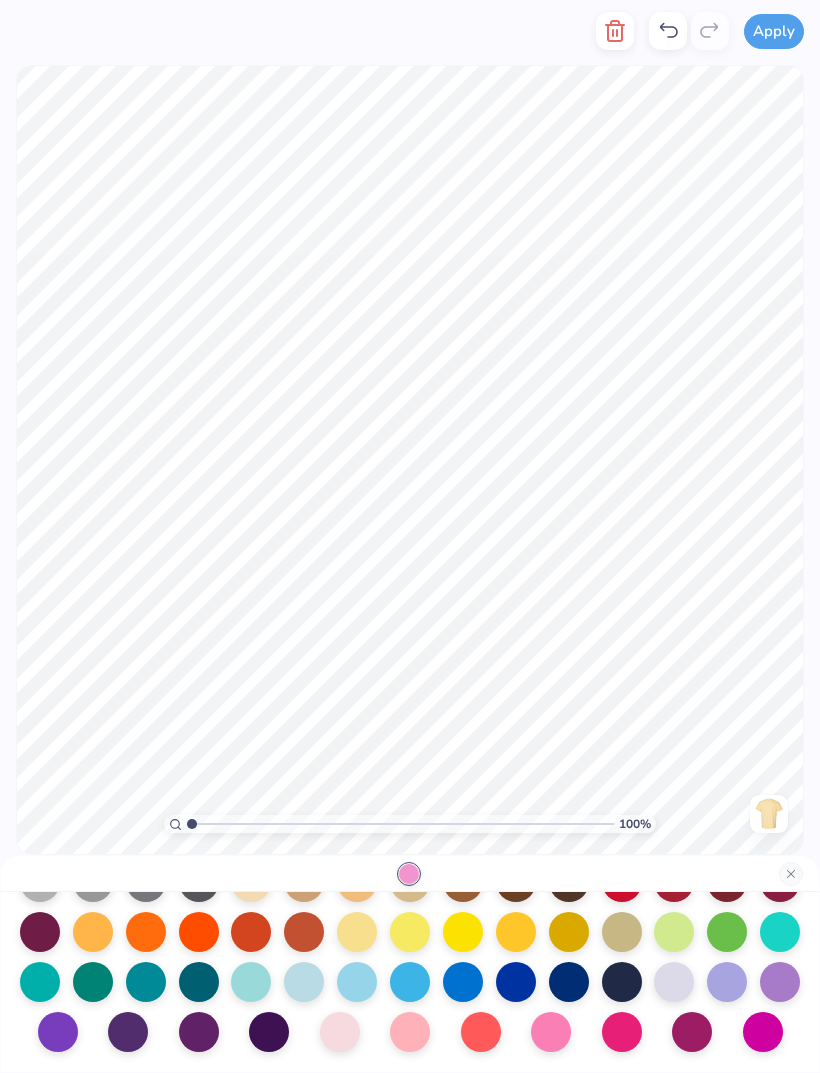 scroll, scrollTop: 260, scrollLeft: 0, axis: vertical 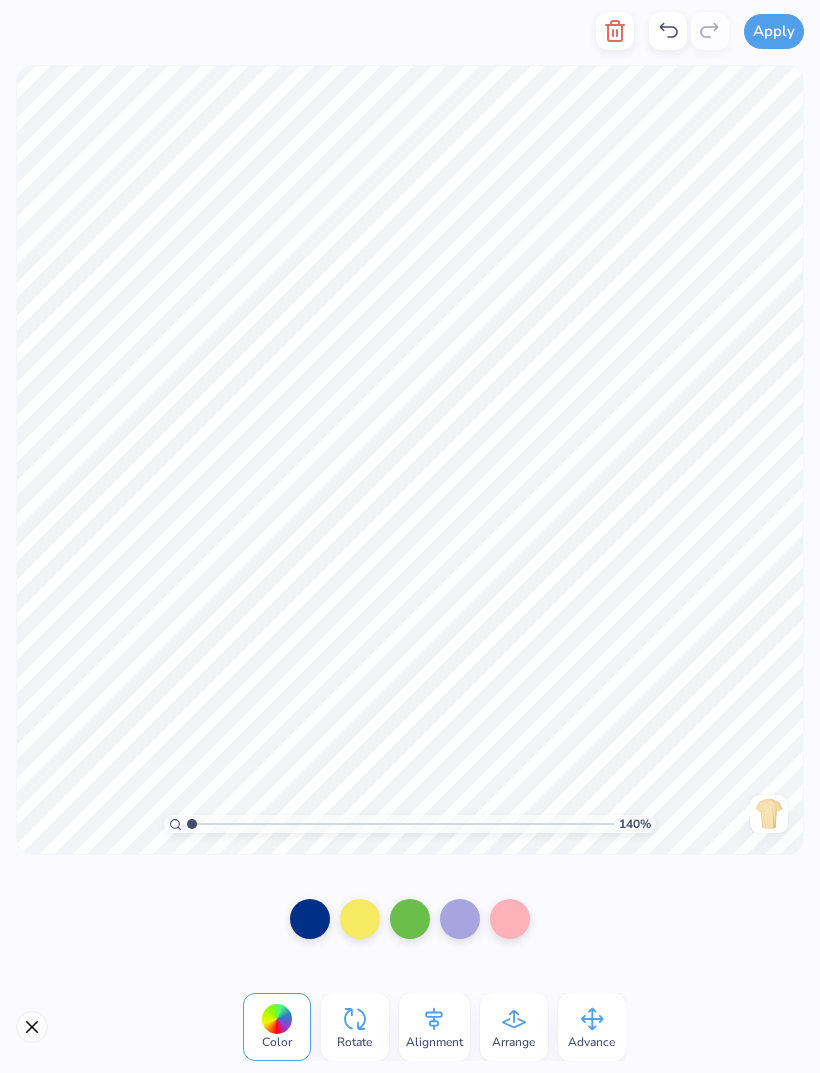 click 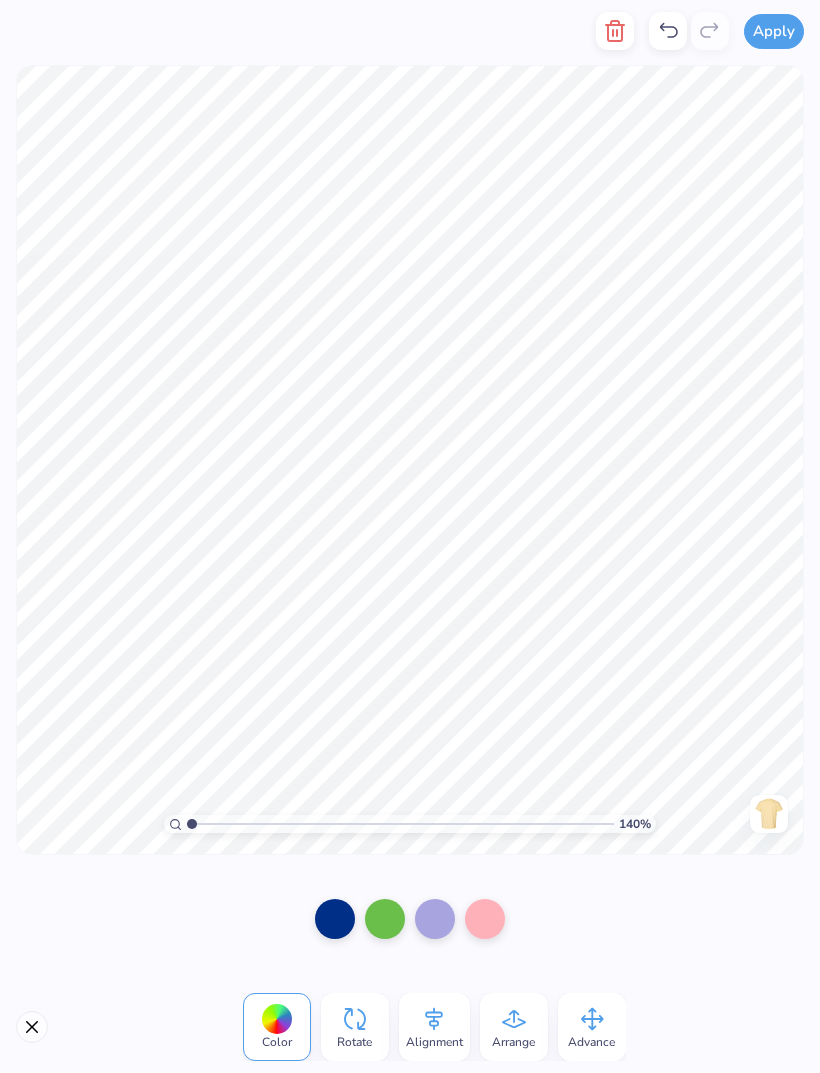 click 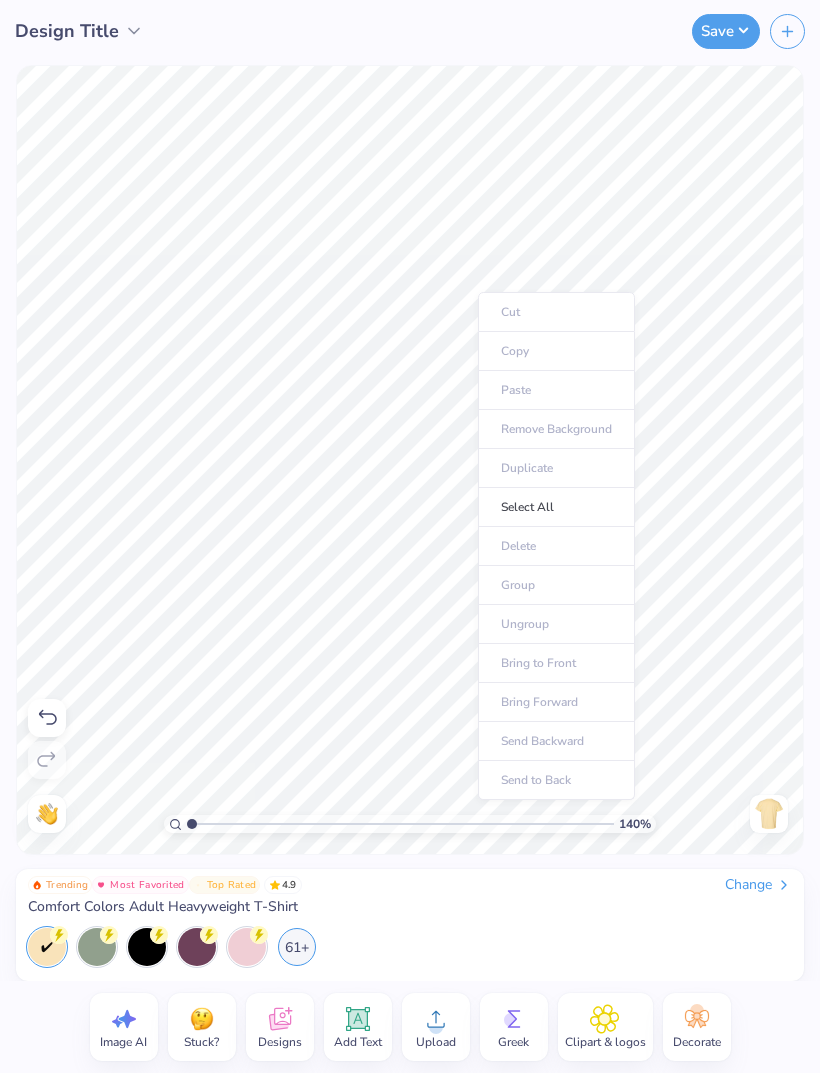 click on "Cut Copy Paste Remove Background Duplicate Select All Delete Group Ungroup Bring to Front Bring Forward Send Backward Send to Back" at bounding box center (556, 546) 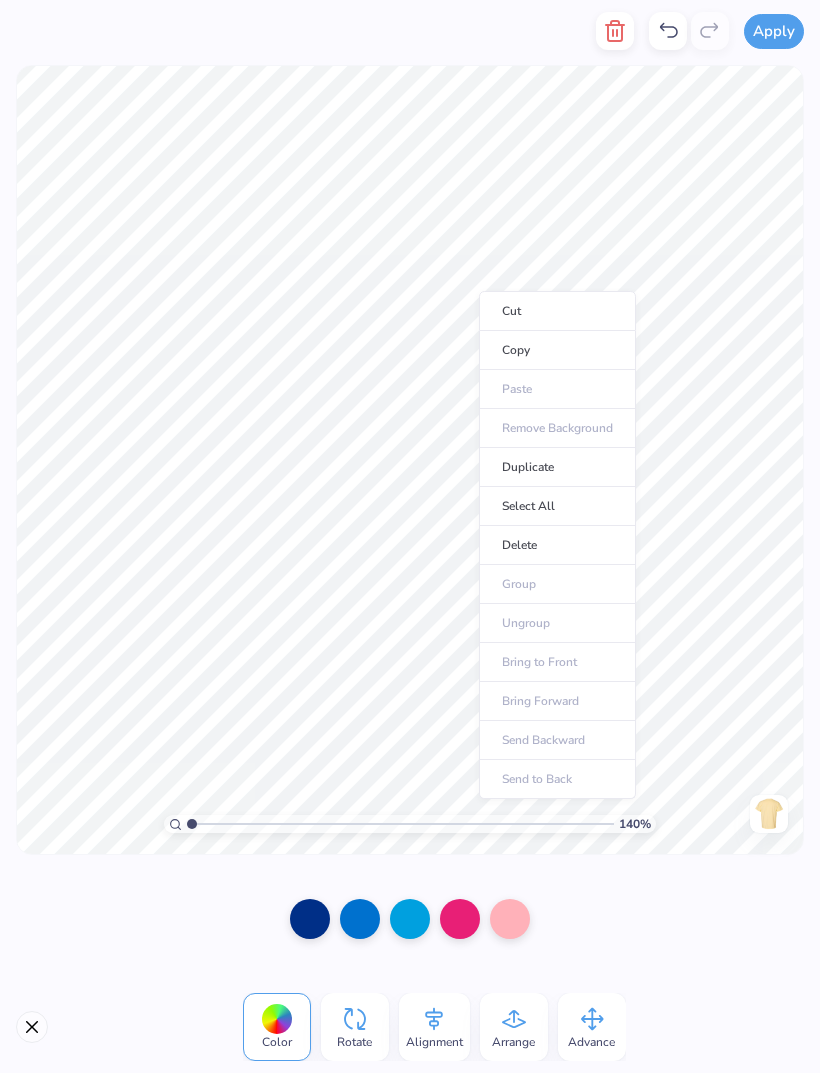 click on "Duplicate" at bounding box center (557, 467) 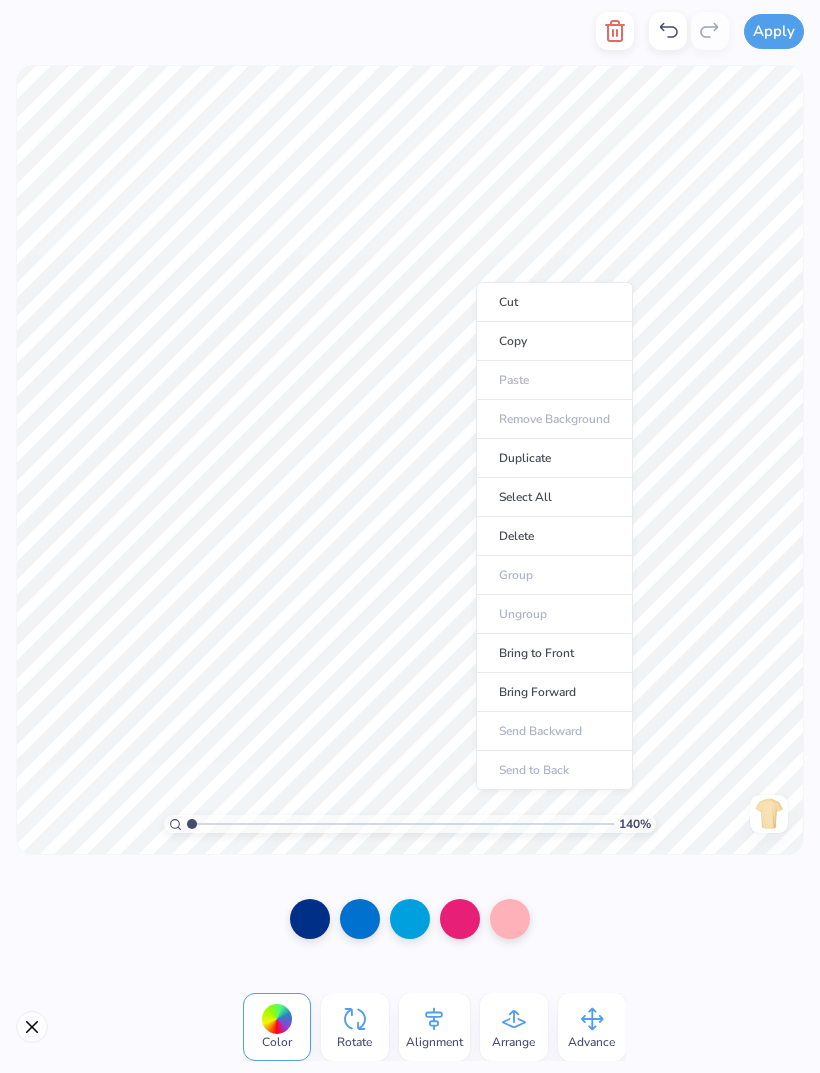 click on "Duplicate" at bounding box center (554, 458) 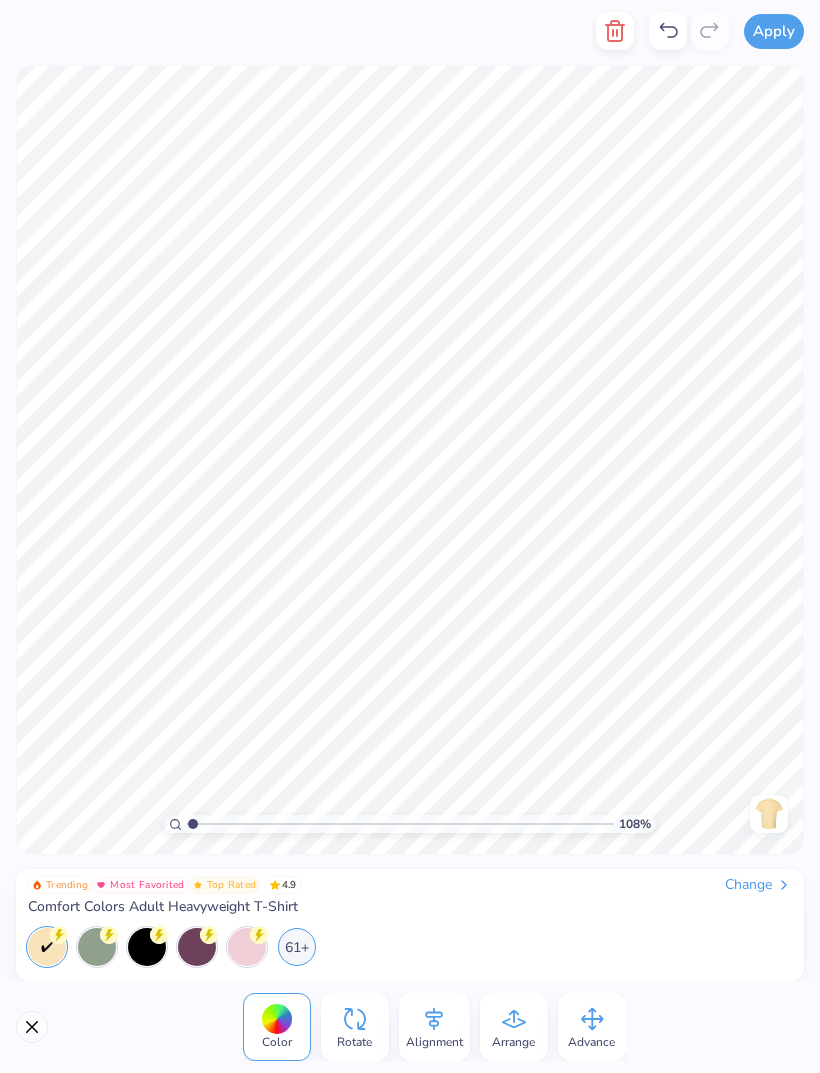 type on "1" 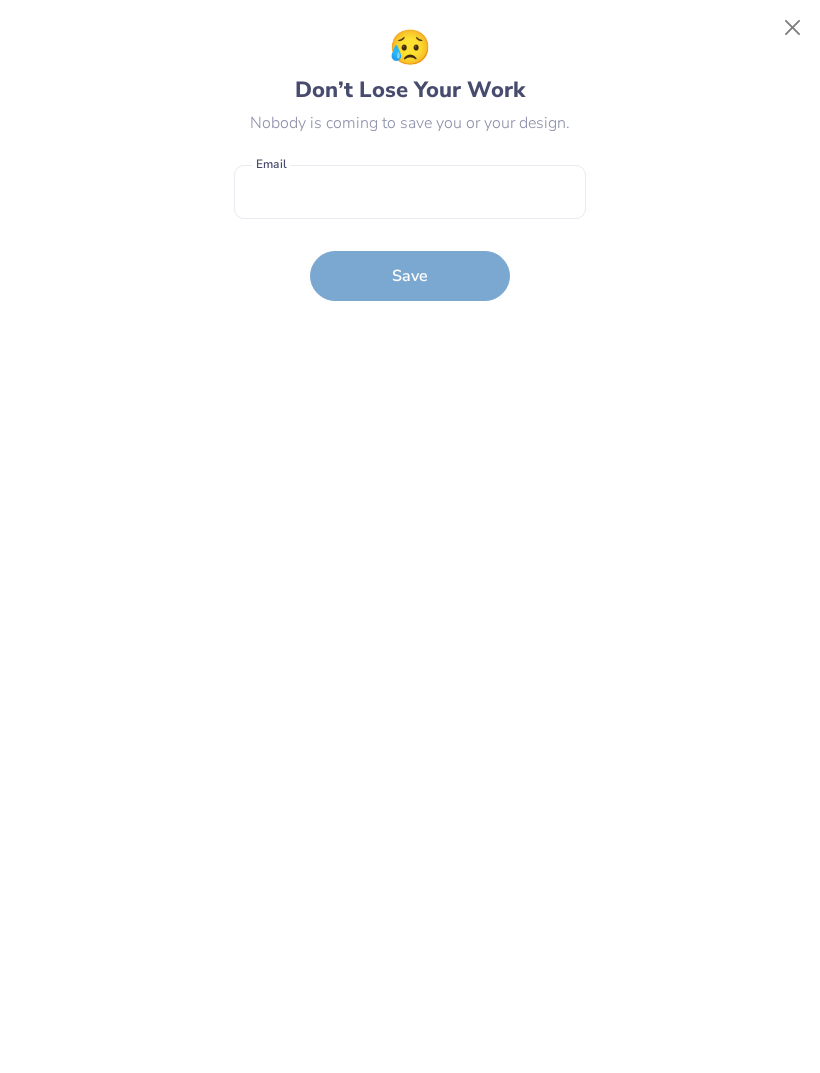 click at bounding box center [793, 28] 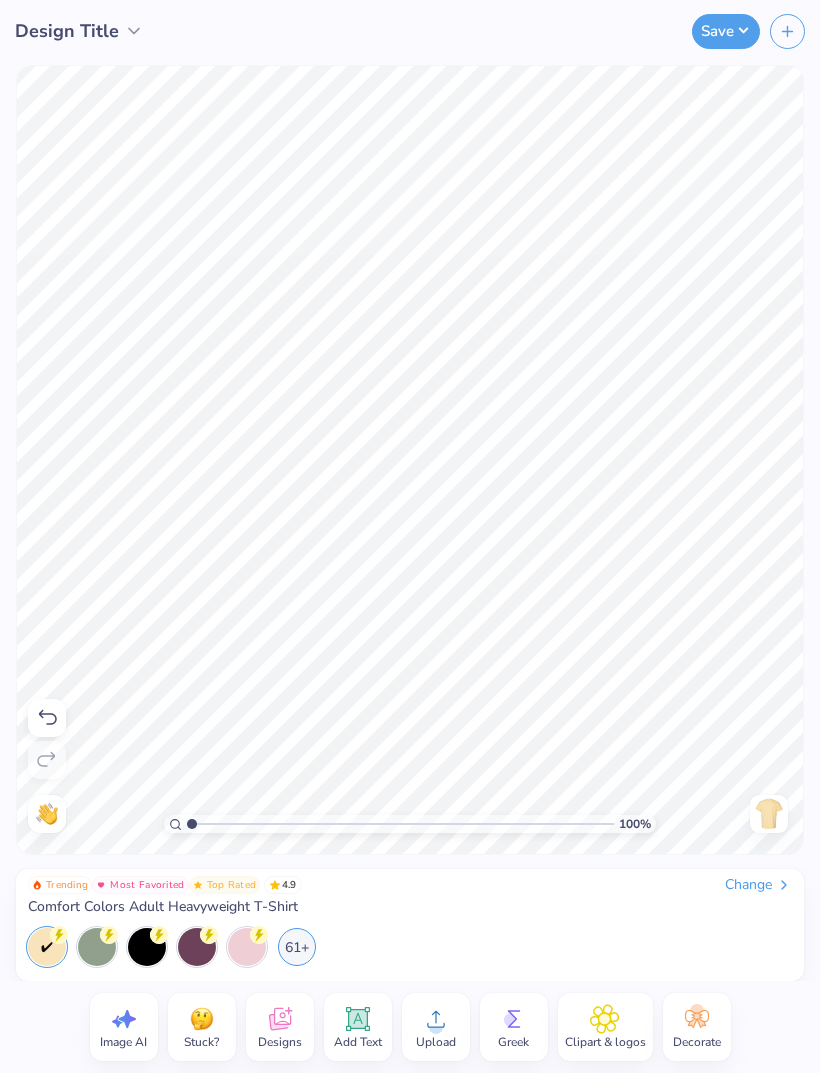 click on "61+" at bounding box center [297, 947] 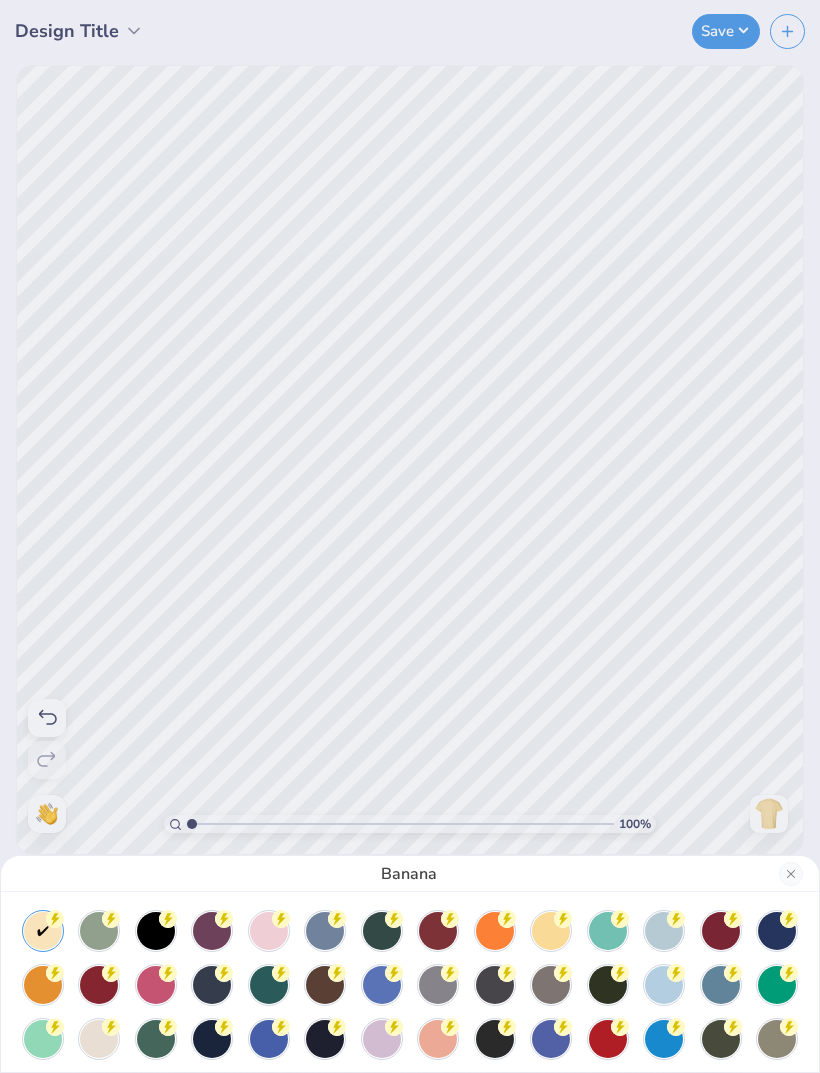 click at bounding box center [382, 1039] 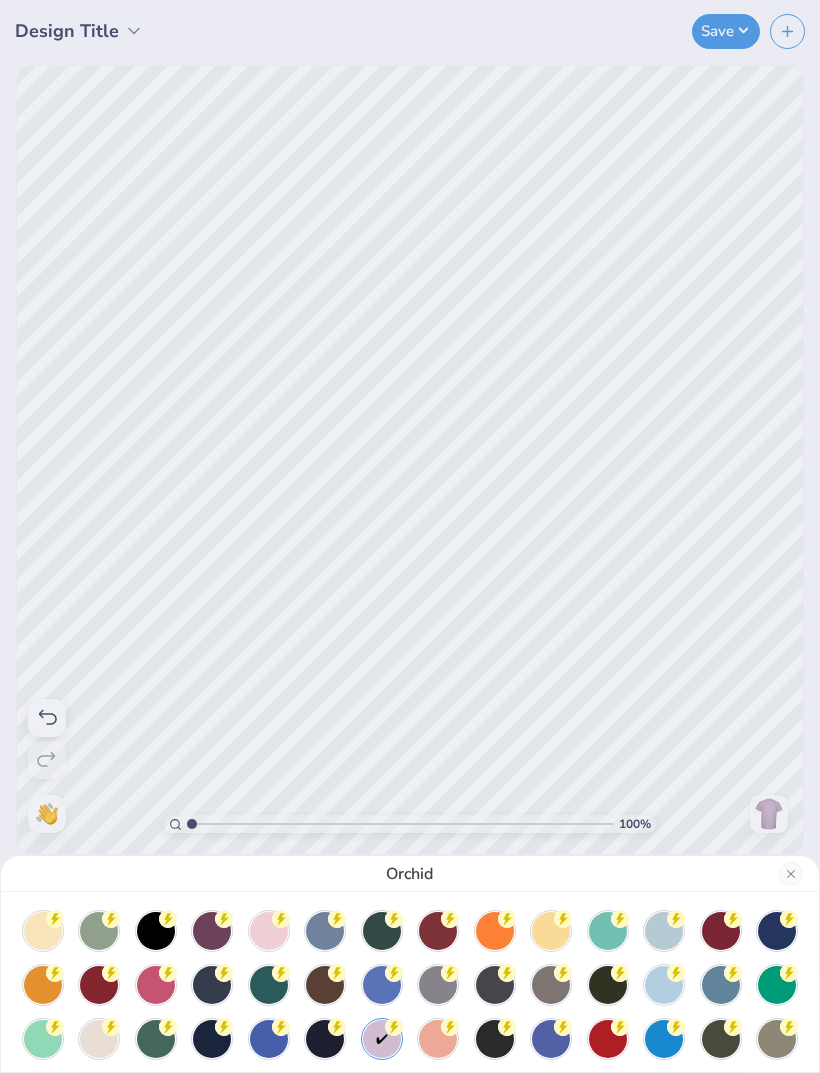 click at bounding box center (269, 931) 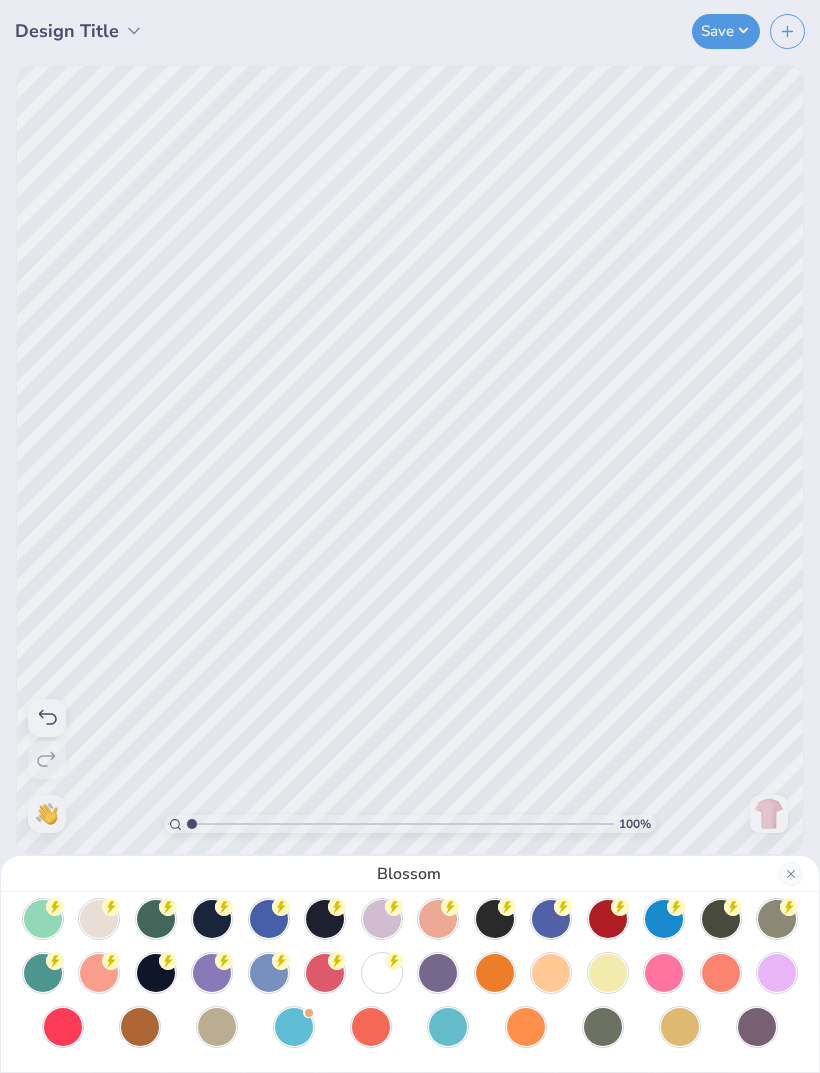 scroll, scrollTop: 120, scrollLeft: 0, axis: vertical 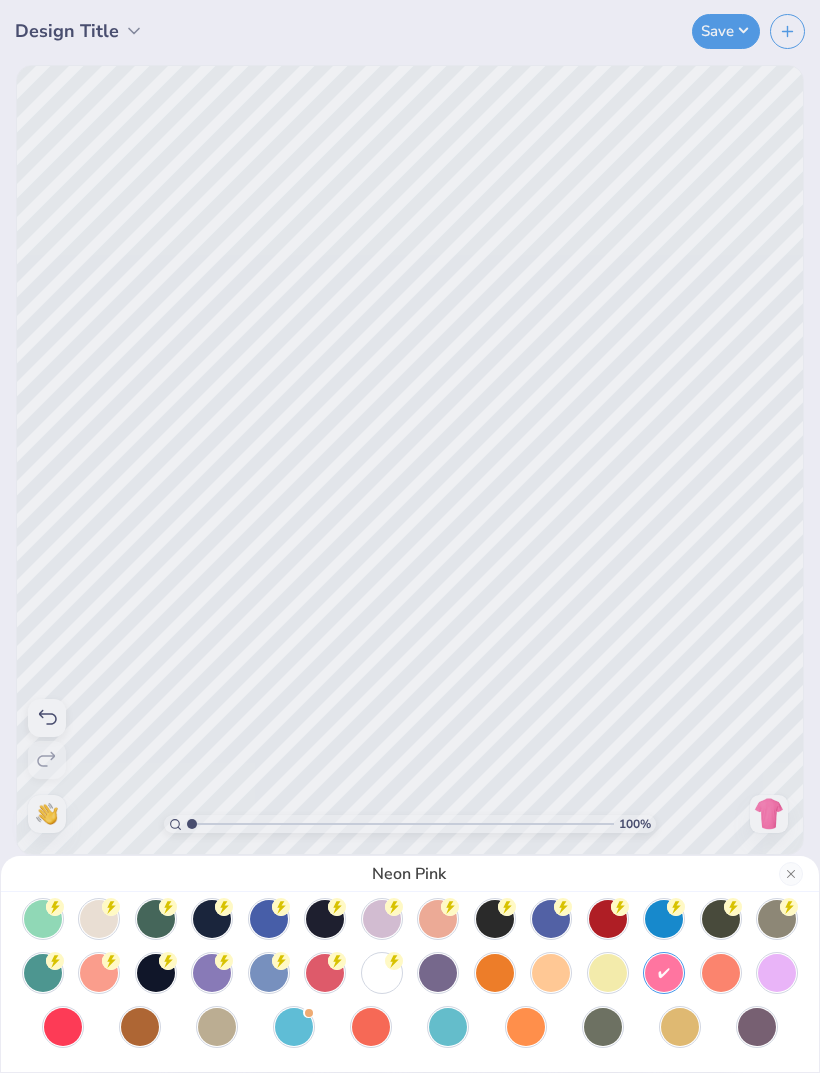 click at bounding box center [777, 973] 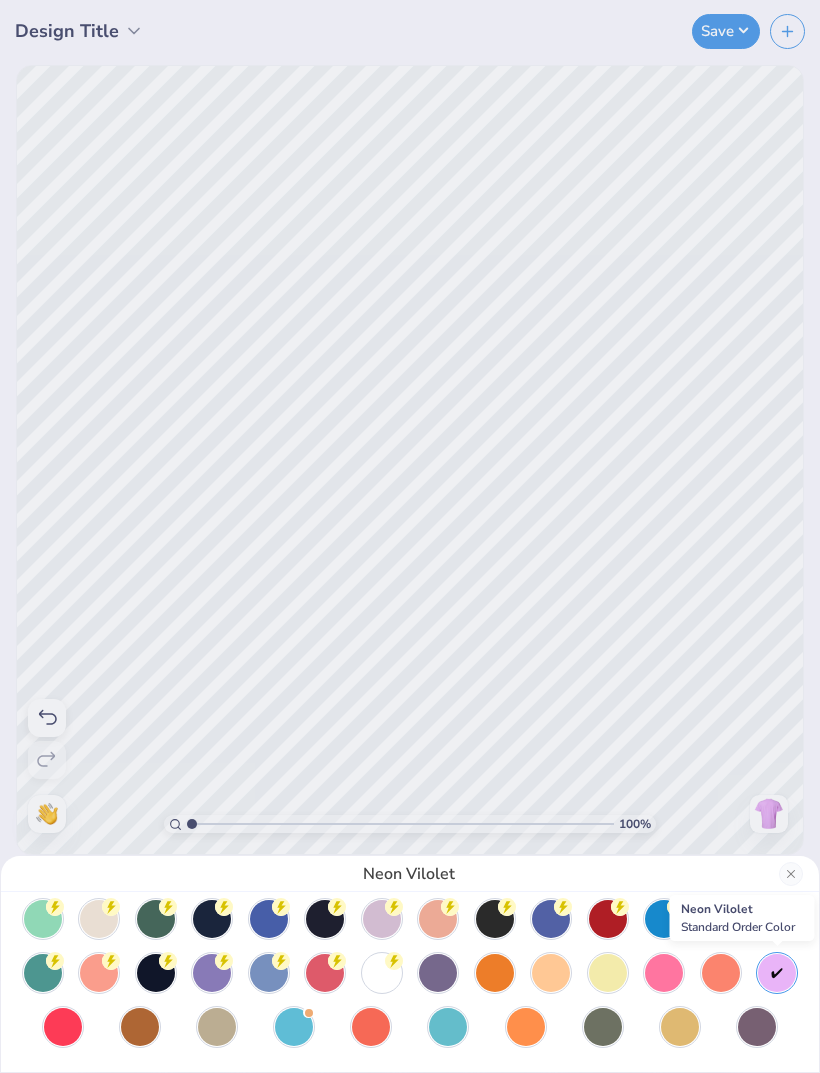 click at bounding box center (777, 973) 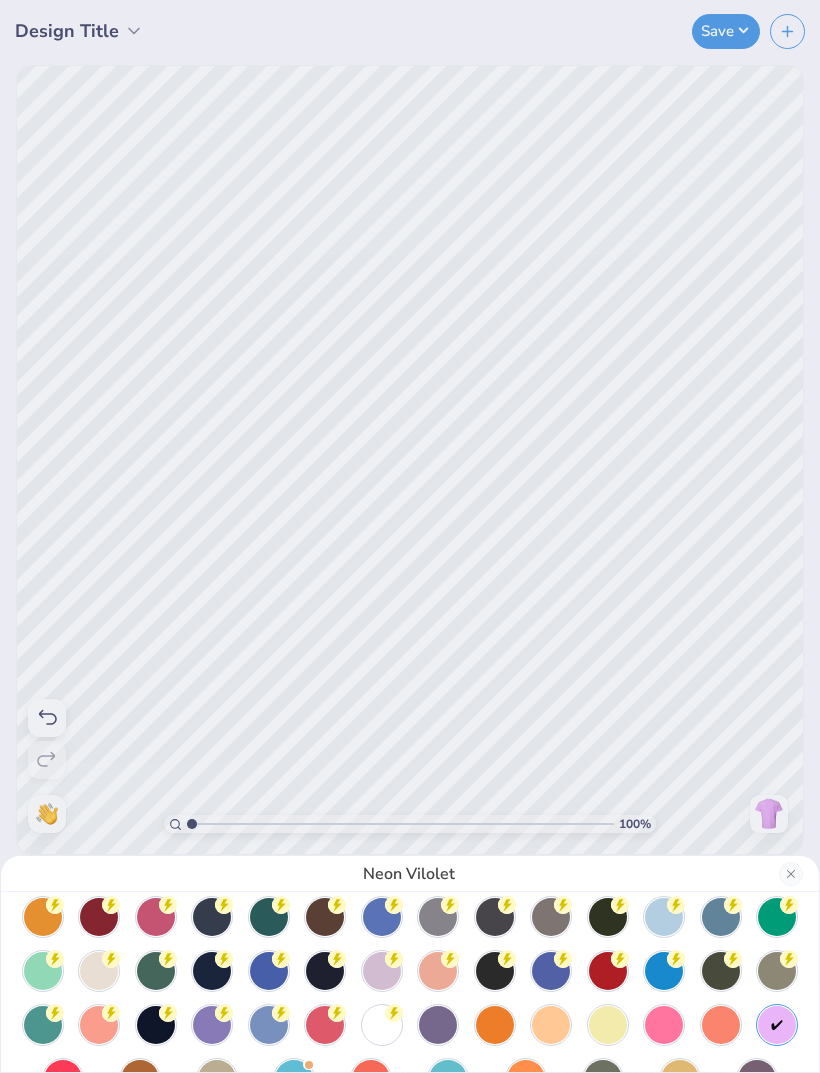 scroll, scrollTop: 71, scrollLeft: 0, axis: vertical 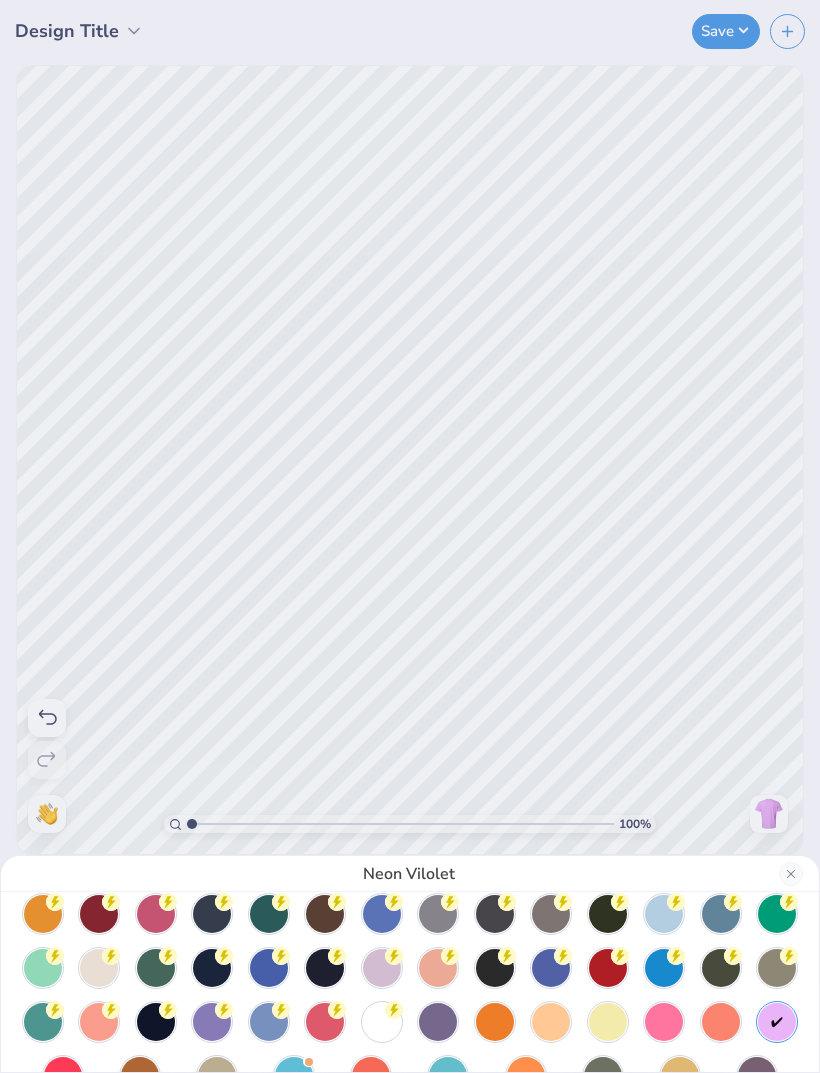 click at bounding box center (382, 1022) 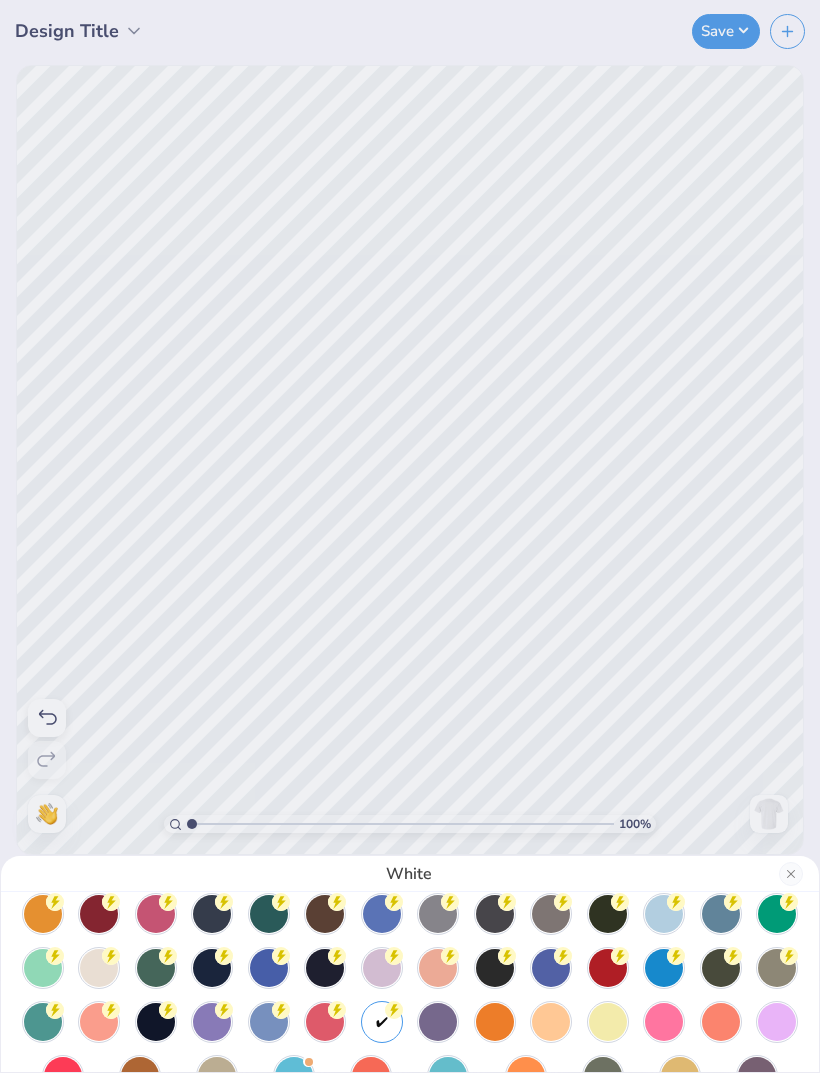 click at bounding box center (664, 914) 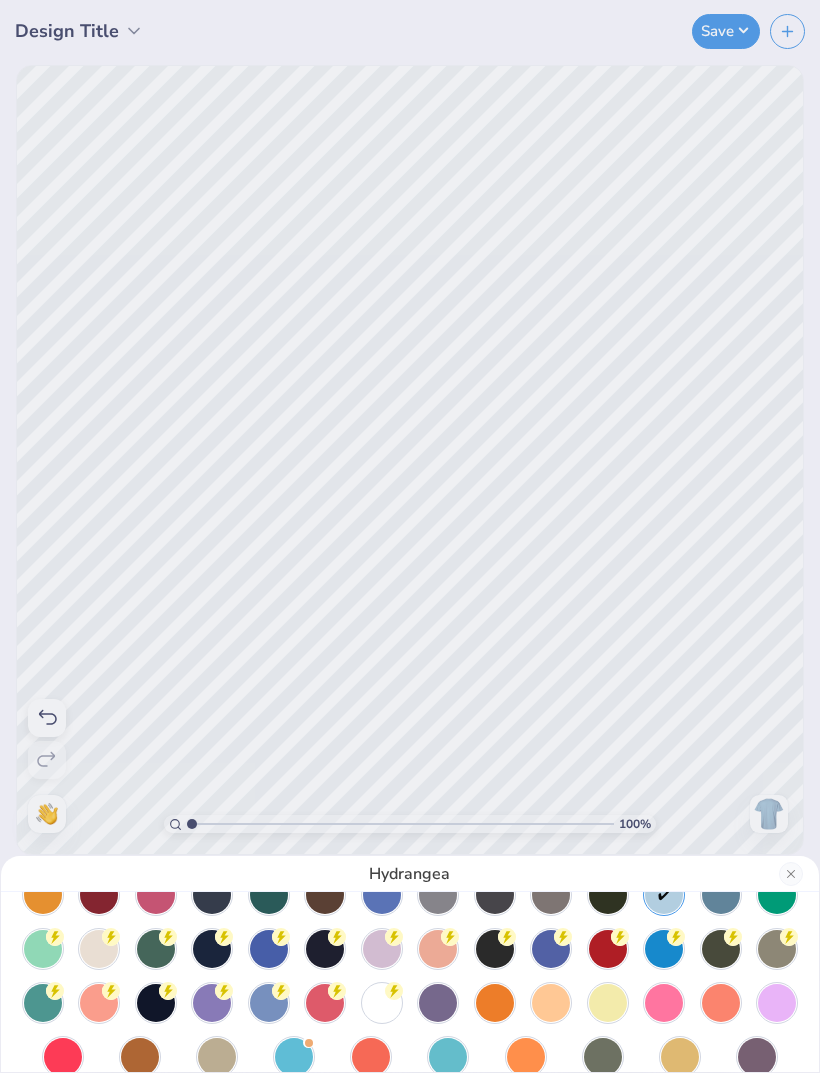 scroll, scrollTop: 89, scrollLeft: 0, axis: vertical 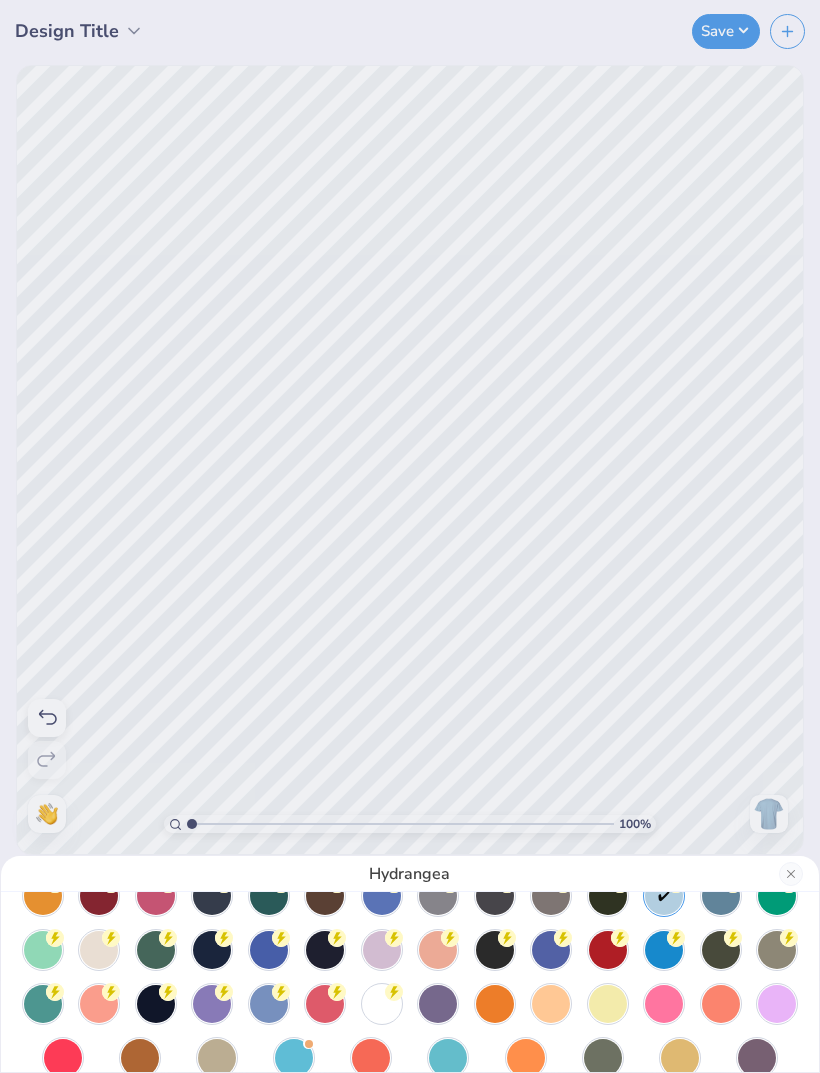 click at bounding box center [664, 1004] 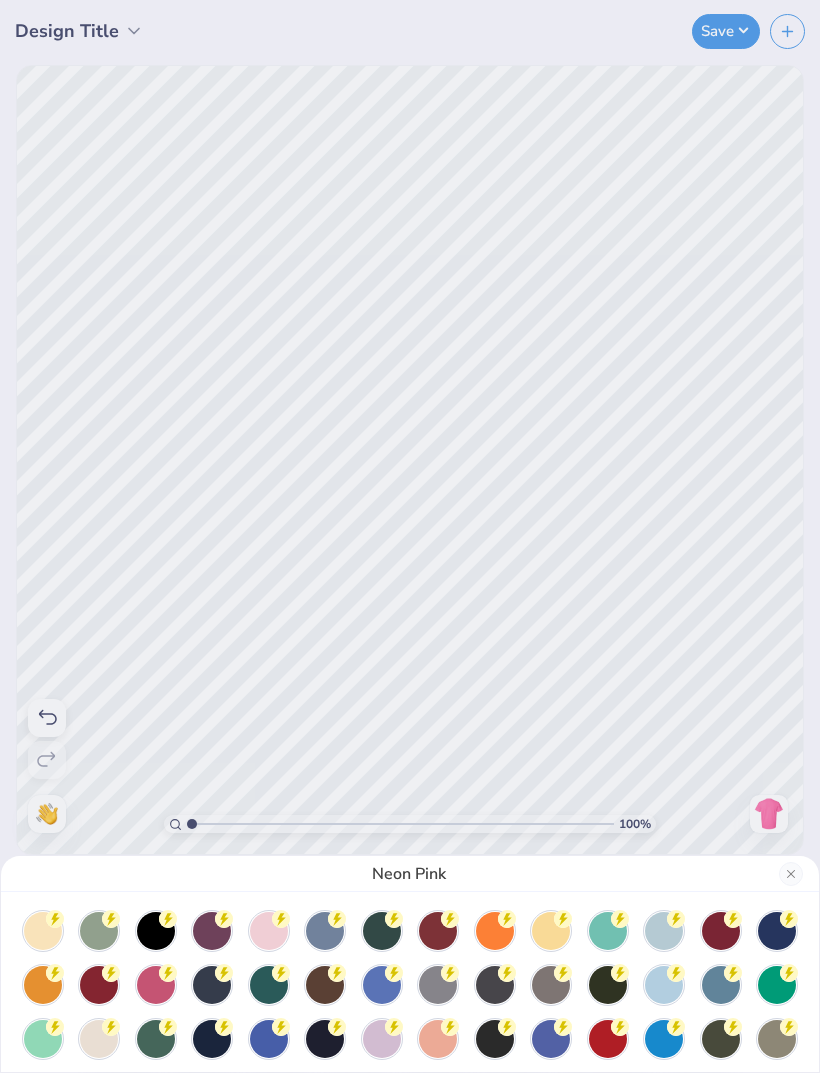 scroll, scrollTop: 0, scrollLeft: 0, axis: both 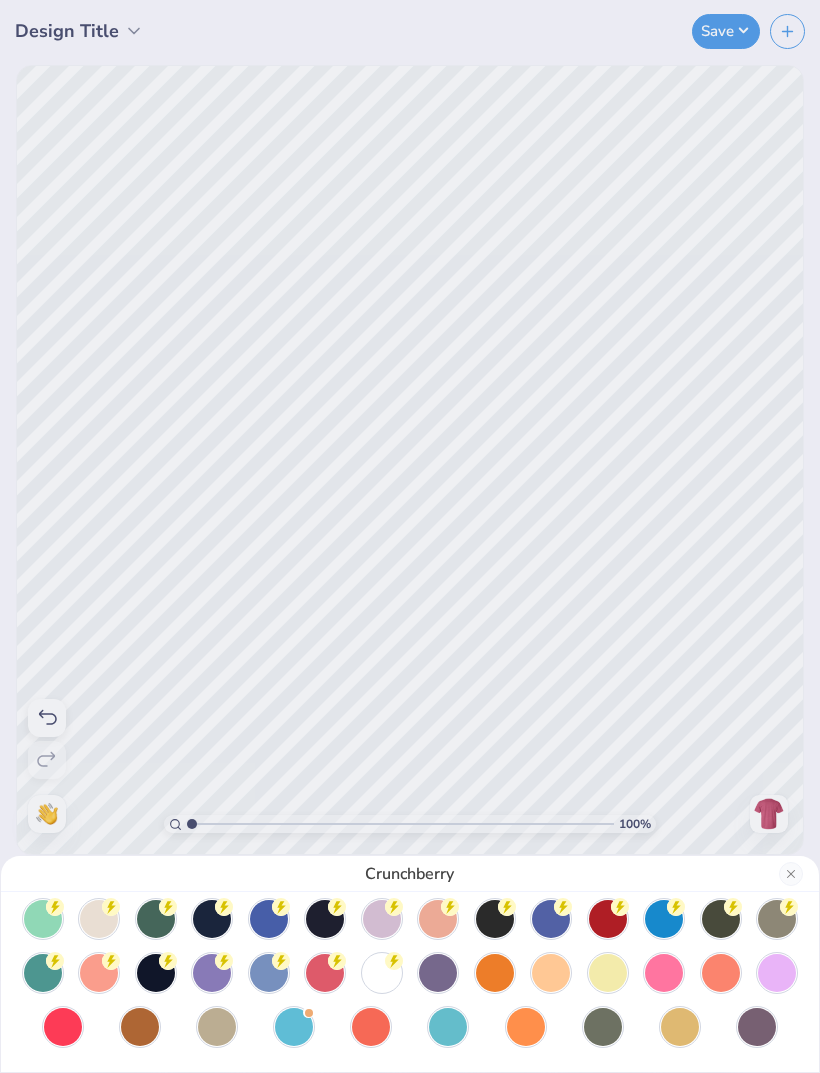 click at bounding box center [63, 1027] 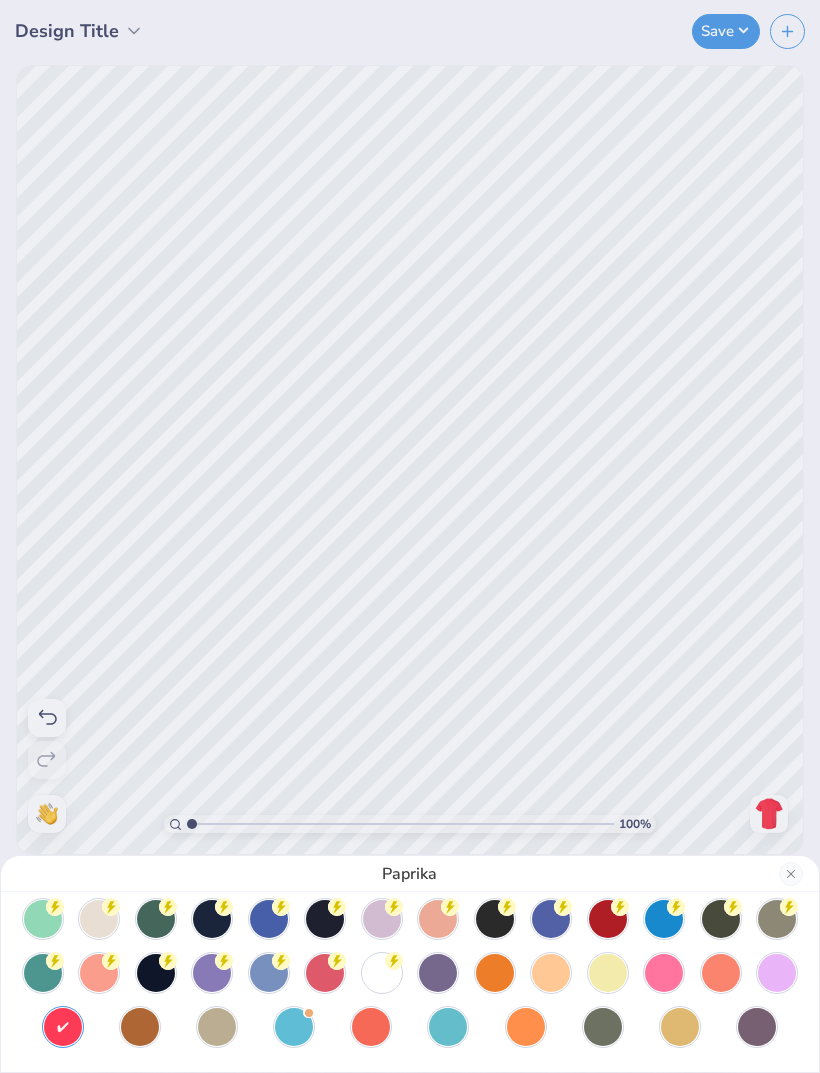 click at bounding box center (664, 973) 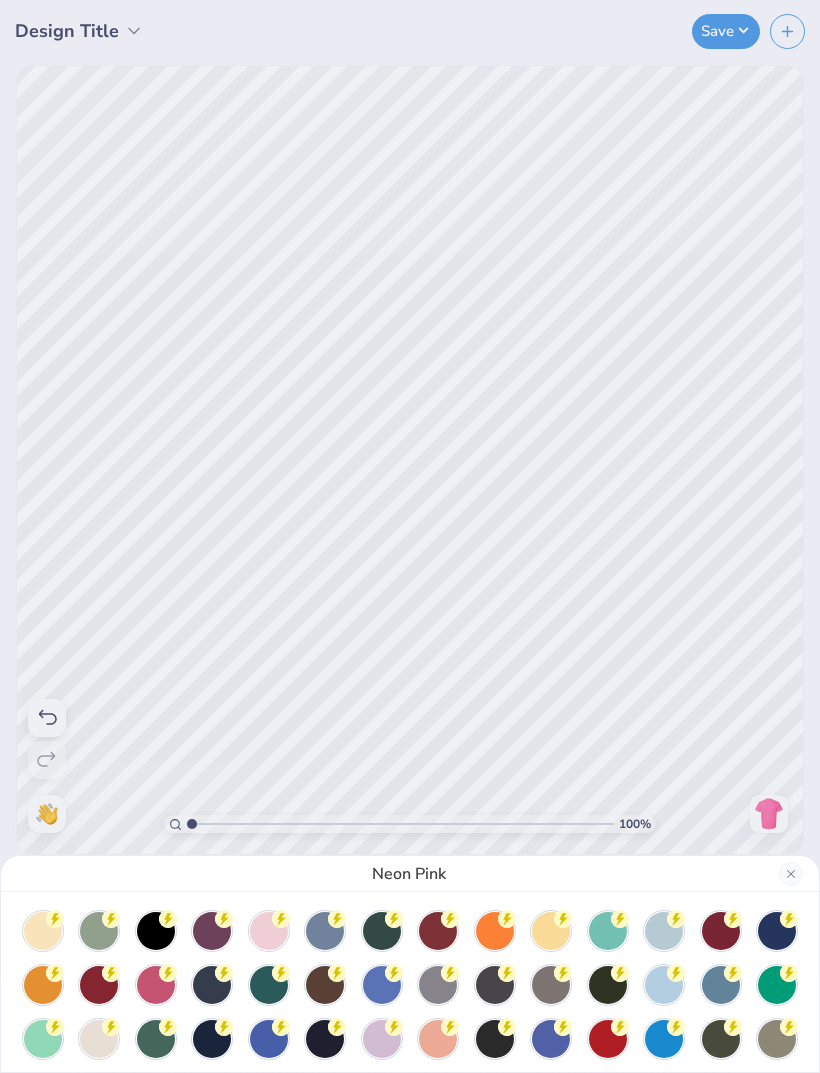 scroll, scrollTop: 0, scrollLeft: 0, axis: both 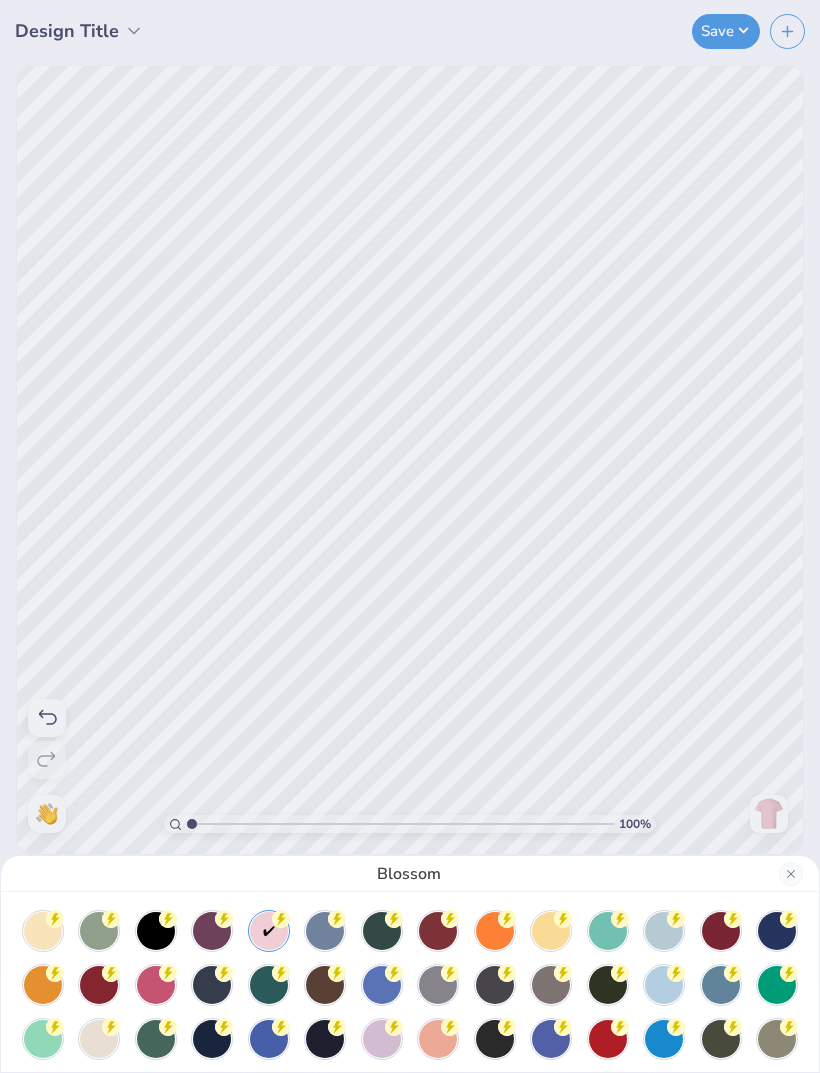 click on "Blossom" at bounding box center [410, 536] 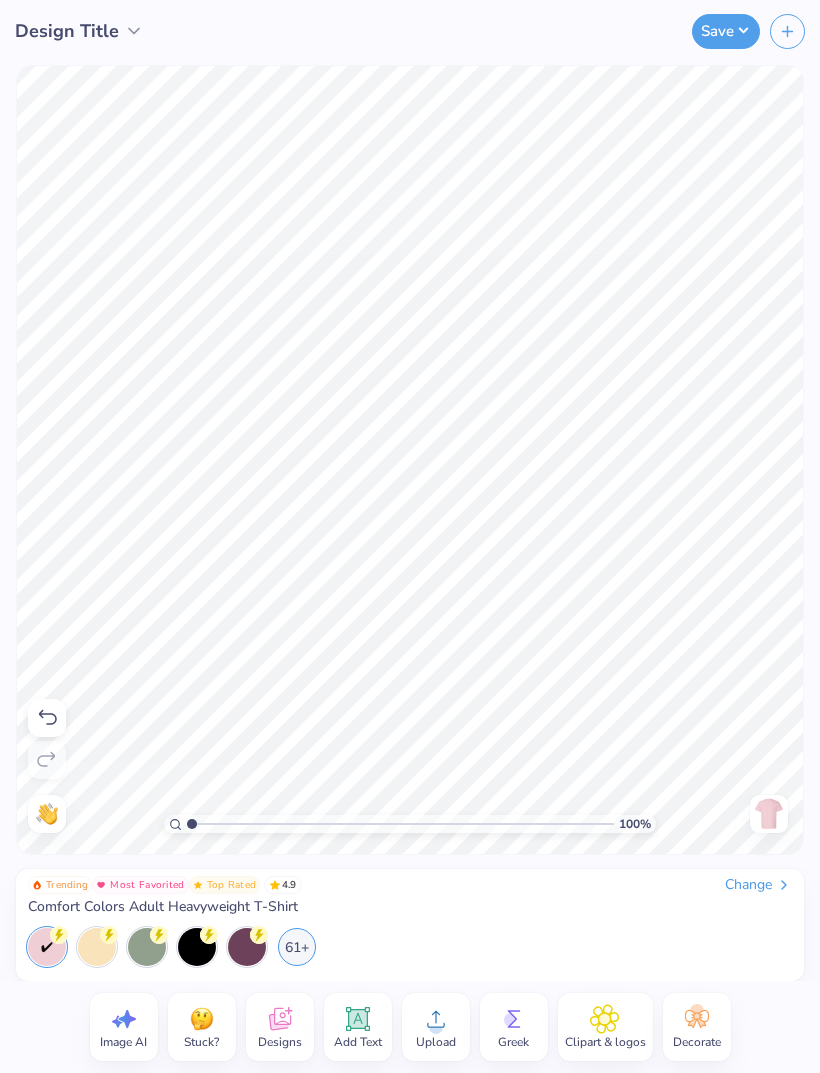 click at bounding box center (769, 814) 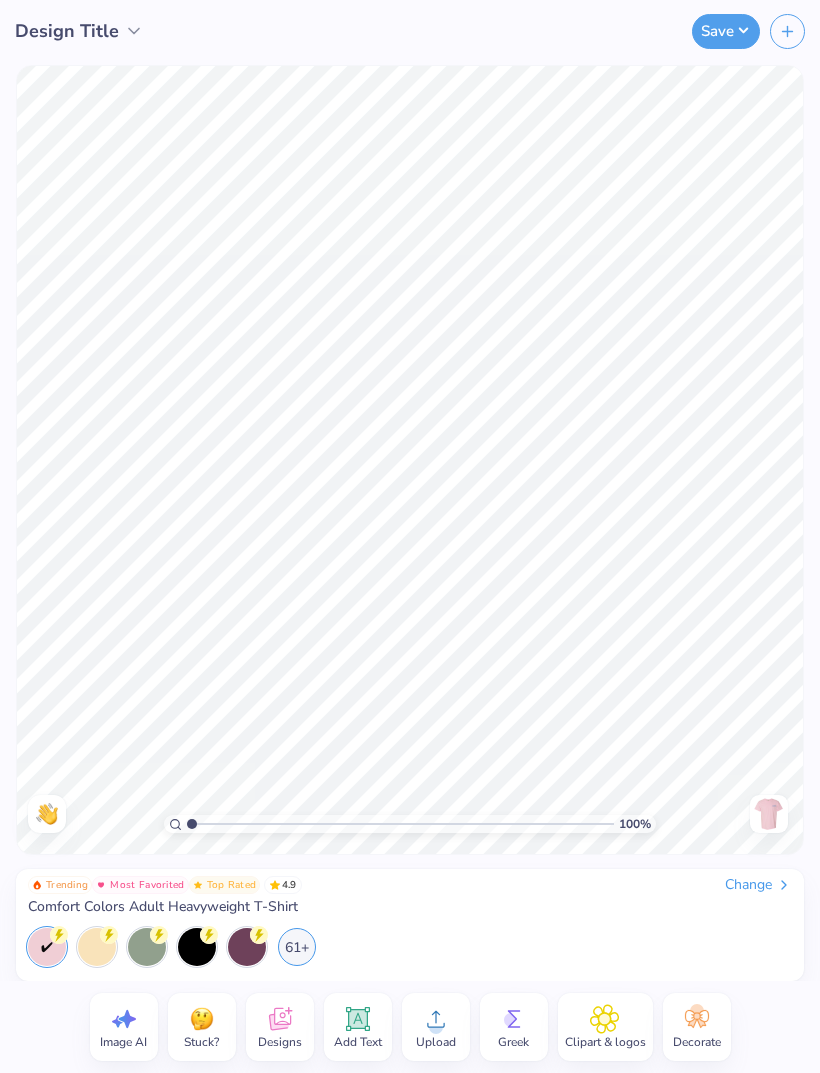 click at bounding box center (769, 814) 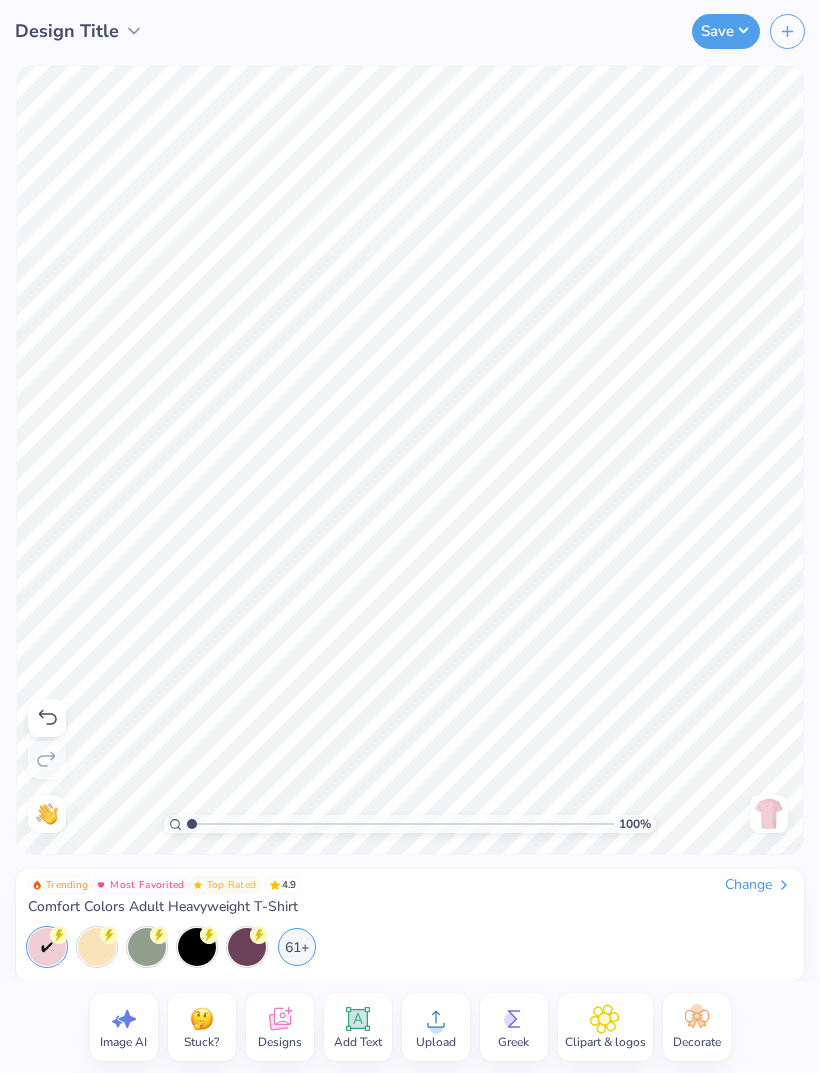 click at bounding box center [769, 814] 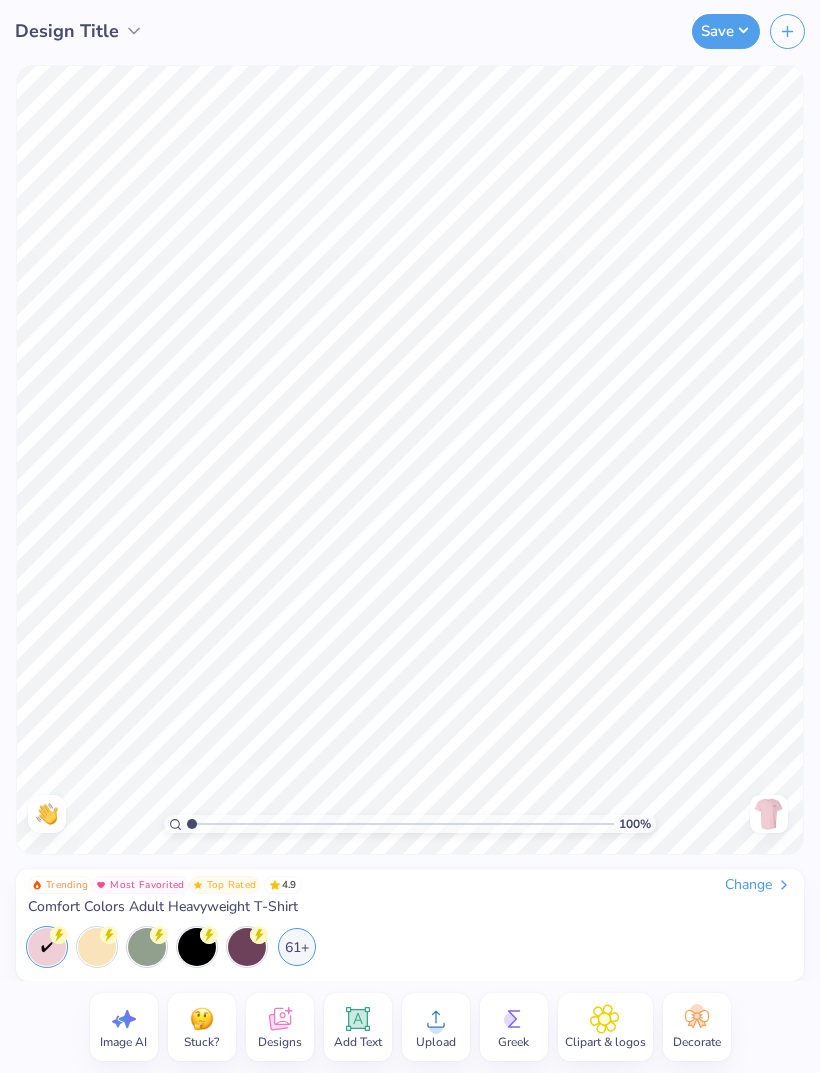 click 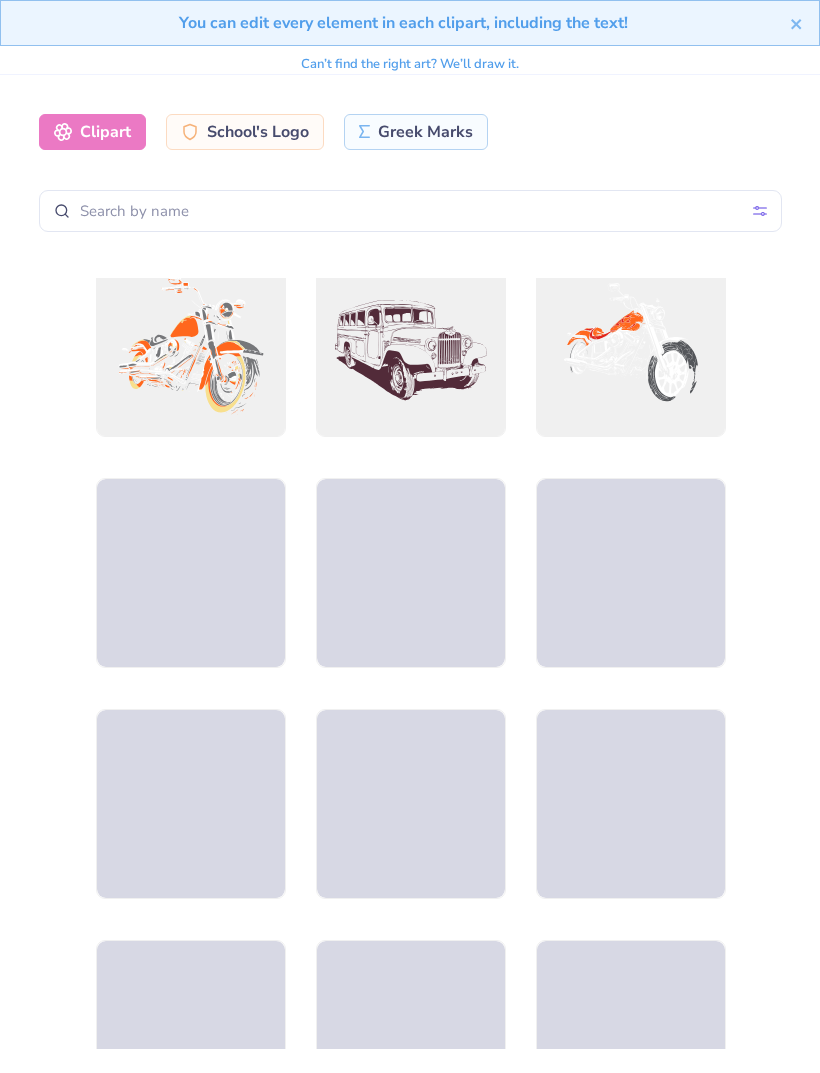 scroll, scrollTop: 2111, scrollLeft: 0, axis: vertical 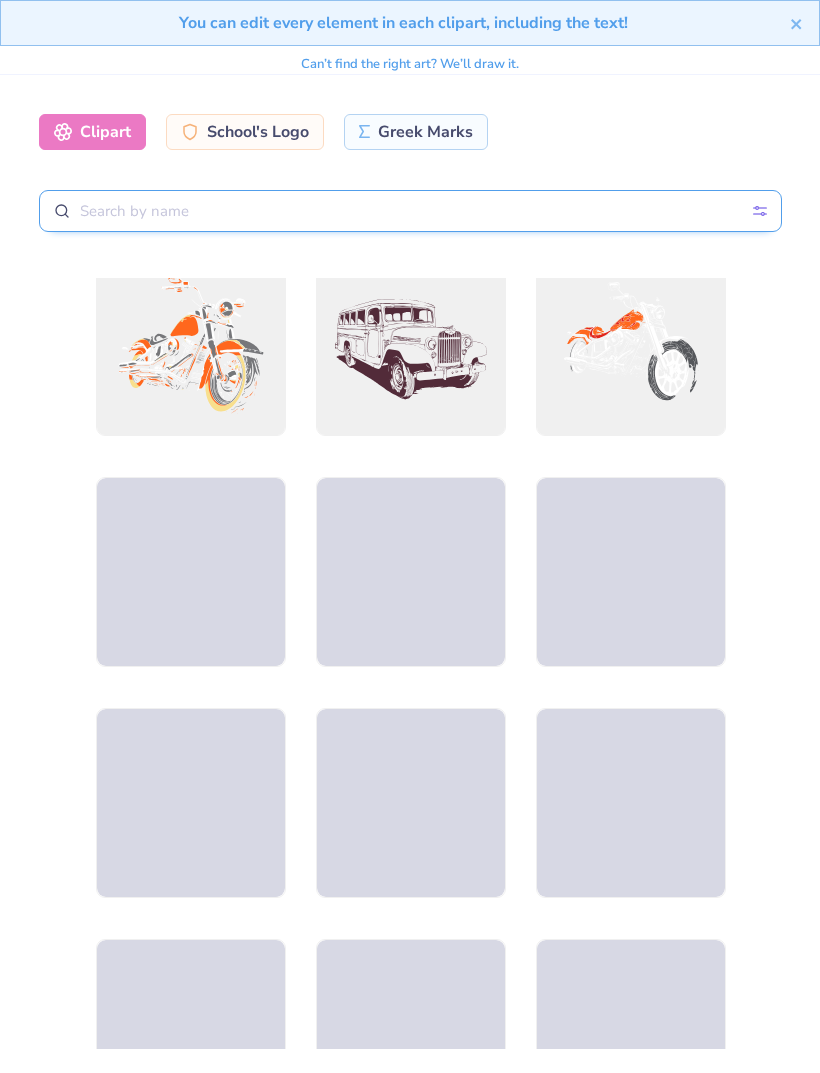 click at bounding box center (410, 211) 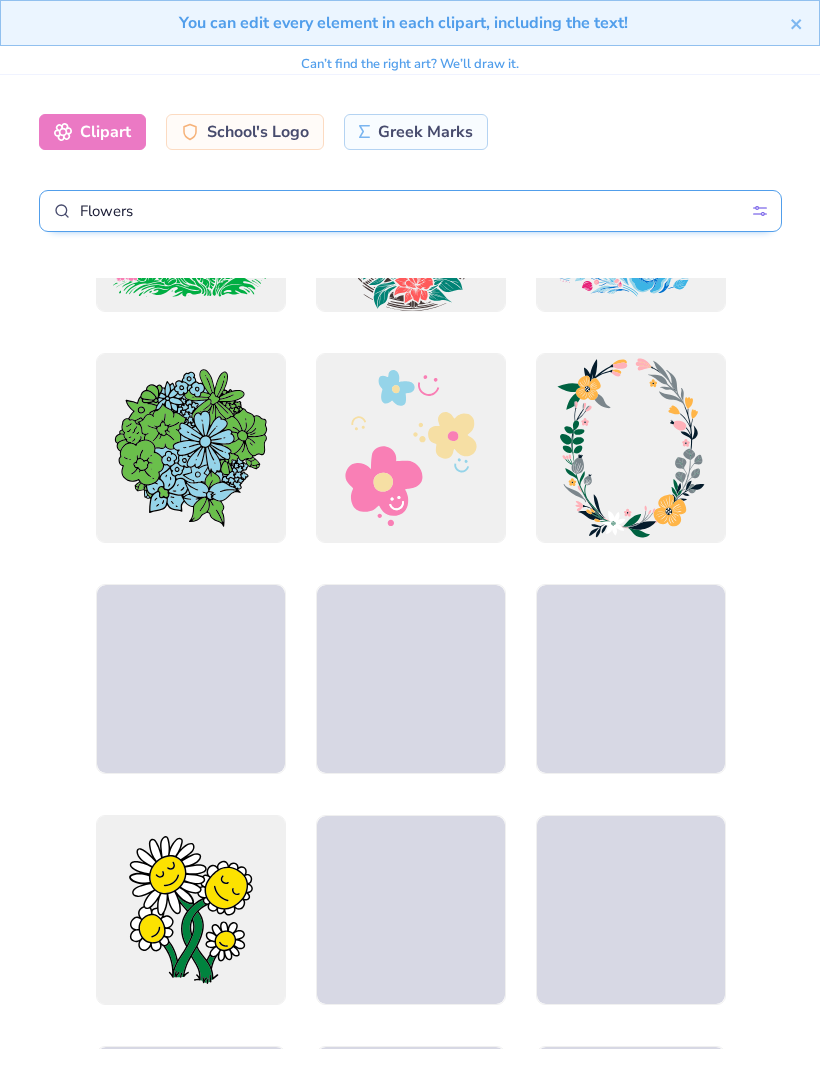 scroll, scrollTop: 838, scrollLeft: 0, axis: vertical 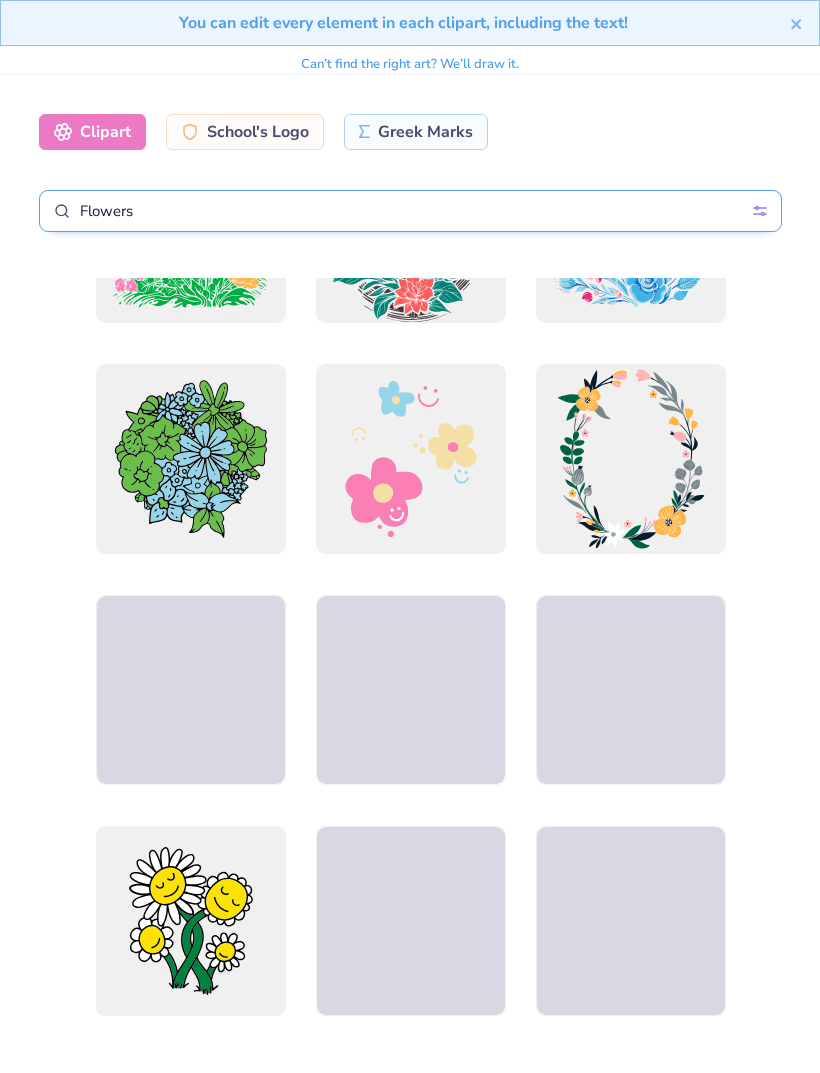 type on "Flowers" 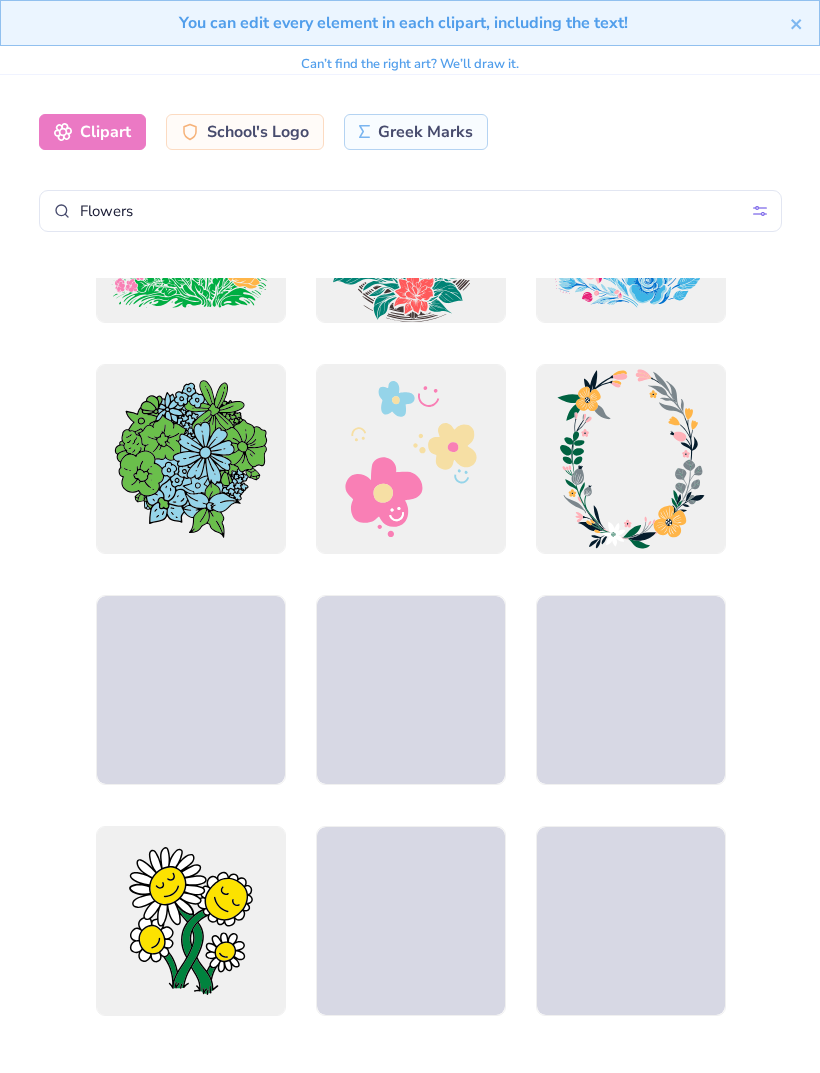 click at bounding box center [190, 459] 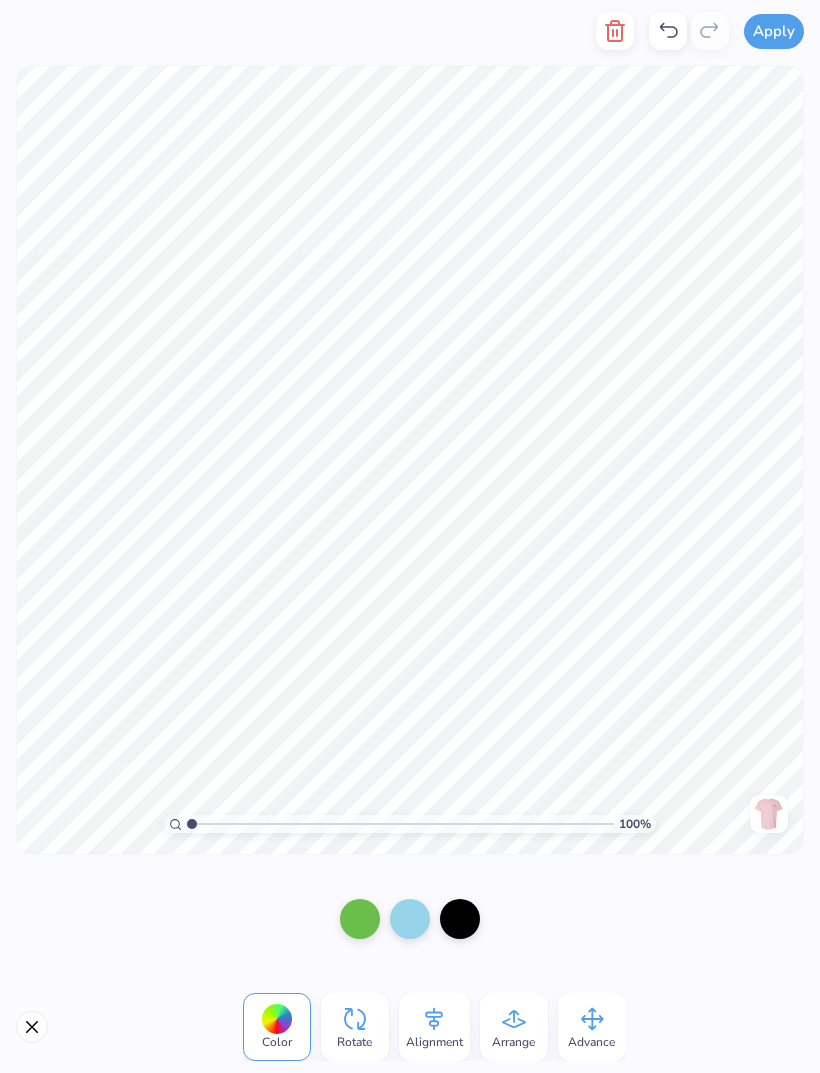 click at bounding box center [360, 919] 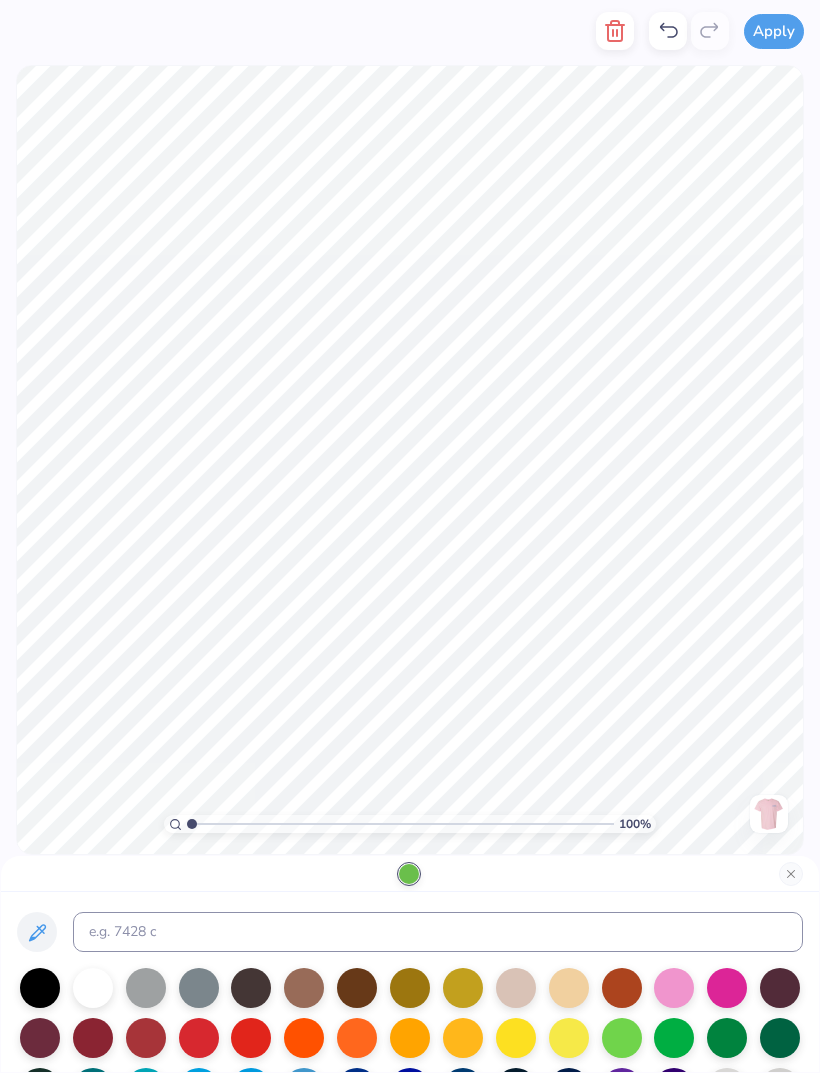 click at bounding box center (674, 988) 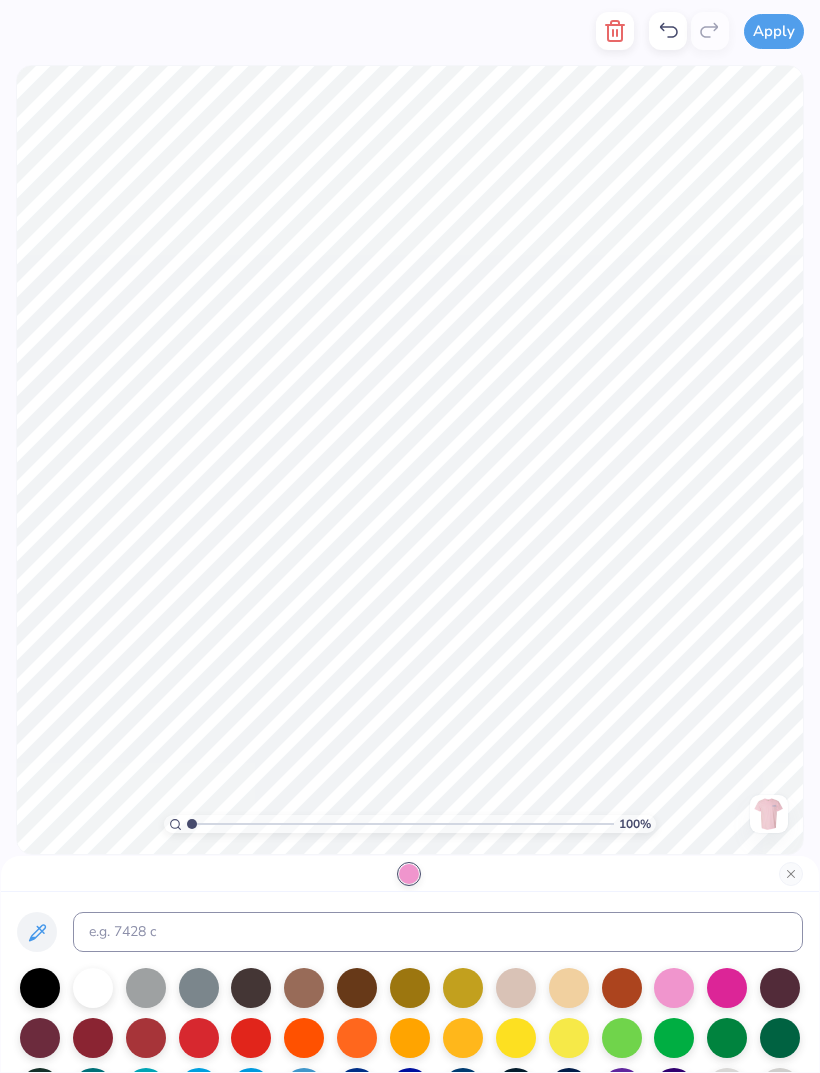 click at bounding box center [791, 874] 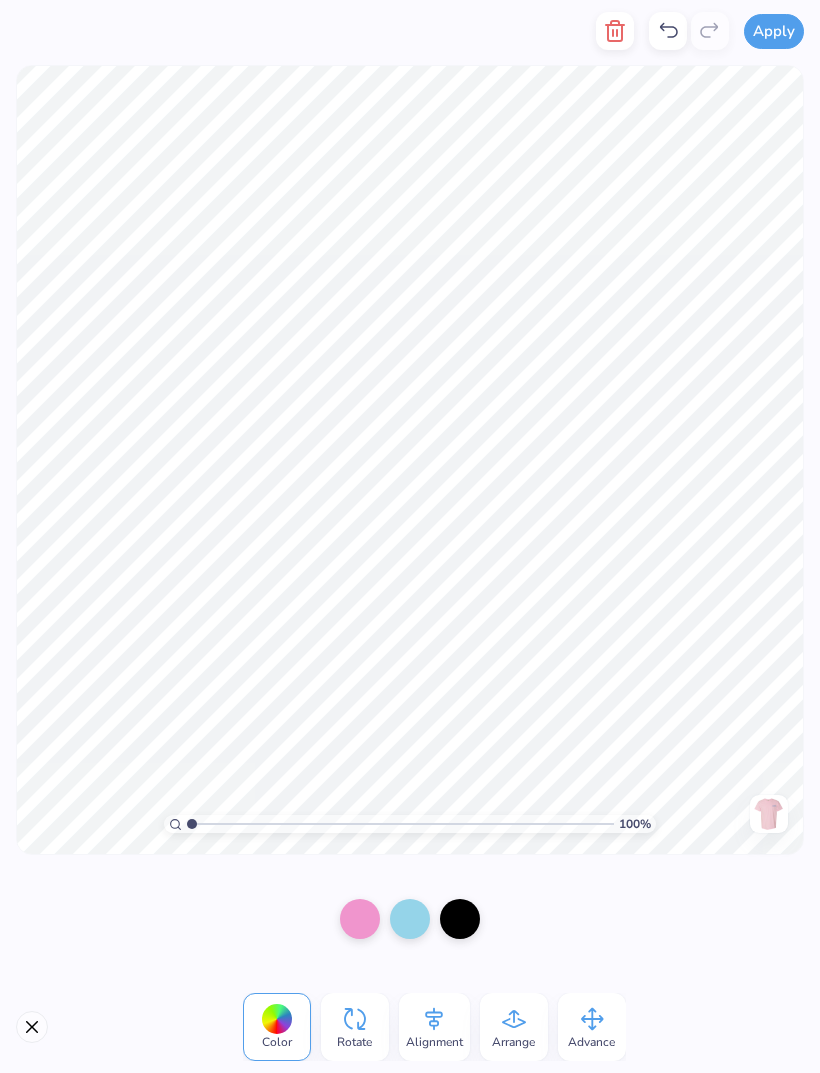click at bounding box center [410, 919] 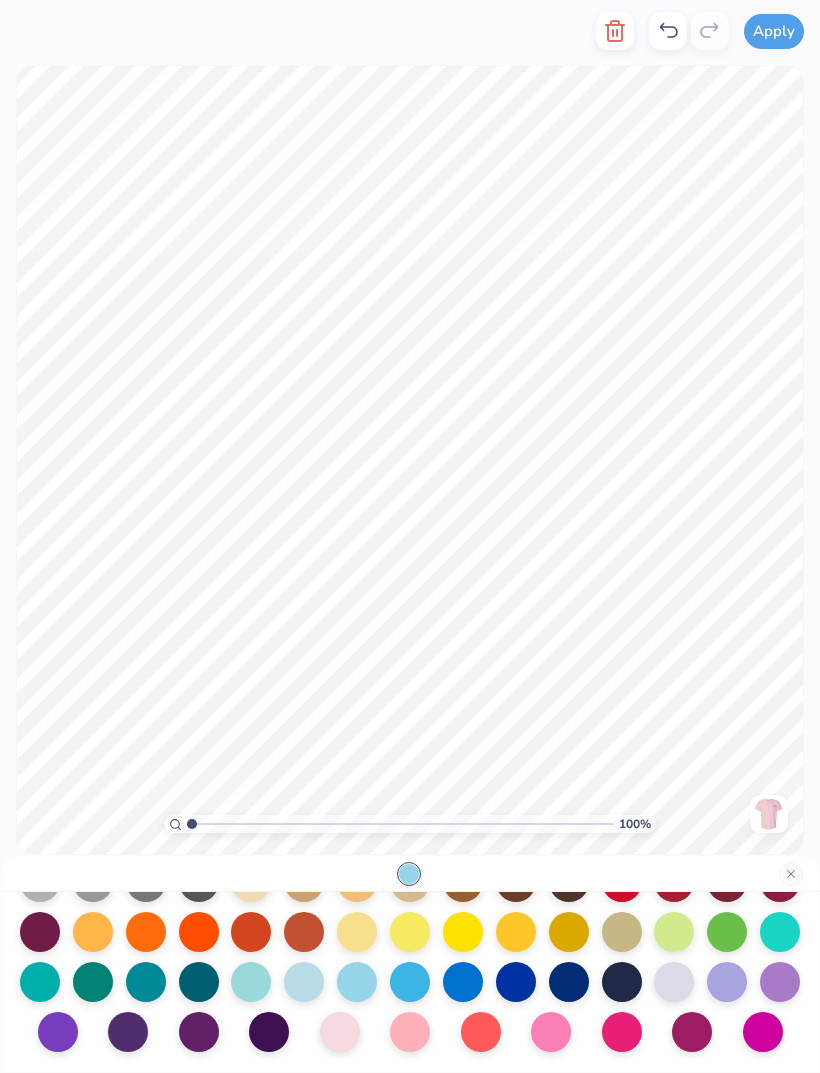 scroll, scrollTop: 194, scrollLeft: 0, axis: vertical 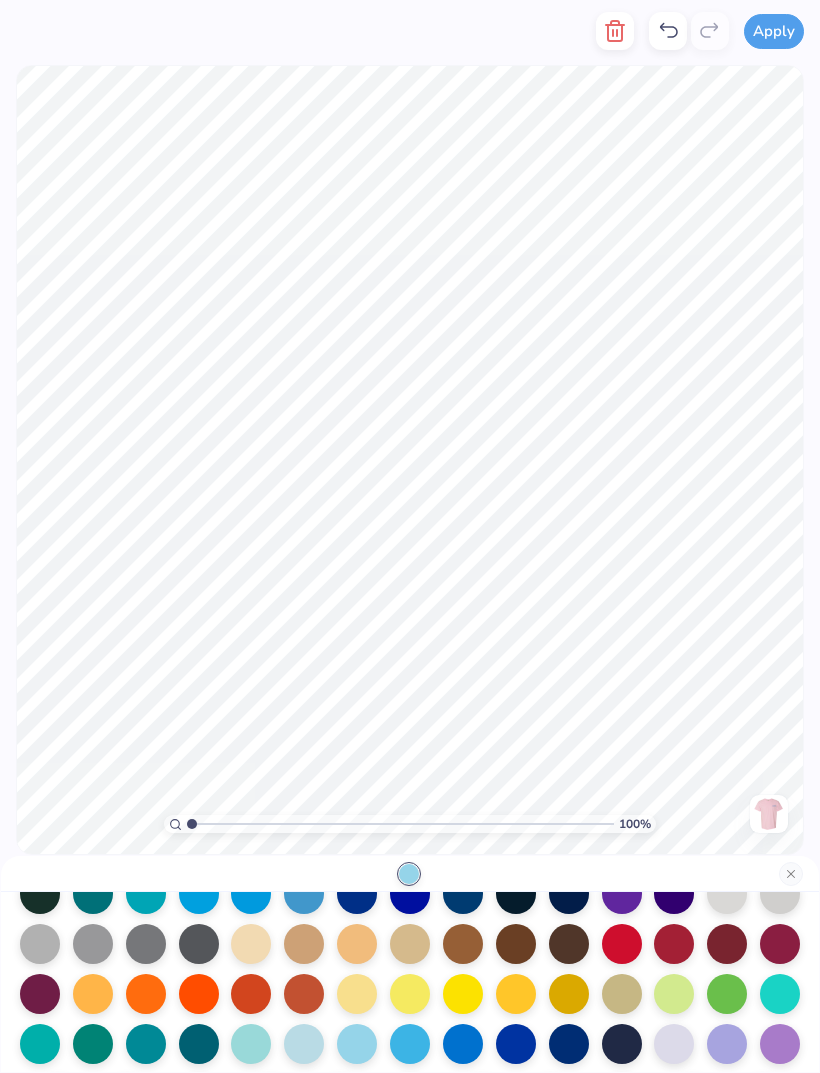 click at bounding box center (357, 894) 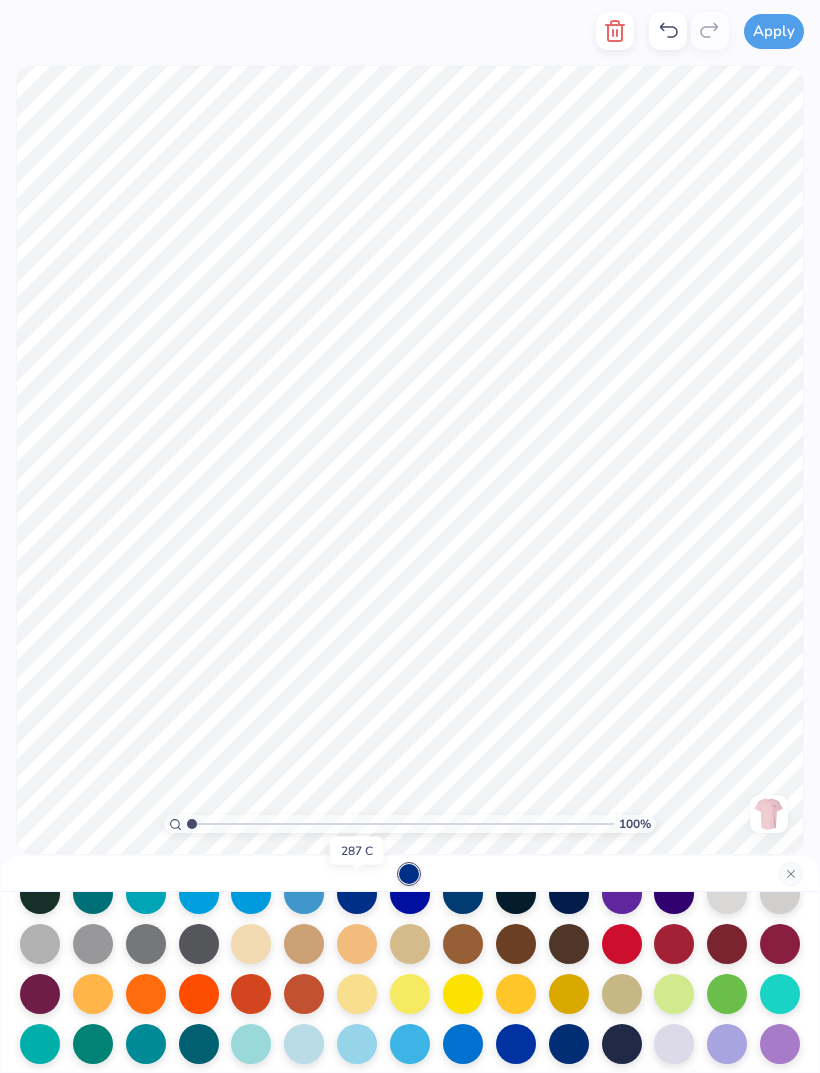 click at bounding box center (410, 894) 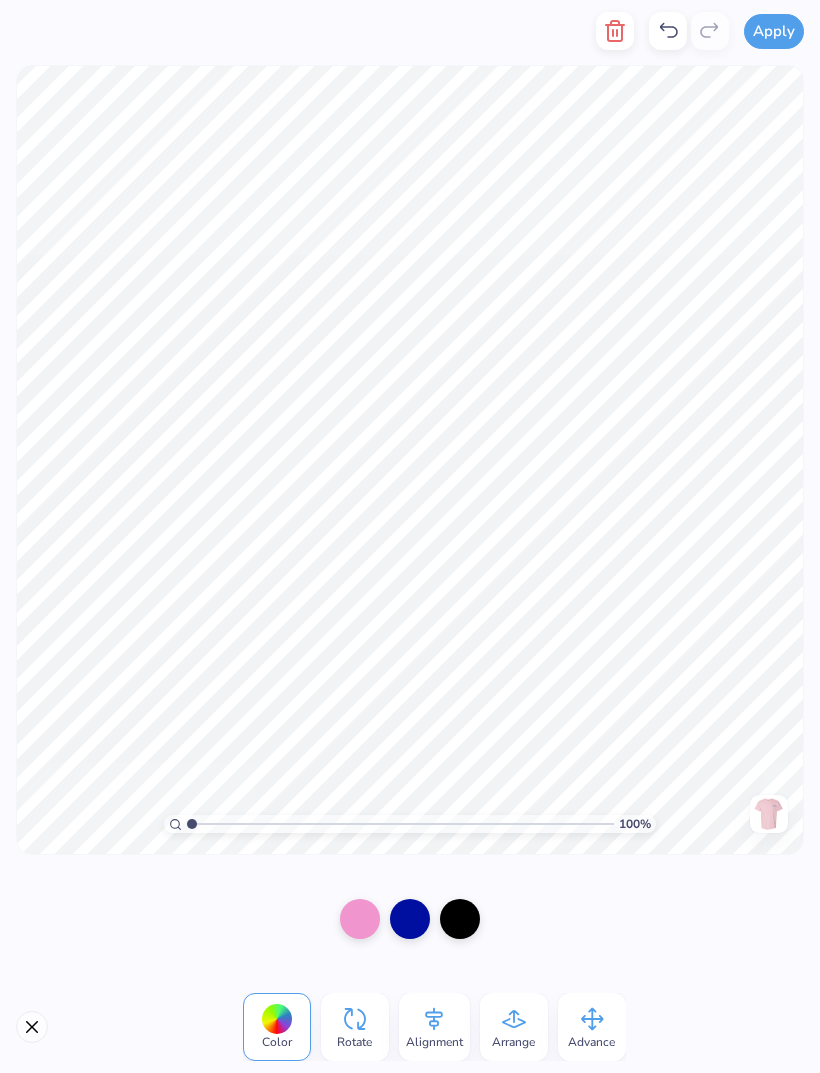 click at bounding box center [460, 919] 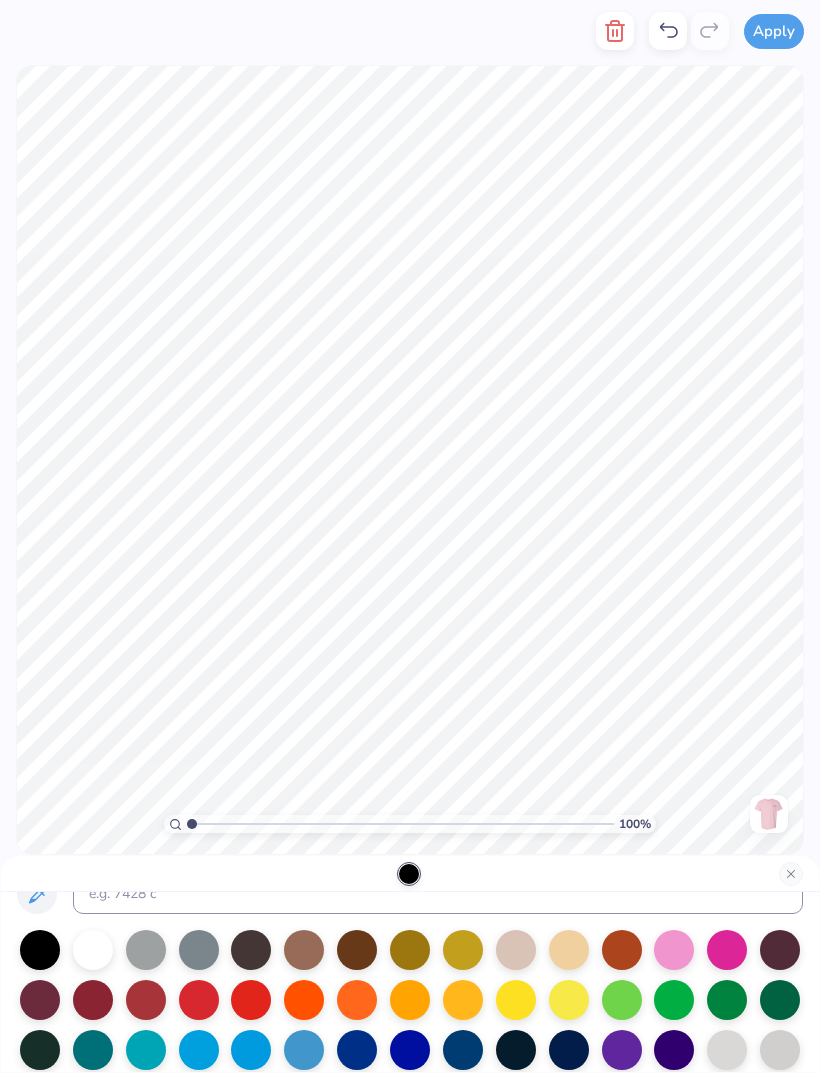 scroll, scrollTop: 35, scrollLeft: 0, axis: vertical 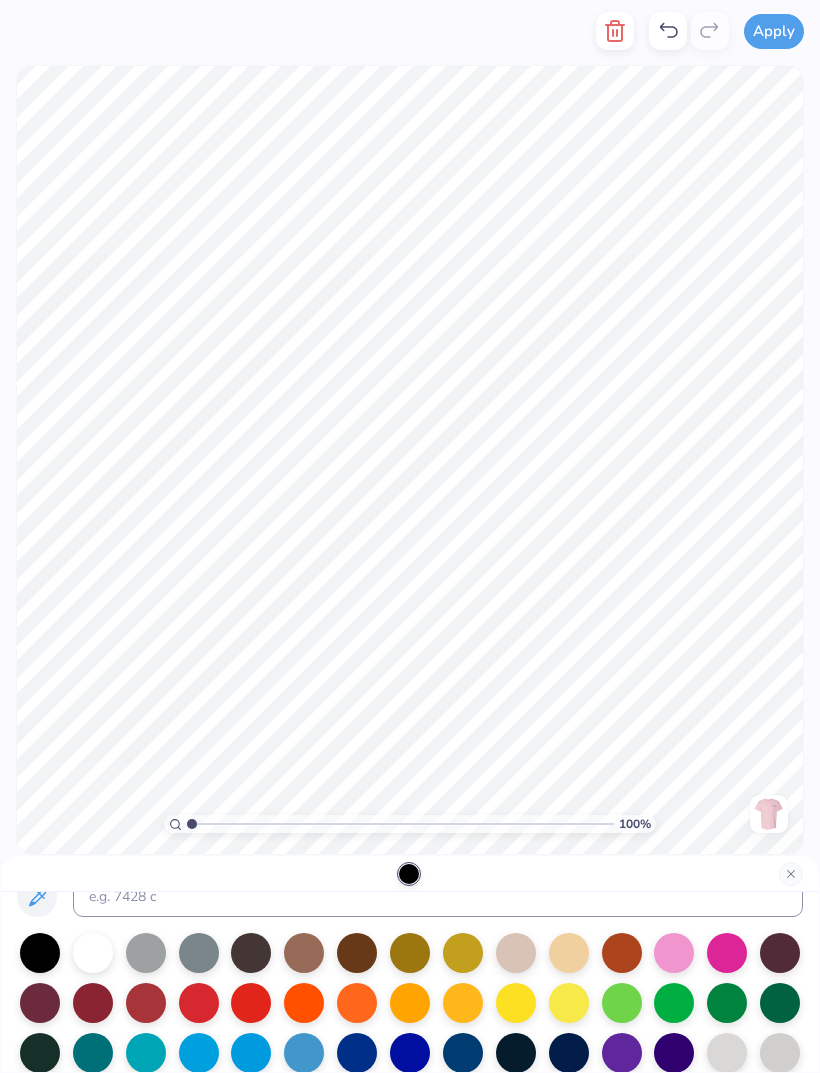 click at bounding box center (93, 953) 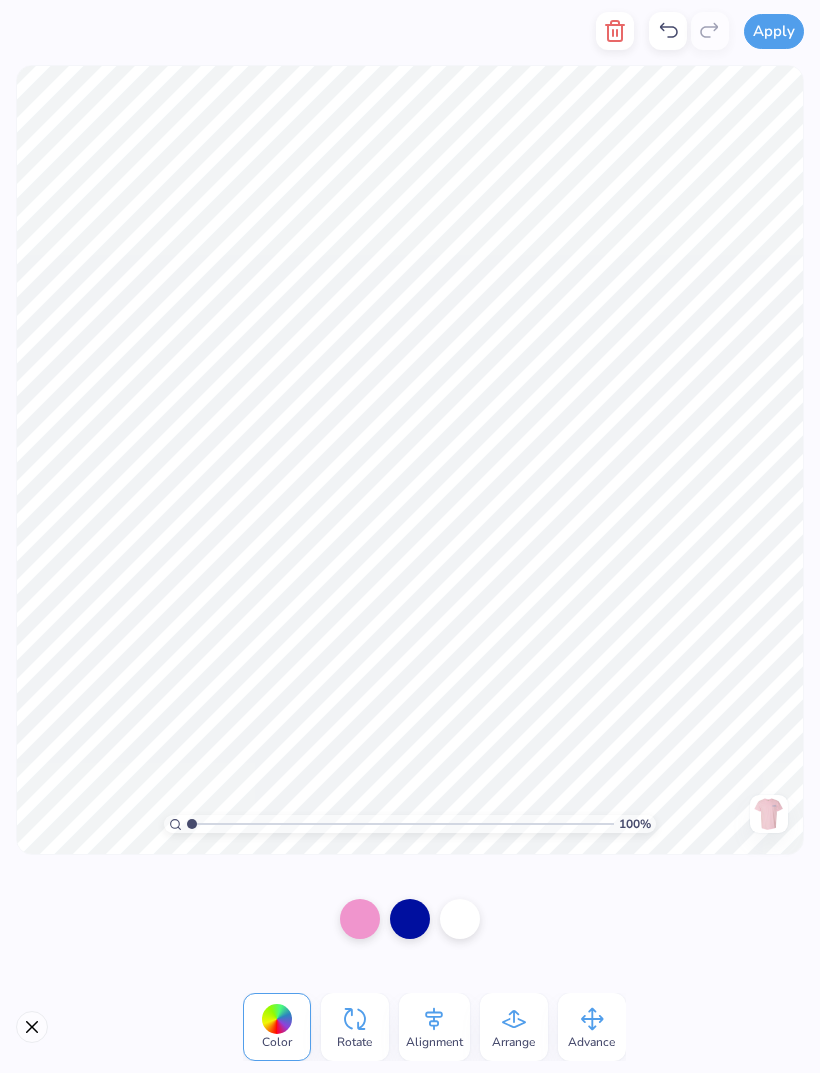 click at bounding box center [615, 31] 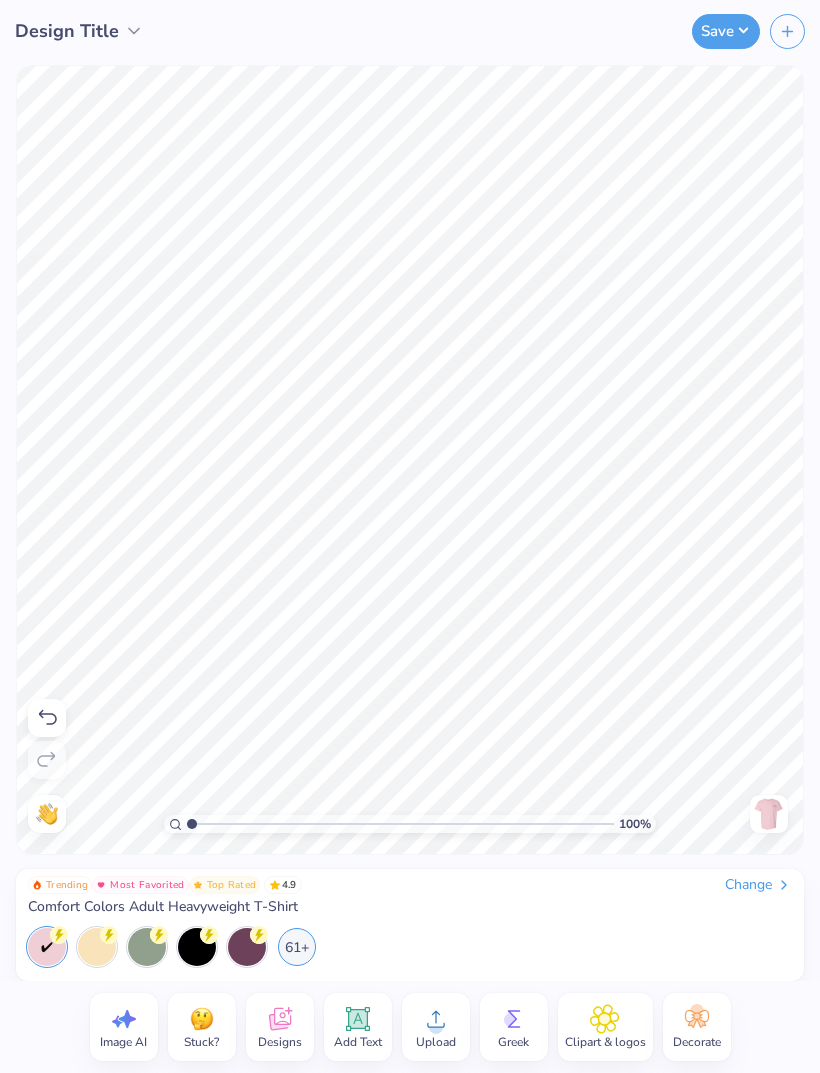 click on "Designs" at bounding box center [280, 1042] 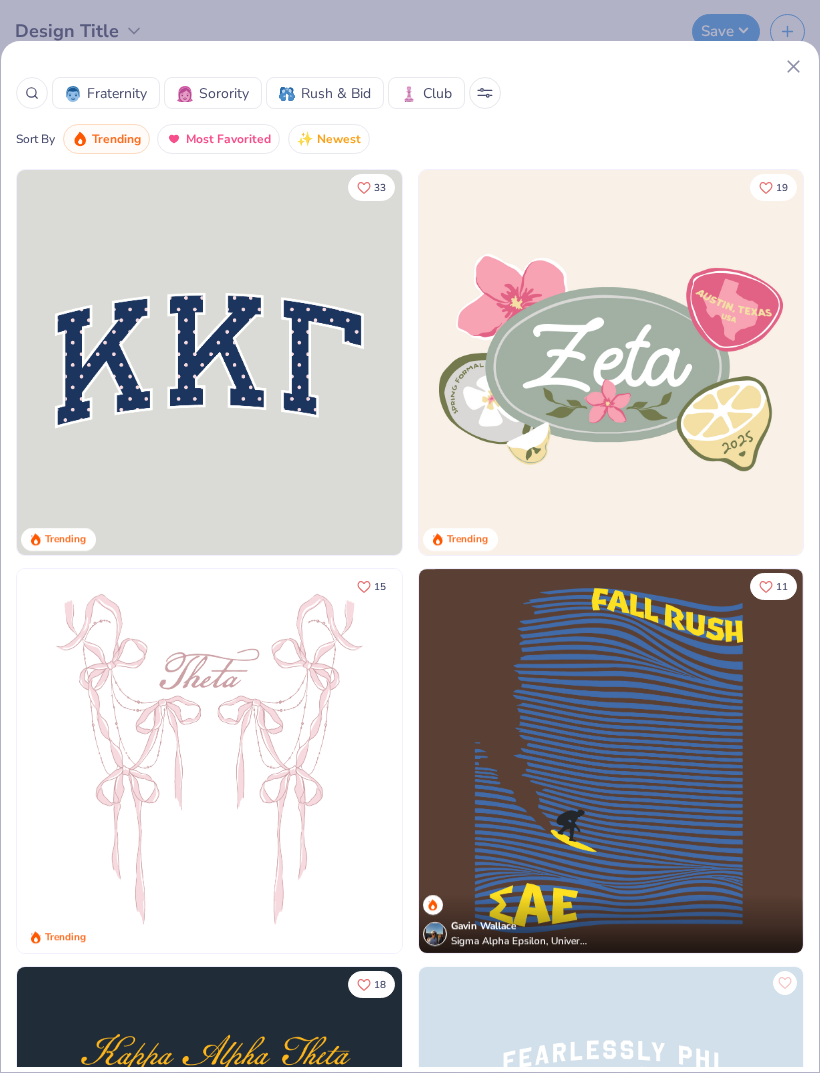 scroll, scrollTop: 0, scrollLeft: 0, axis: both 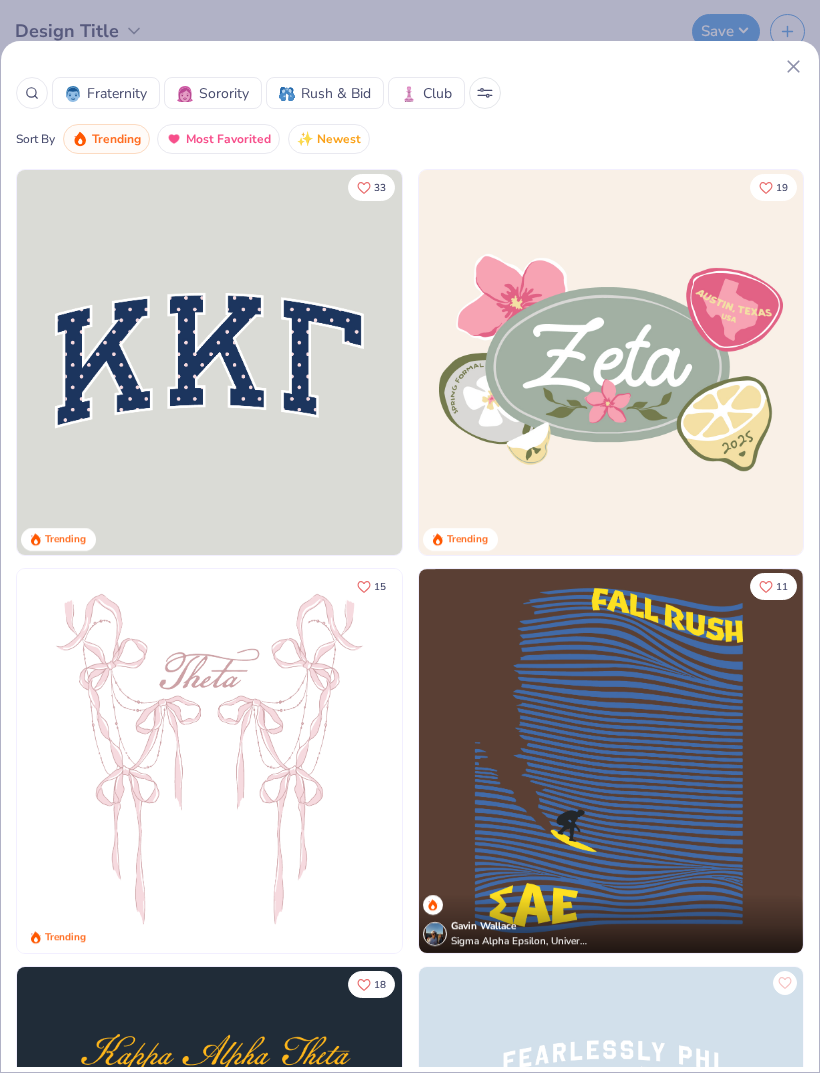 click on "Sorority" at bounding box center (224, 93) 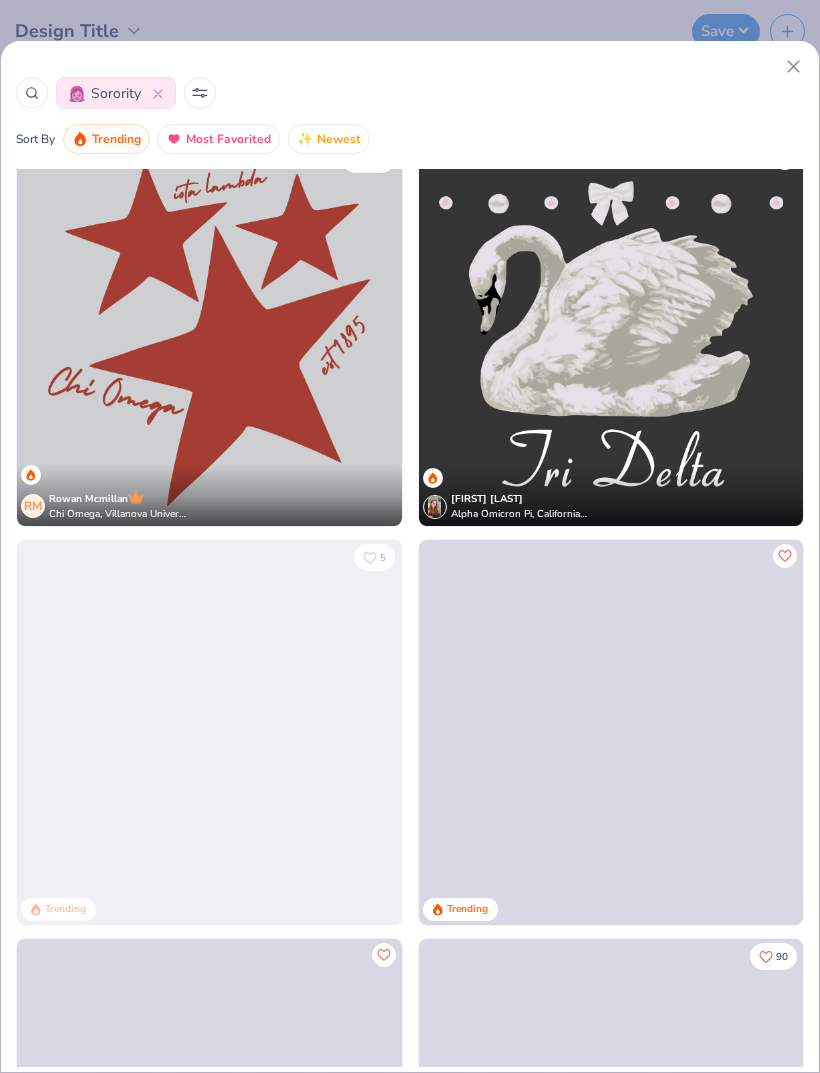 scroll, scrollTop: 6007, scrollLeft: 0, axis: vertical 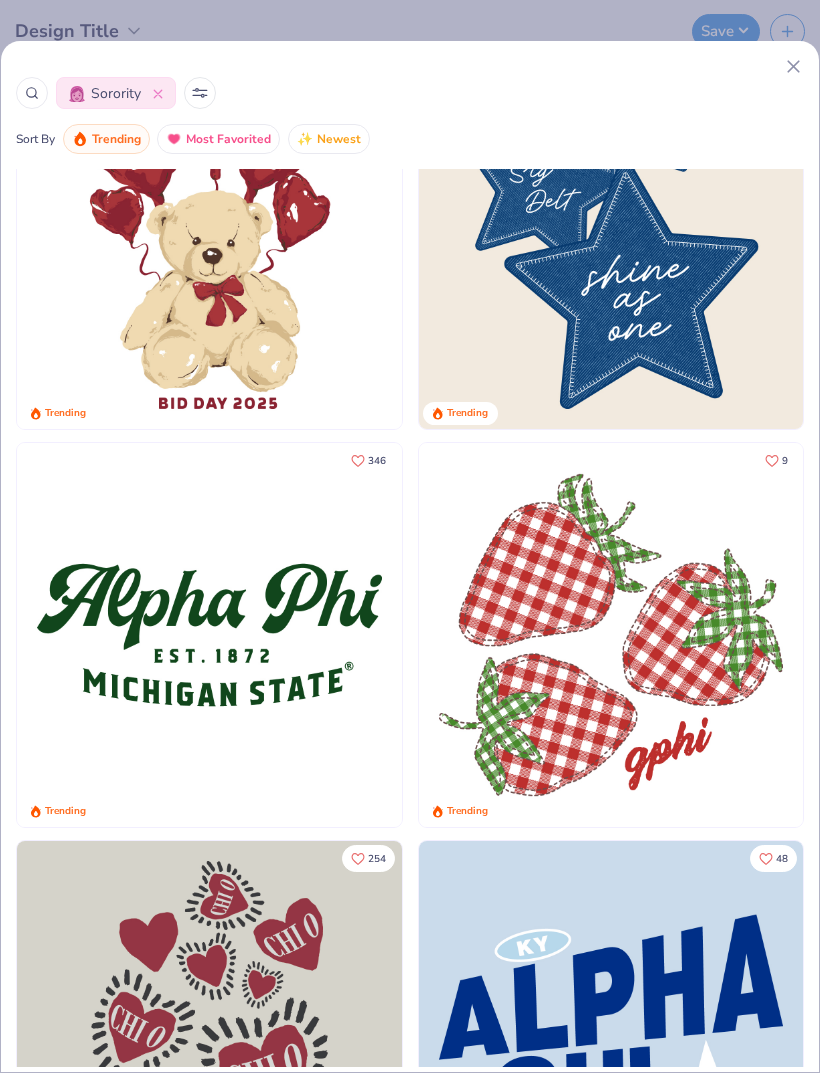 click 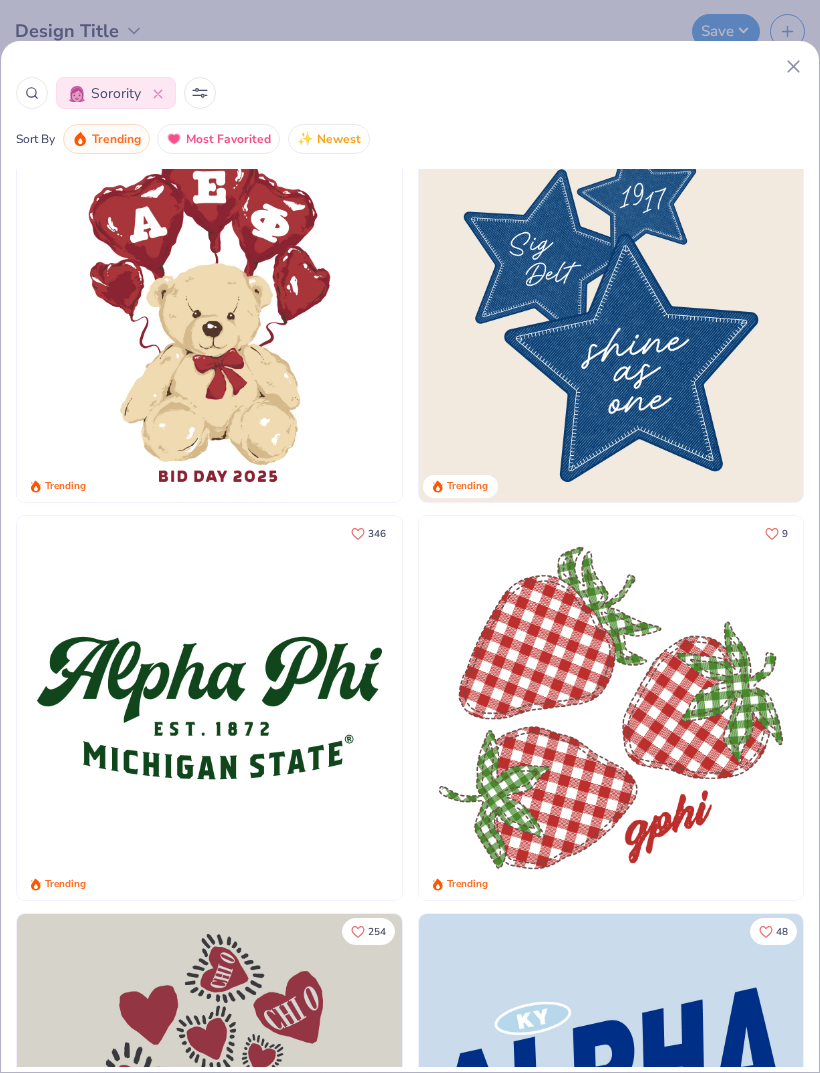 scroll, scrollTop: 0, scrollLeft: 0, axis: both 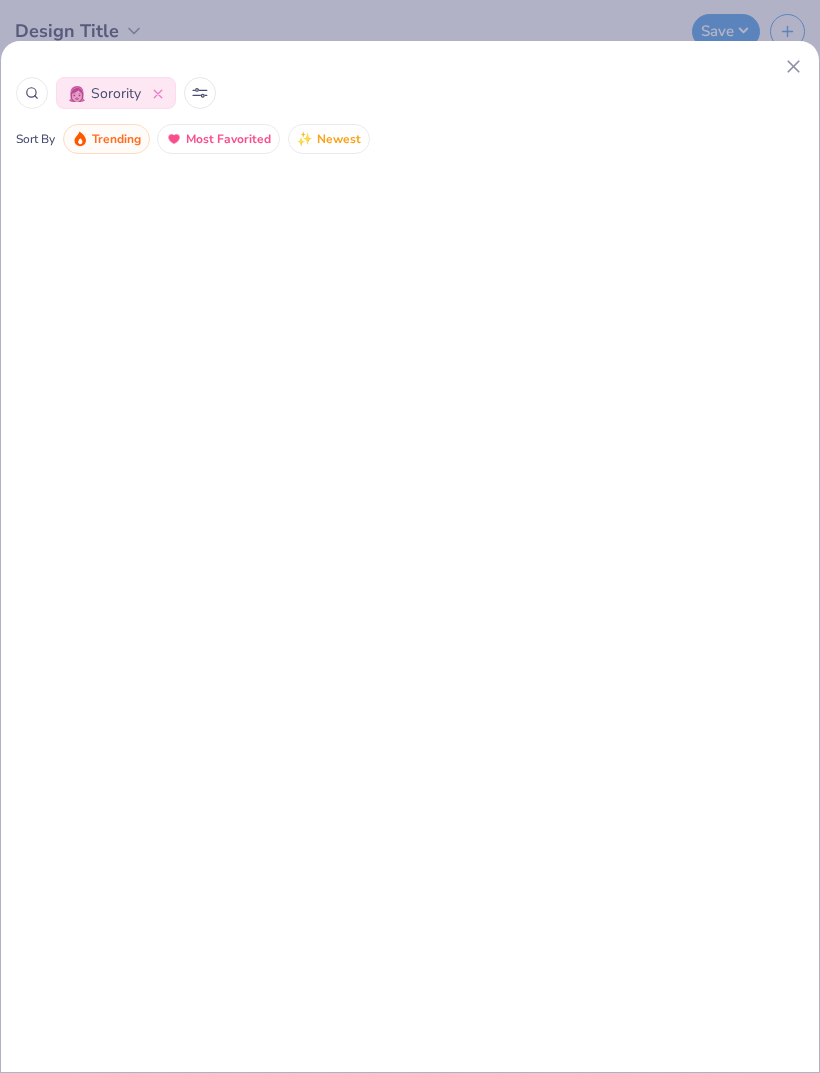 click on "100  % Need help?  Chat with us. Front" at bounding box center [410, 459] 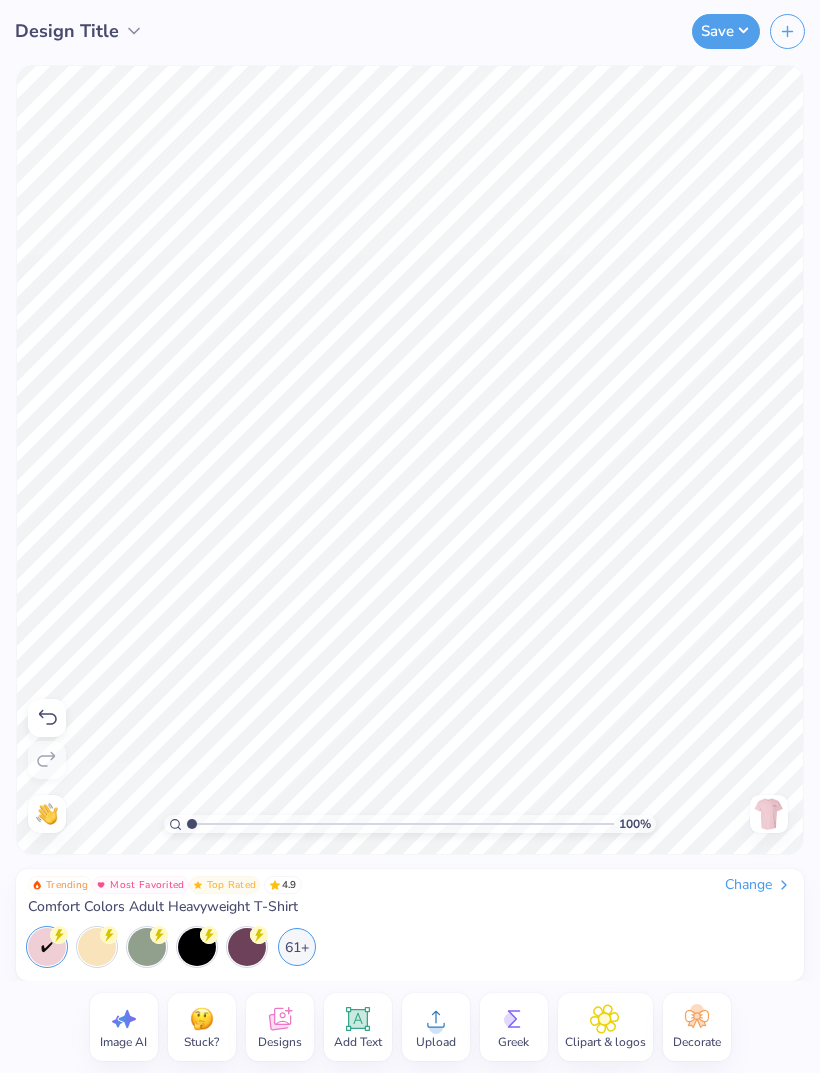 click on "Add Text" at bounding box center [358, 1042] 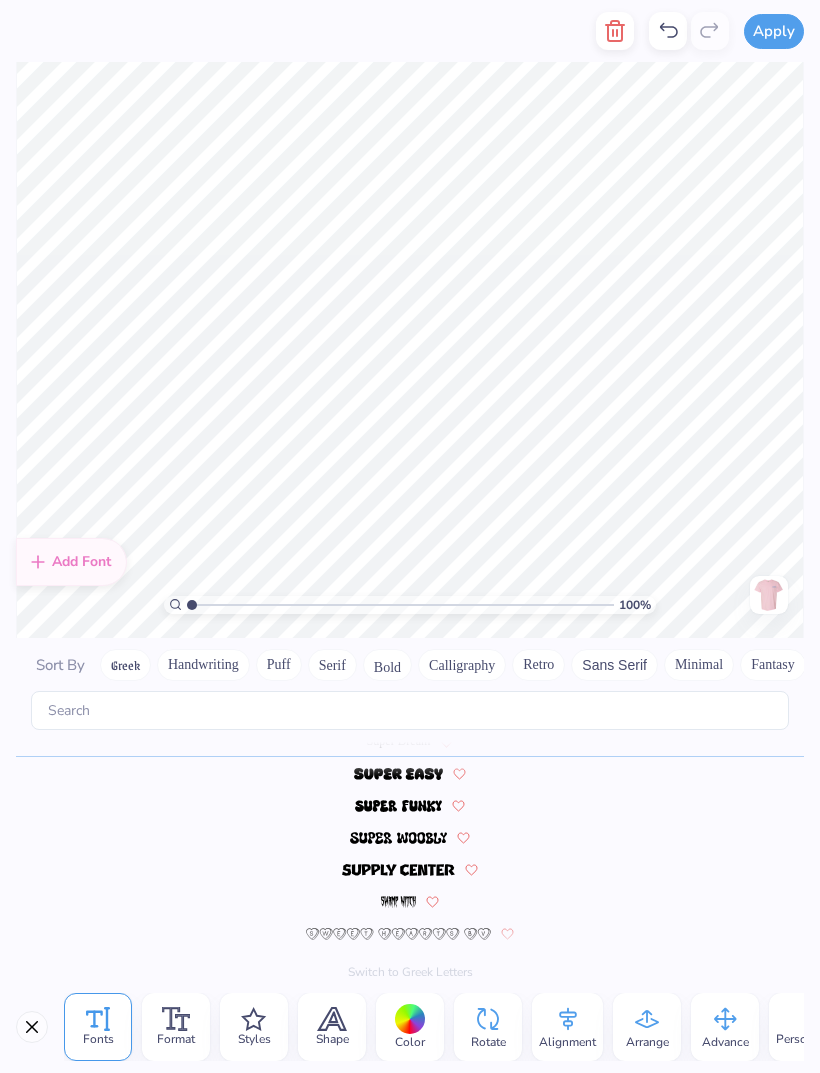 scroll, scrollTop: 8784, scrollLeft: 0, axis: vertical 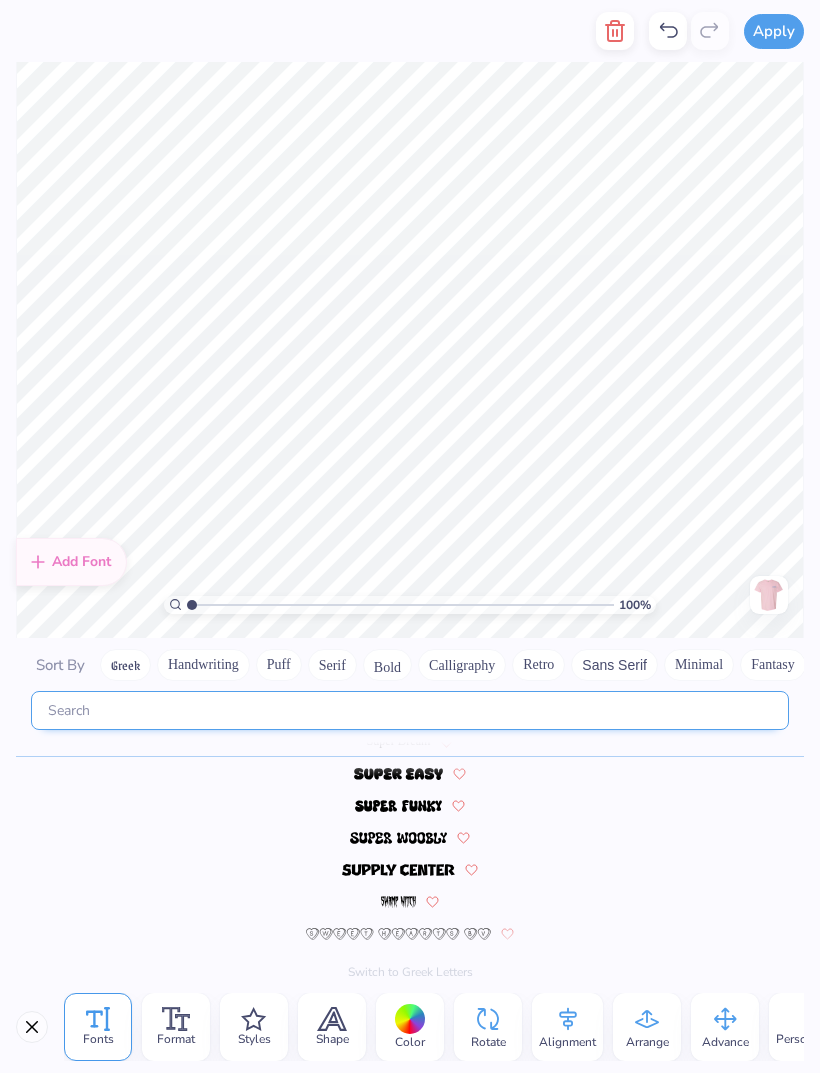 click at bounding box center (410, 710) 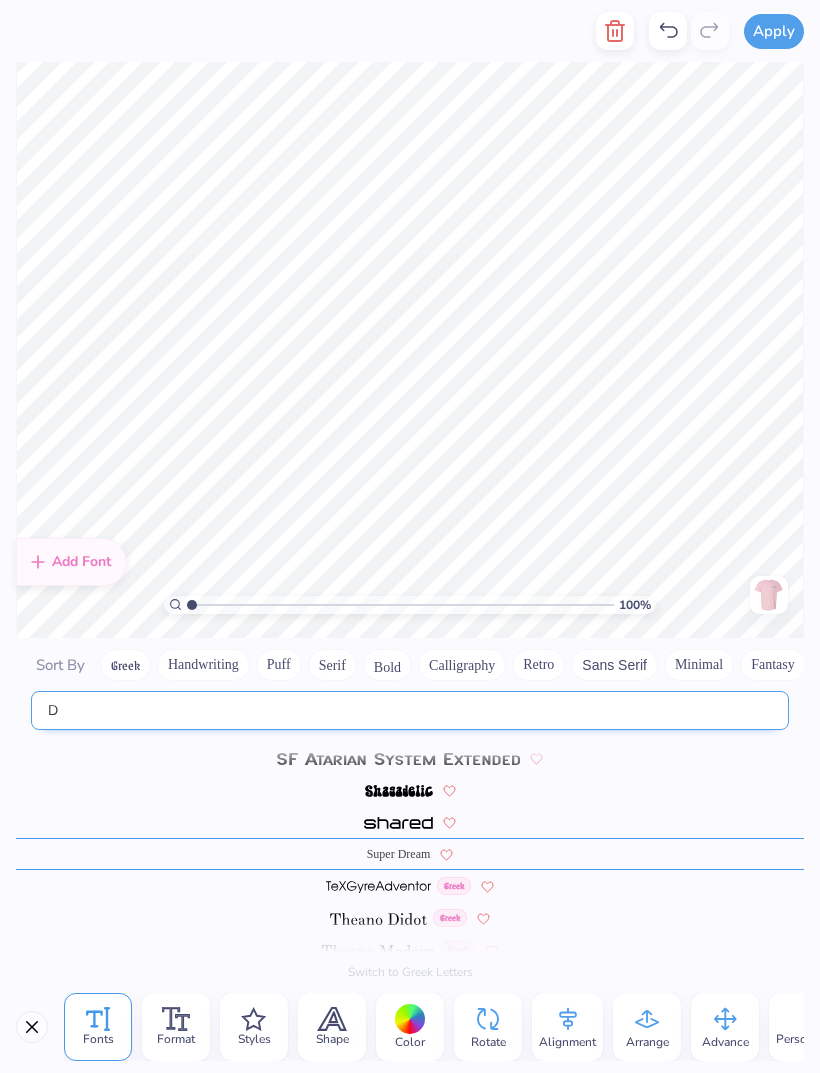 scroll, scrollTop: 2332, scrollLeft: 0, axis: vertical 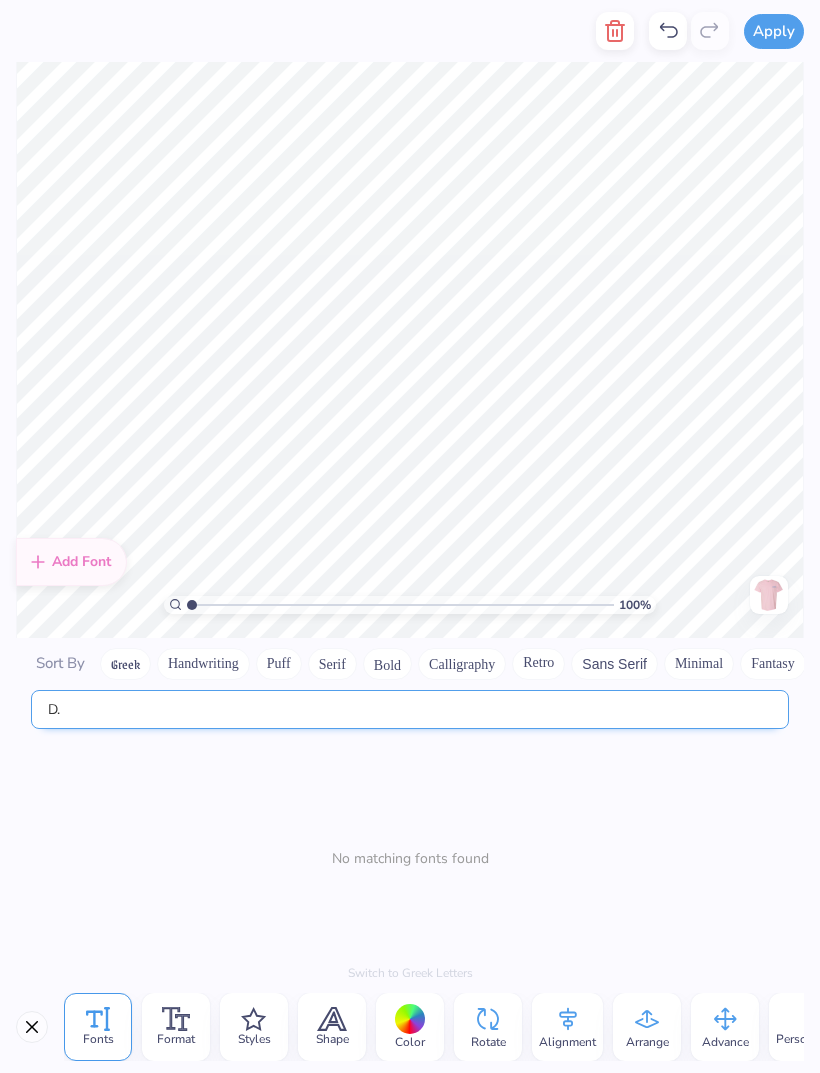 type on "D" 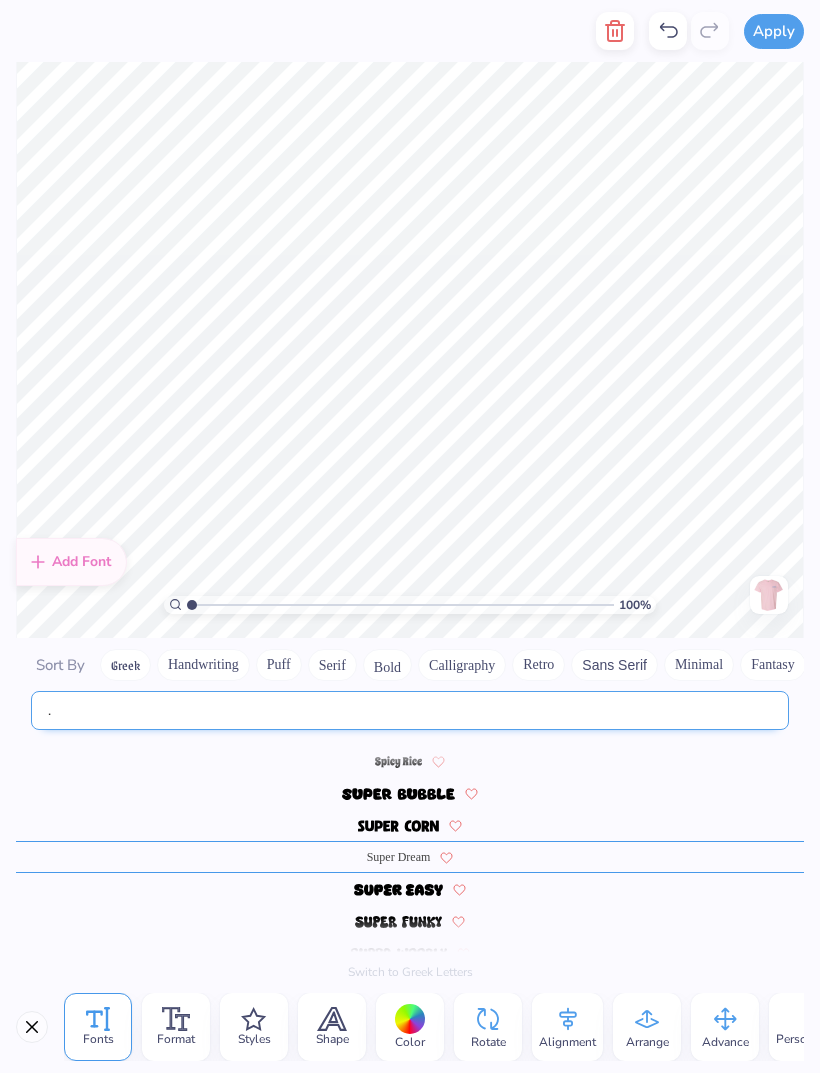 scroll, scrollTop: 0, scrollLeft: 0, axis: both 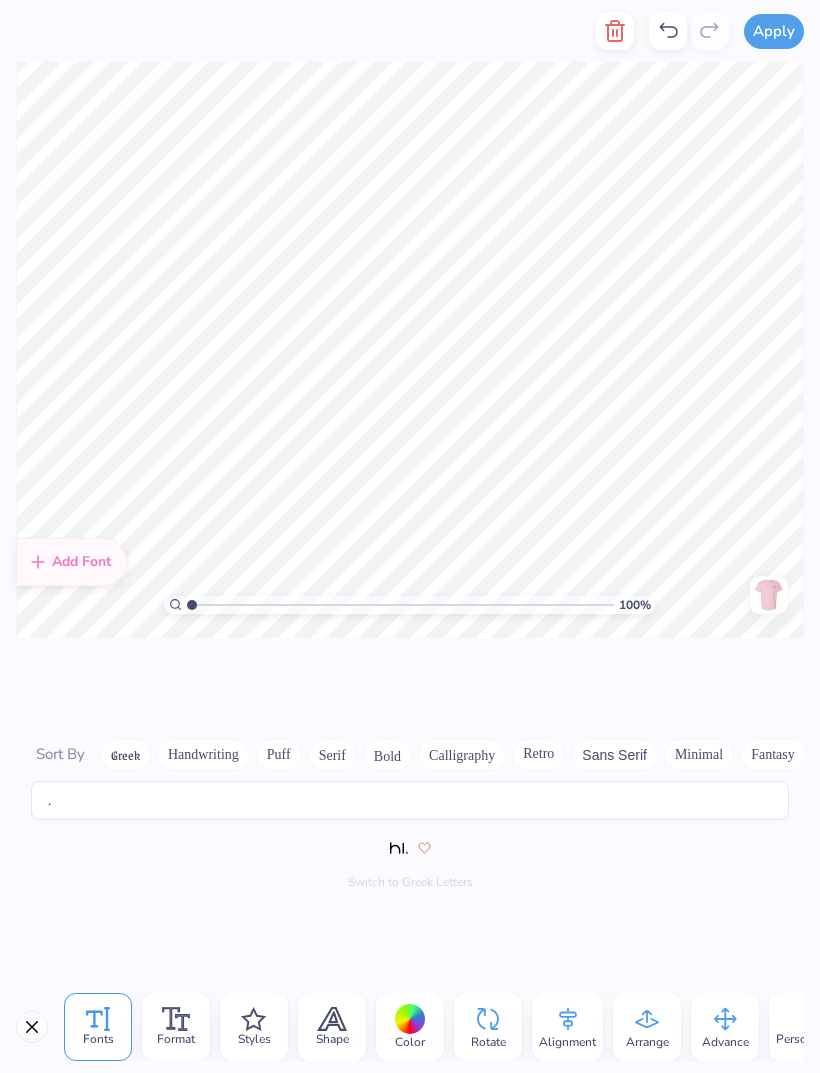 click on "Minimal" at bounding box center (699, 755) 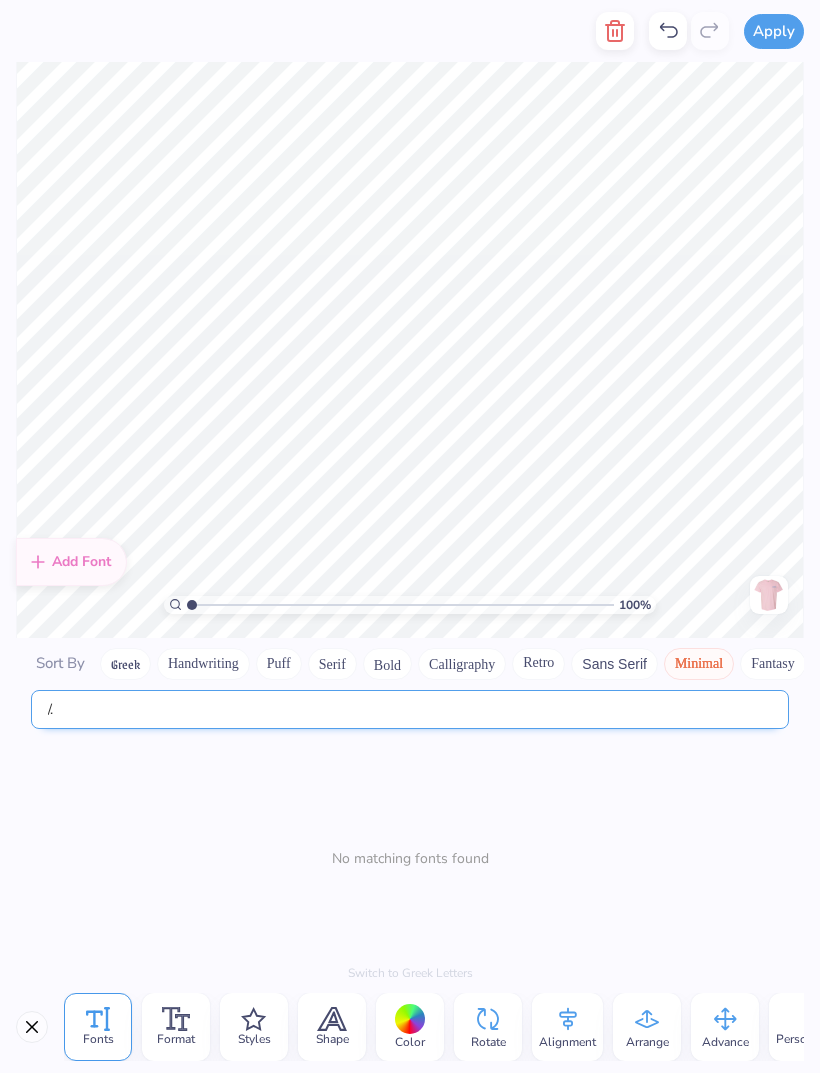 type on "." 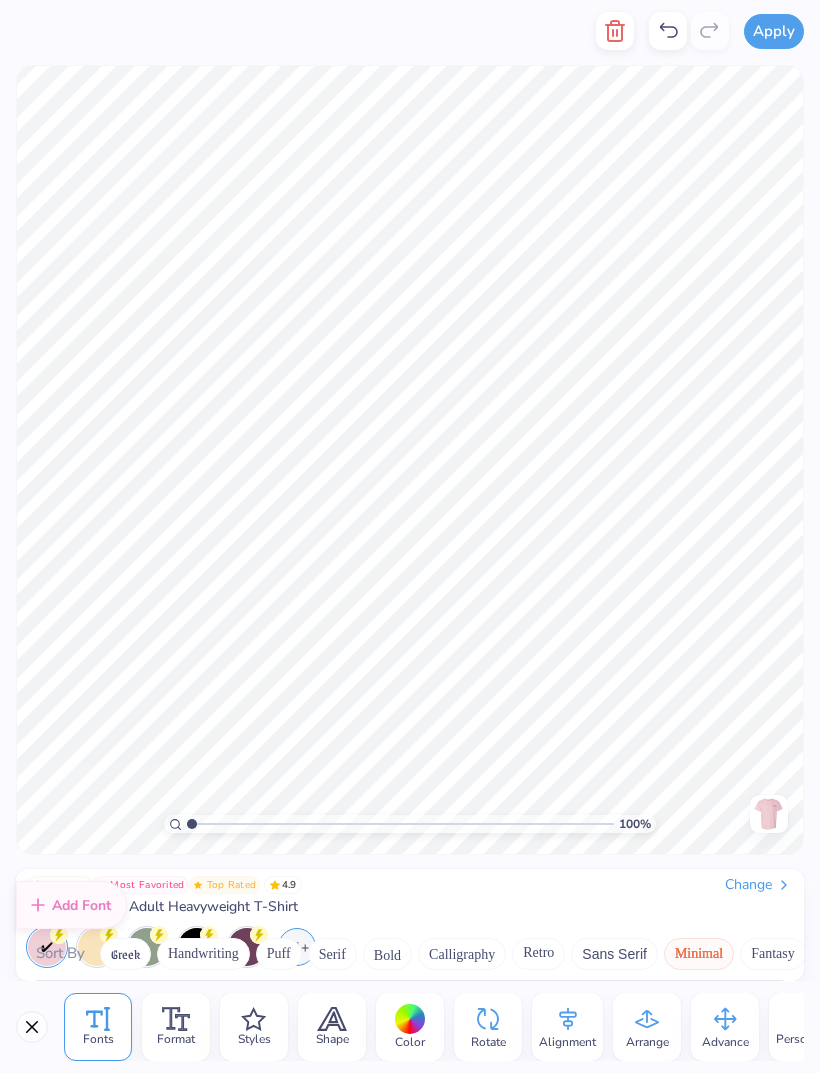 scroll, scrollTop: 0, scrollLeft: 0, axis: both 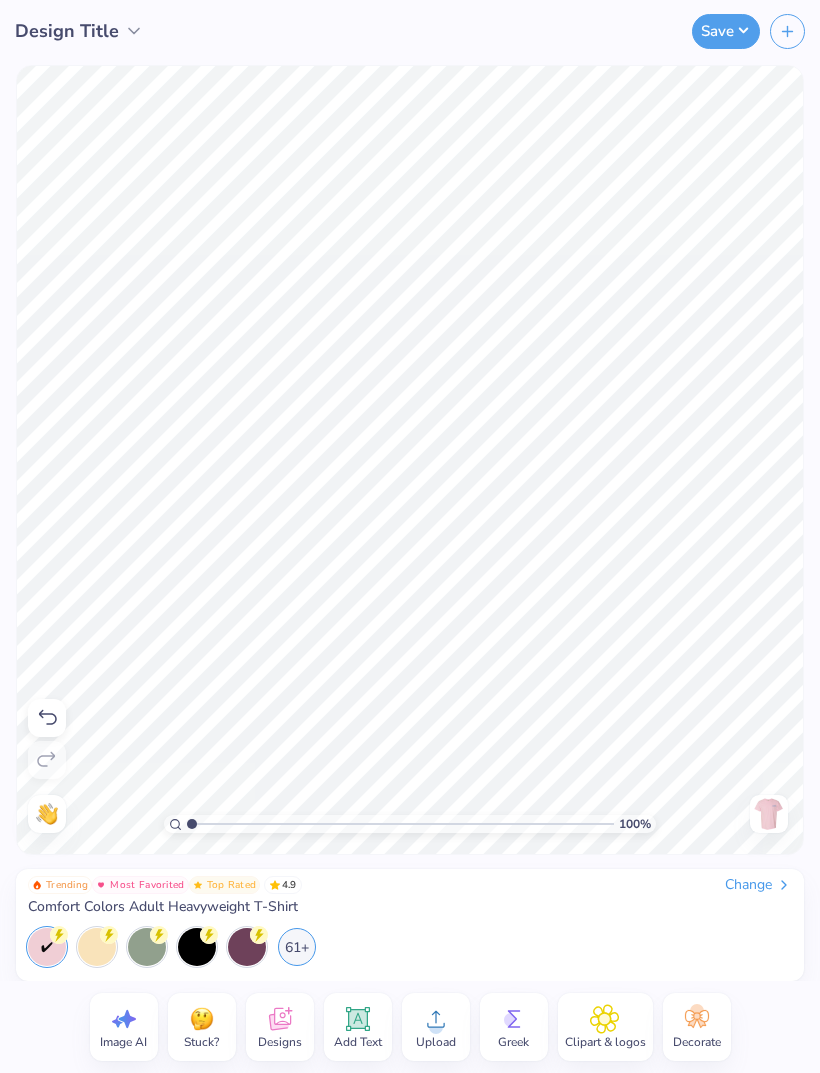 click 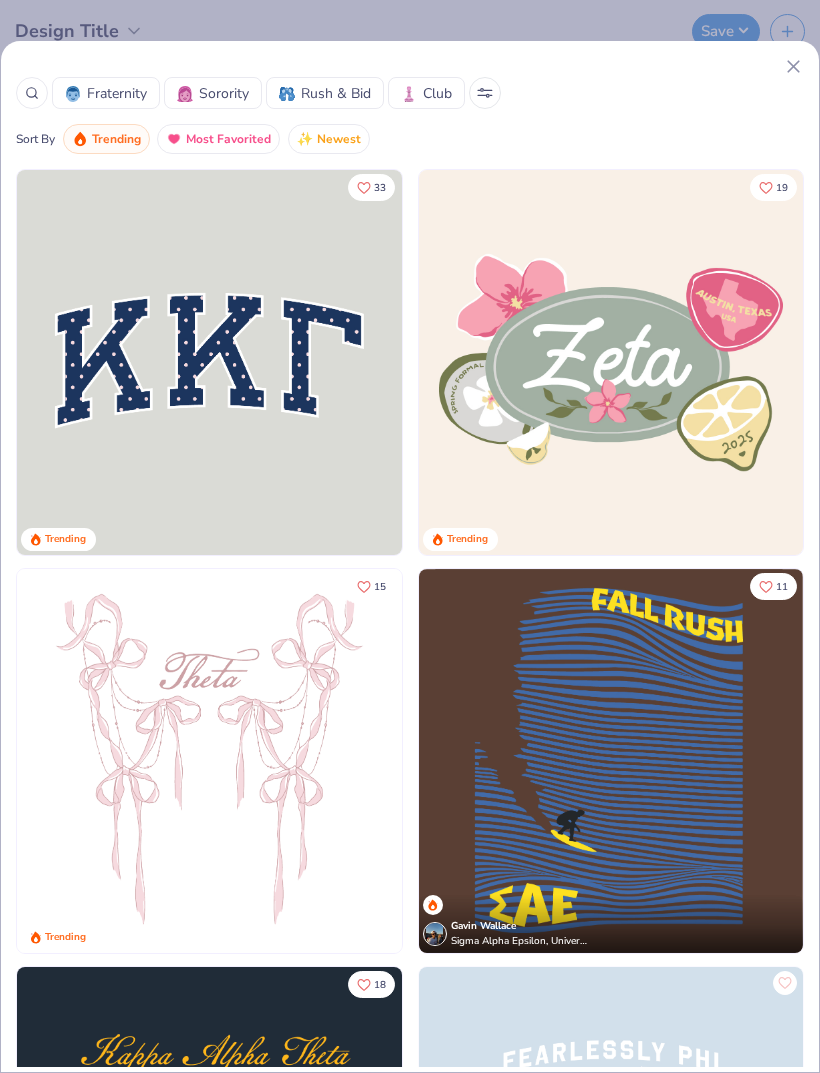 click 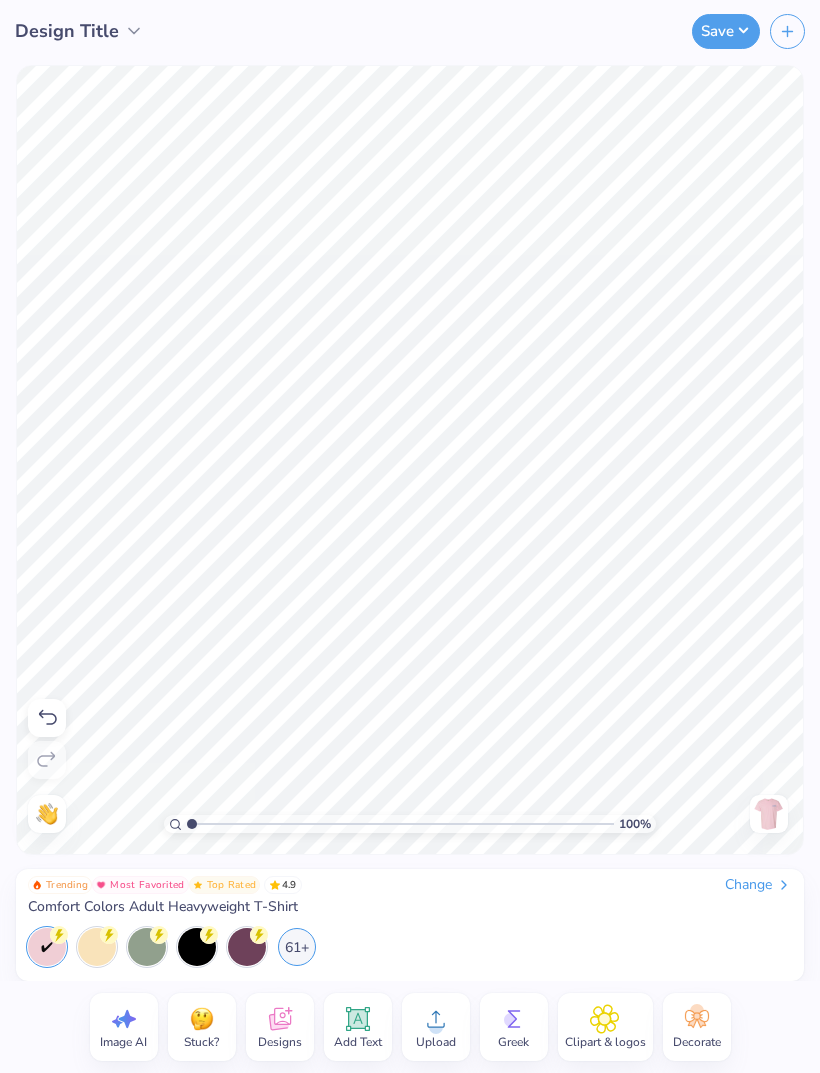 click on "Designs" at bounding box center (280, 1042) 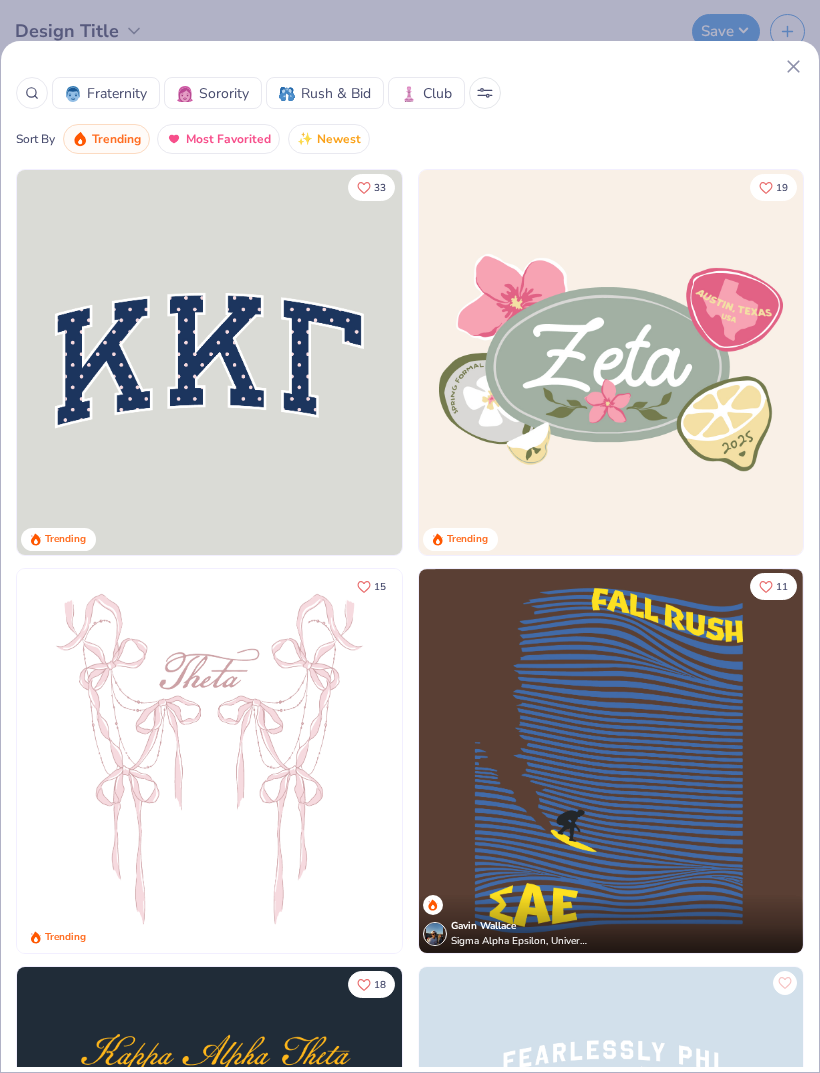 click 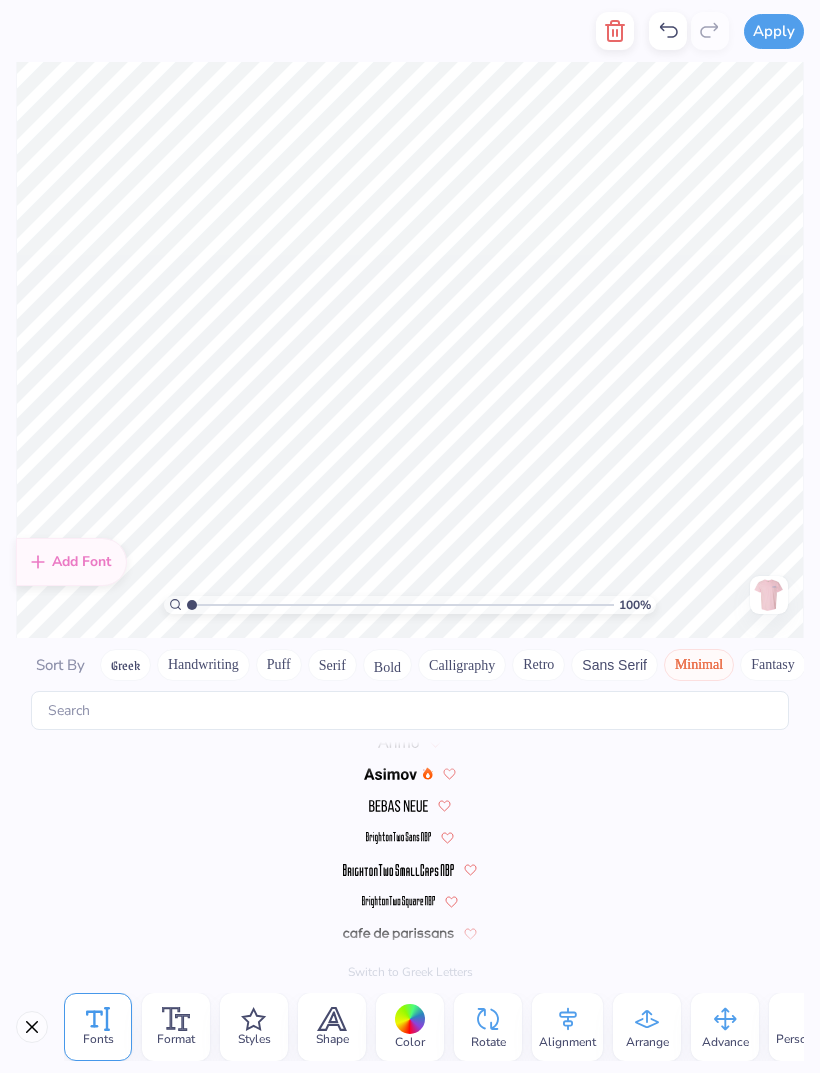 scroll, scrollTop: 0, scrollLeft: 0, axis: both 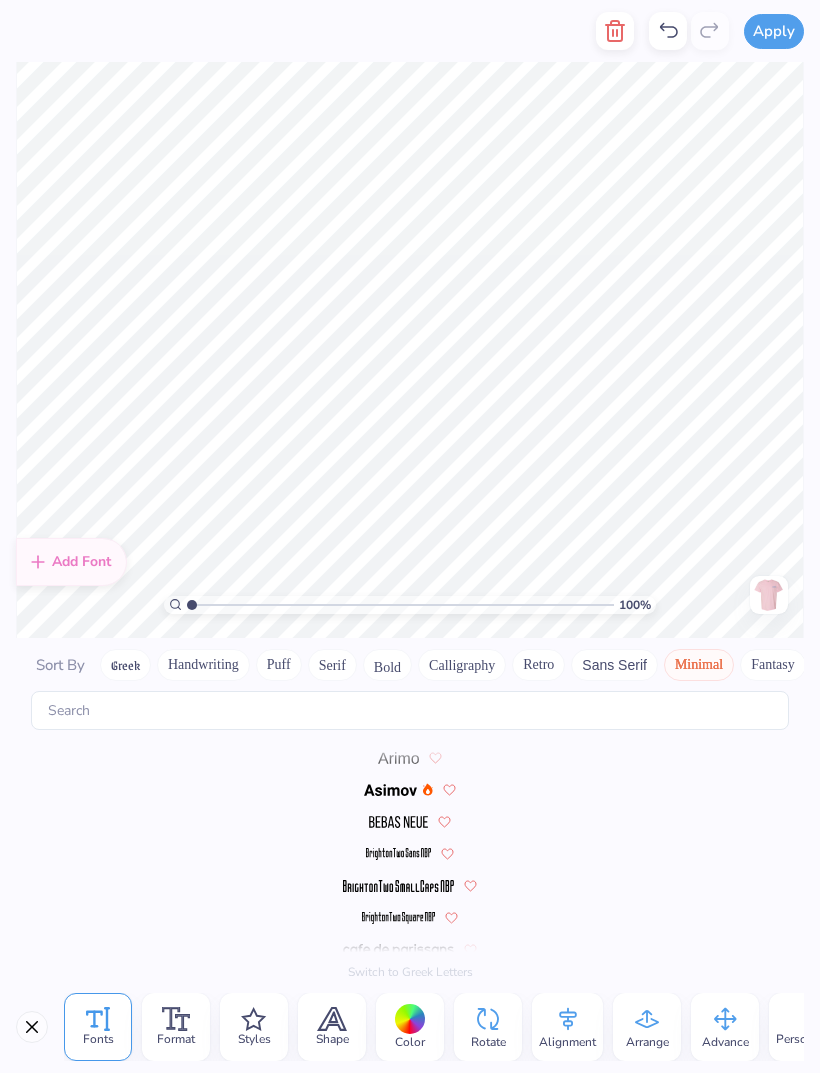 click on "Styles" at bounding box center [254, 1039] 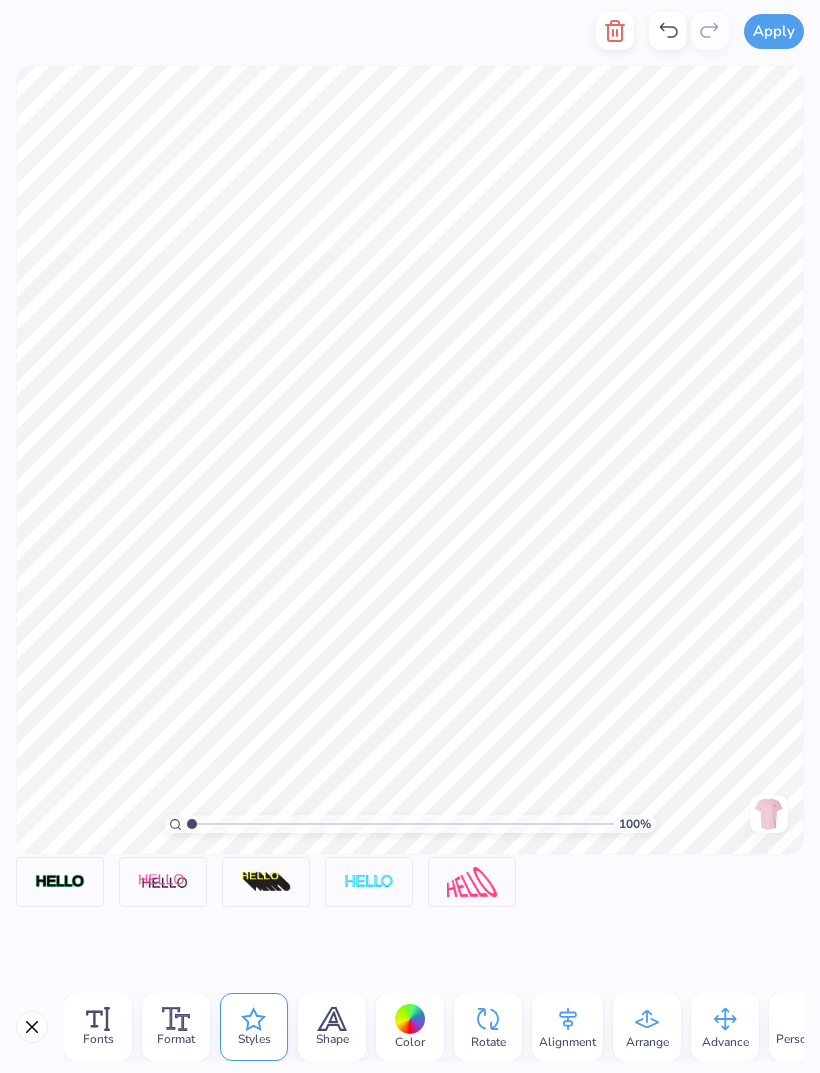 click 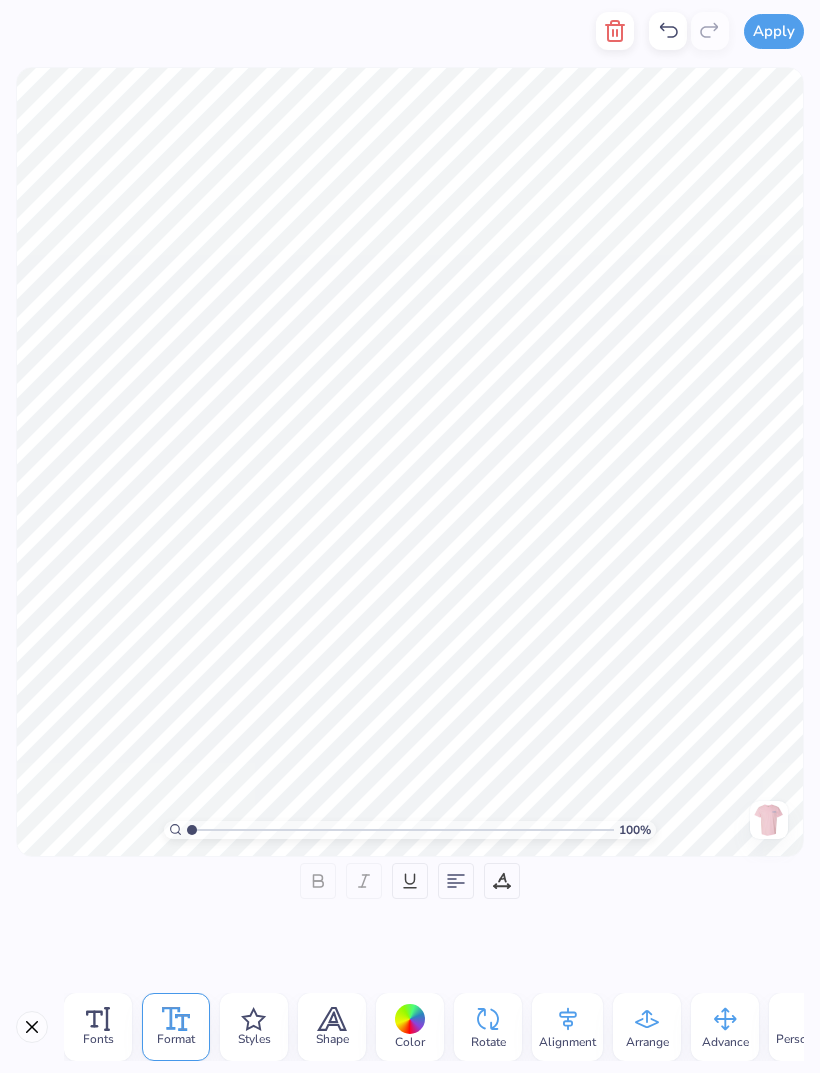 click on "Format" at bounding box center [410, 922] 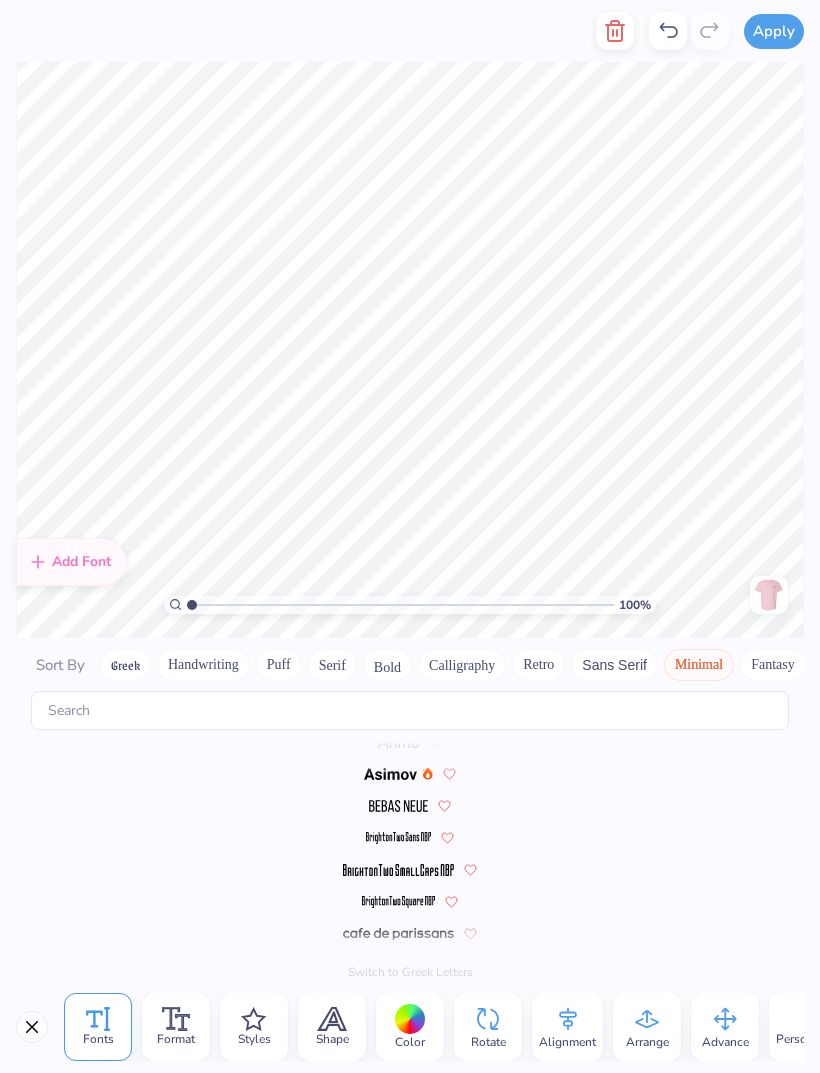 scroll, scrollTop: 0, scrollLeft: 0, axis: both 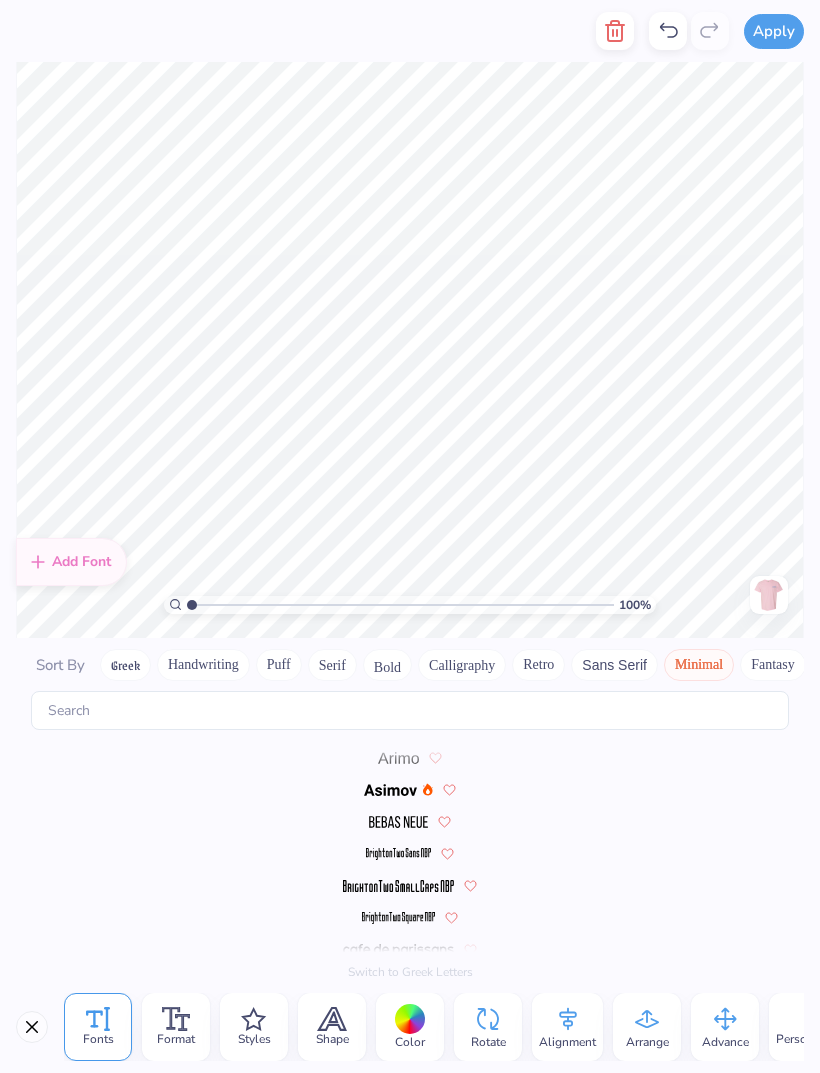 click on "Minimal" at bounding box center [699, 665] 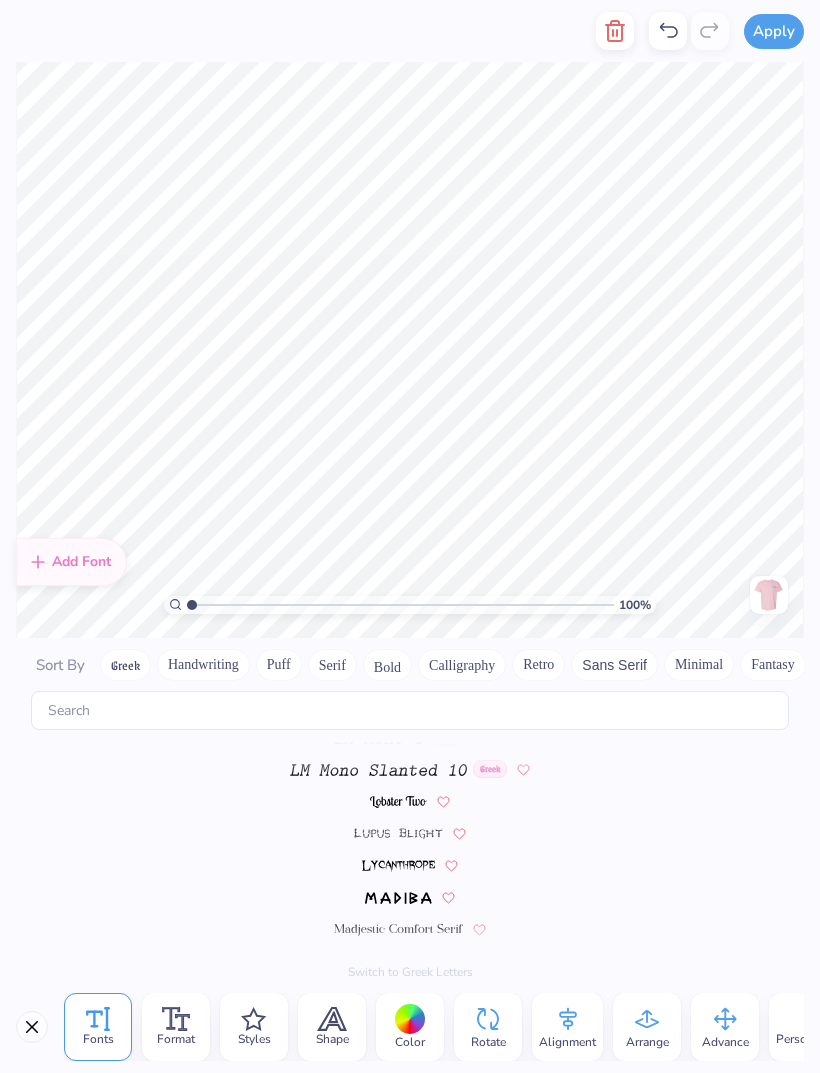scroll, scrollTop: 8668, scrollLeft: 0, axis: vertical 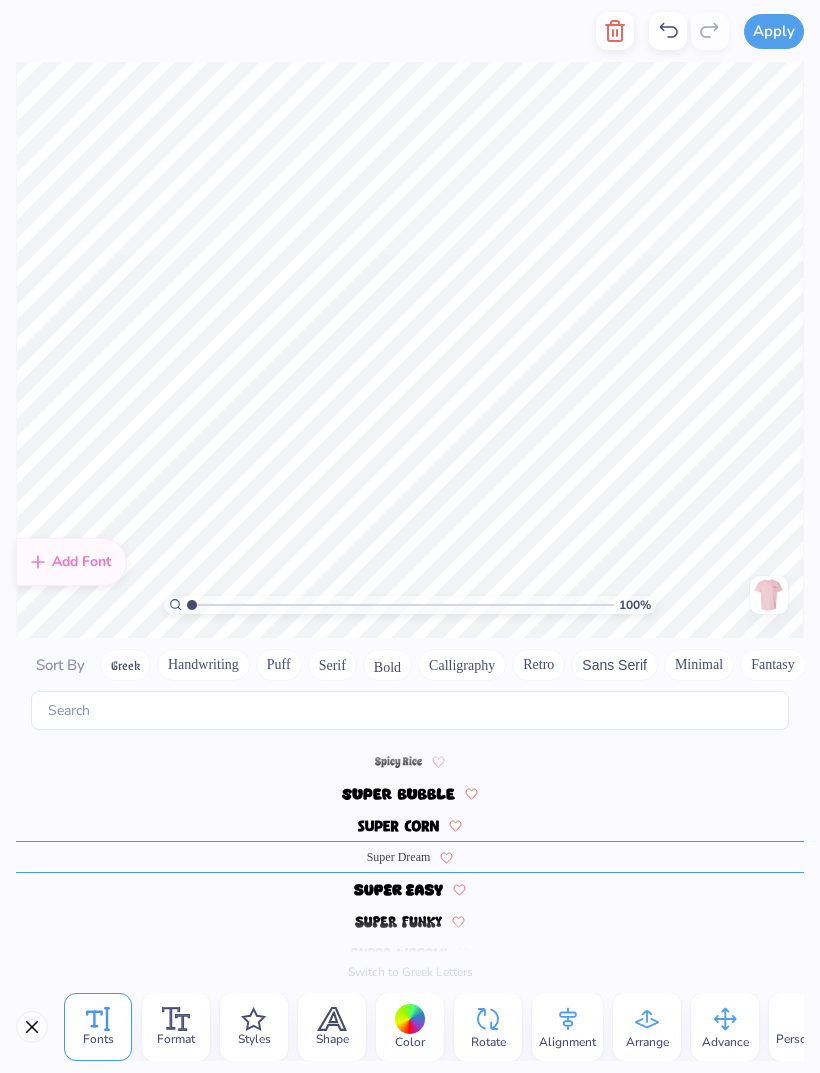 click on "Minimal" at bounding box center [699, 665] 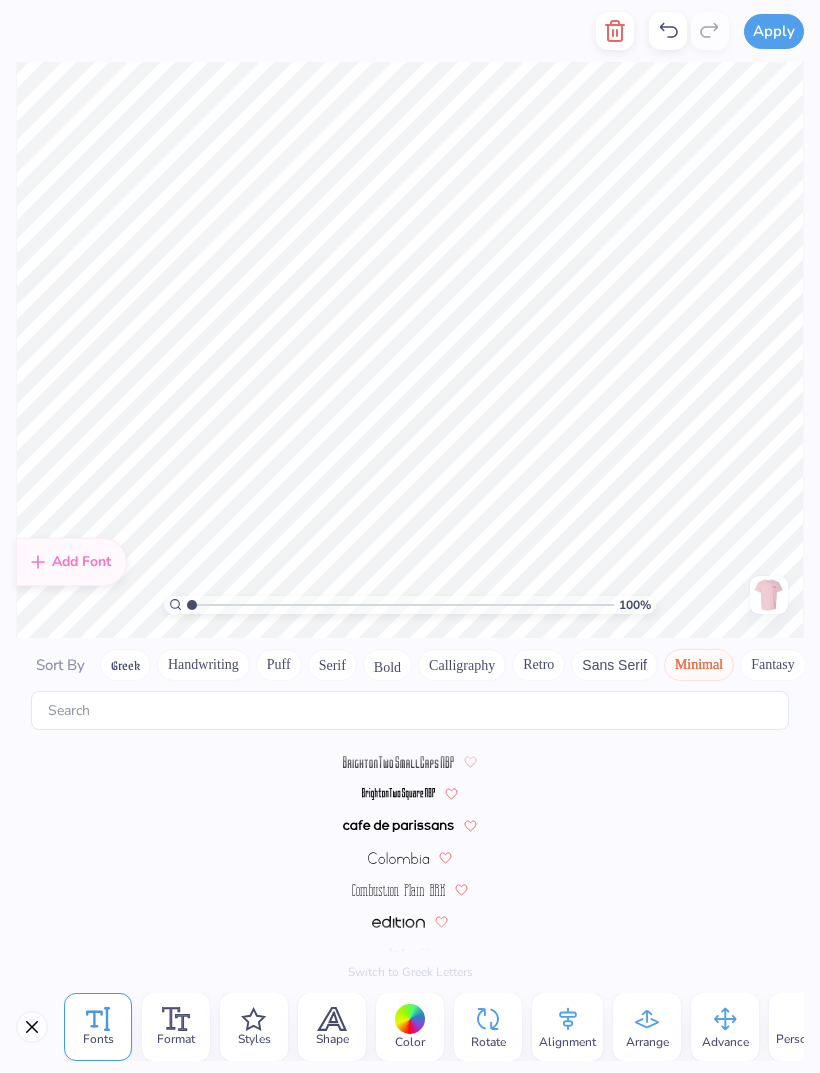 scroll, scrollTop: 0, scrollLeft: 0, axis: both 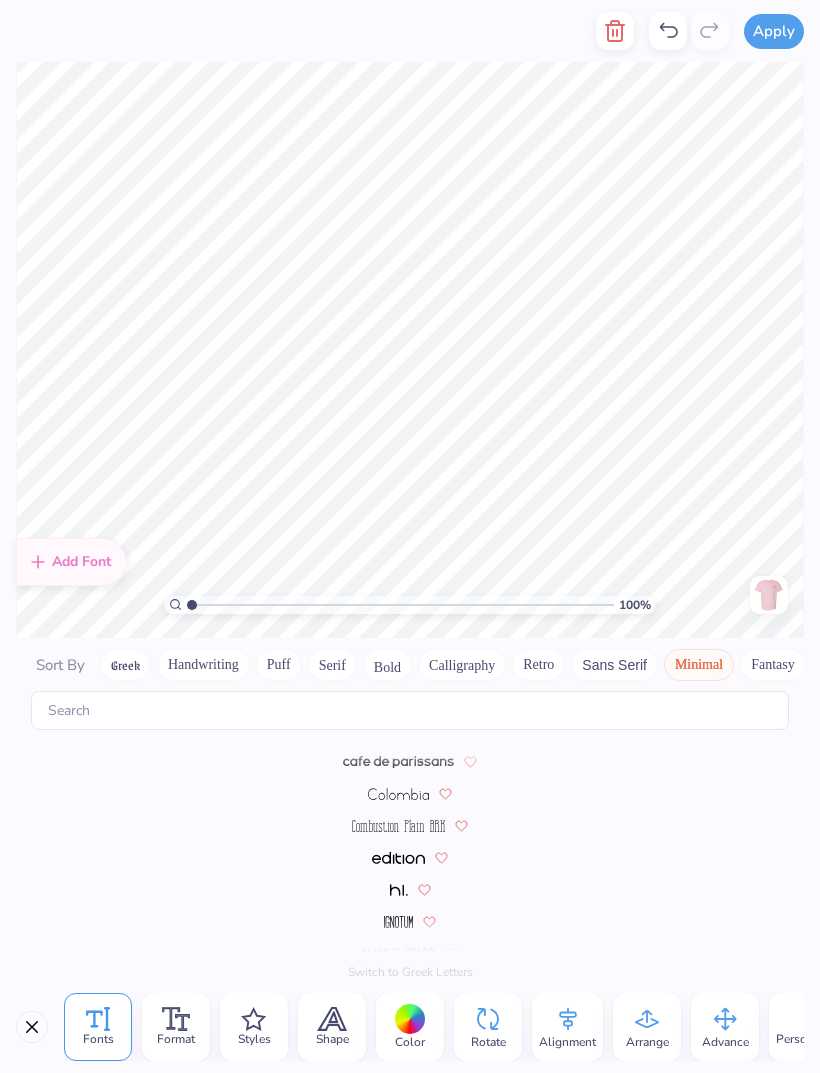 click on "Handwriting" at bounding box center [203, 665] 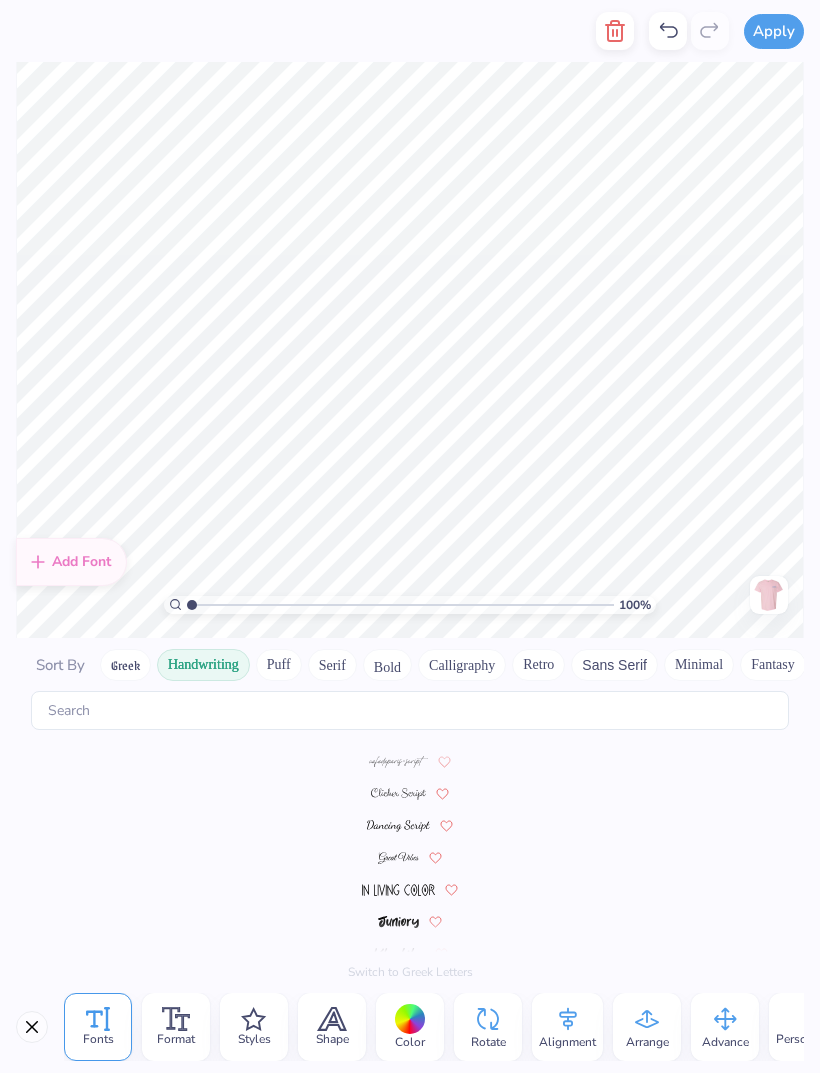 scroll, scrollTop: 156, scrollLeft: 0, axis: vertical 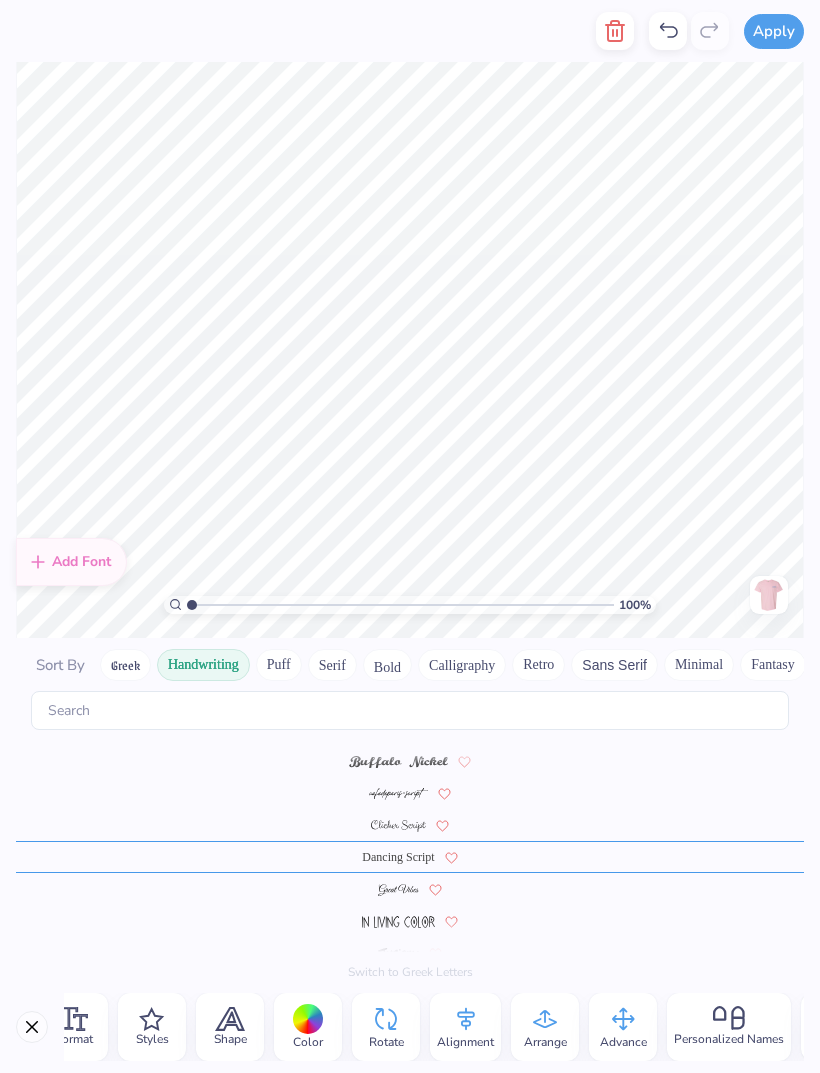 click 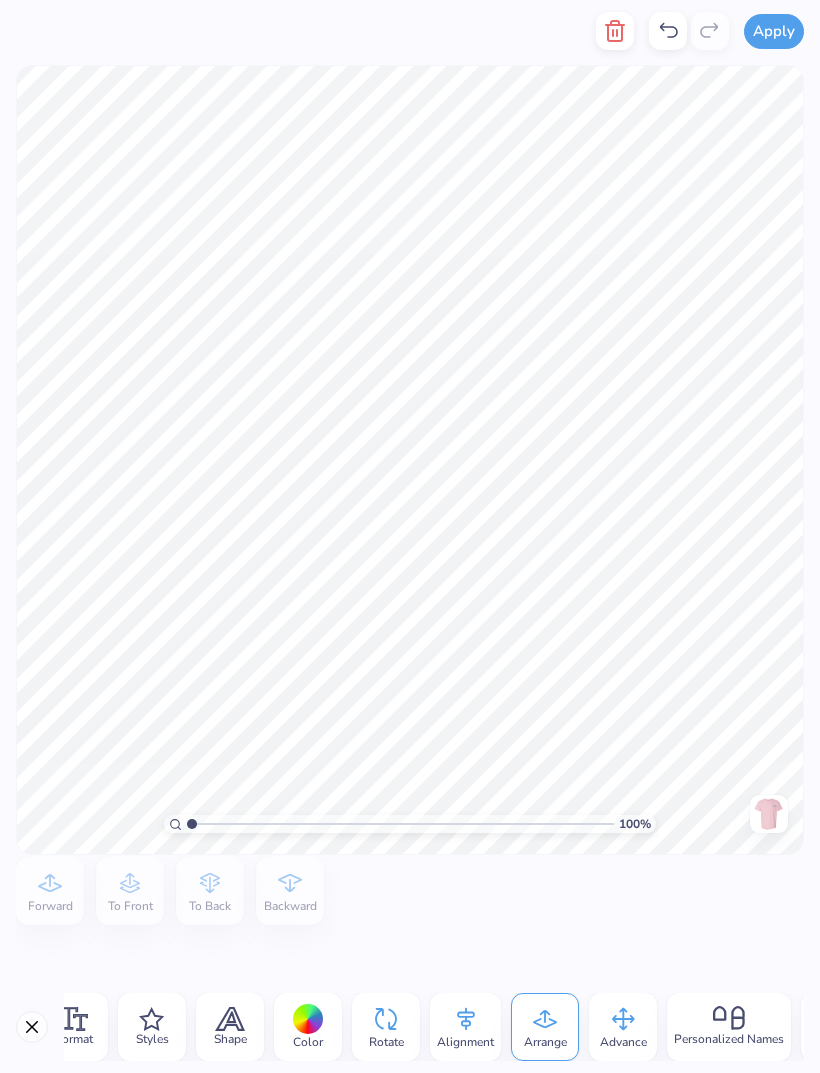 click on "Alignment" at bounding box center [465, 1042] 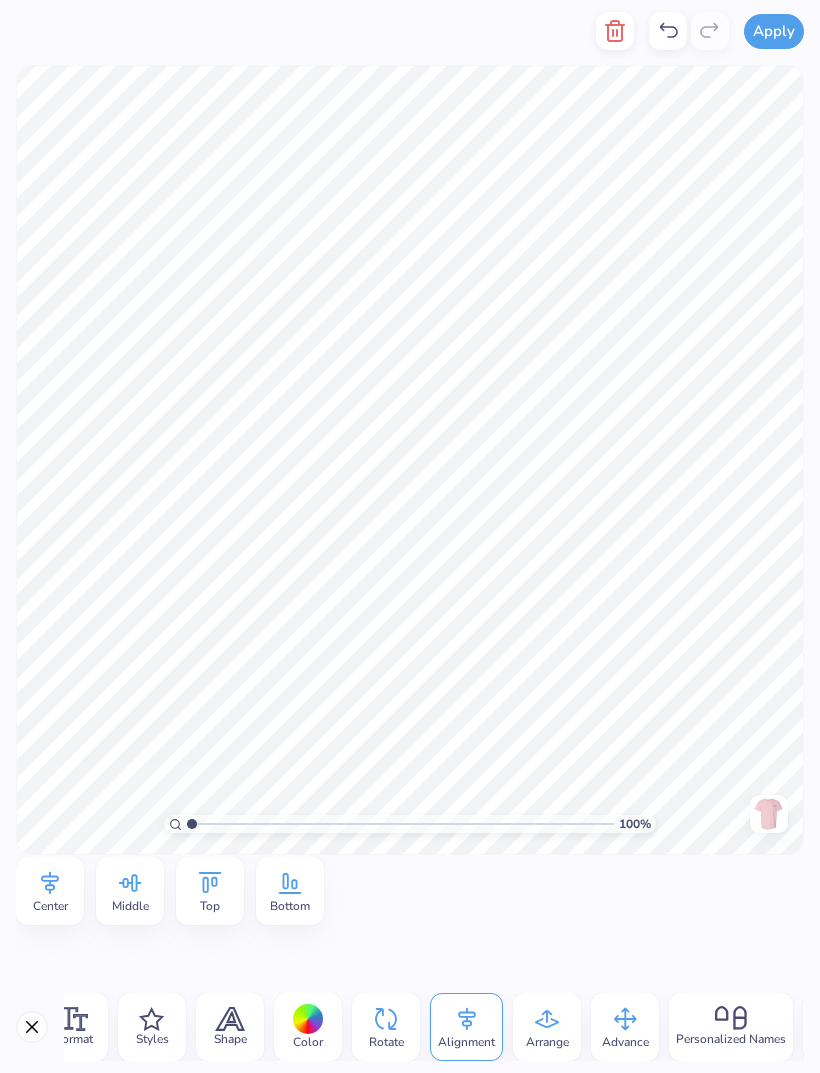 click 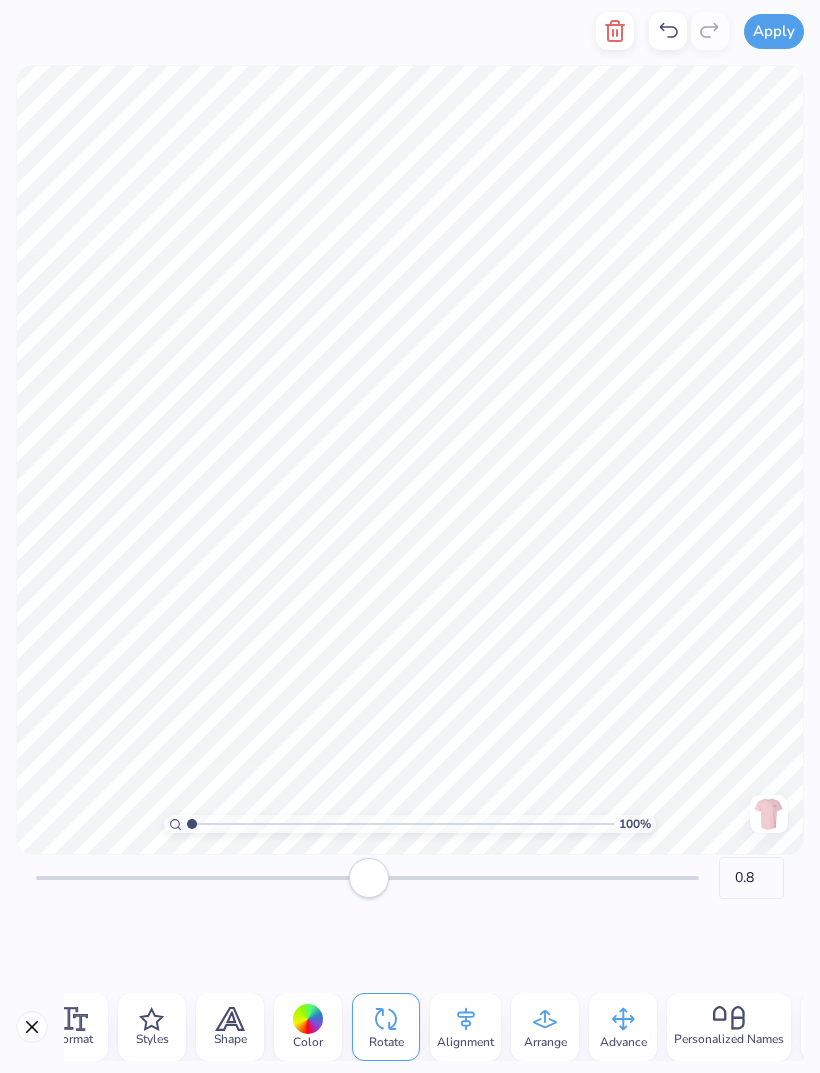 type on "0.3" 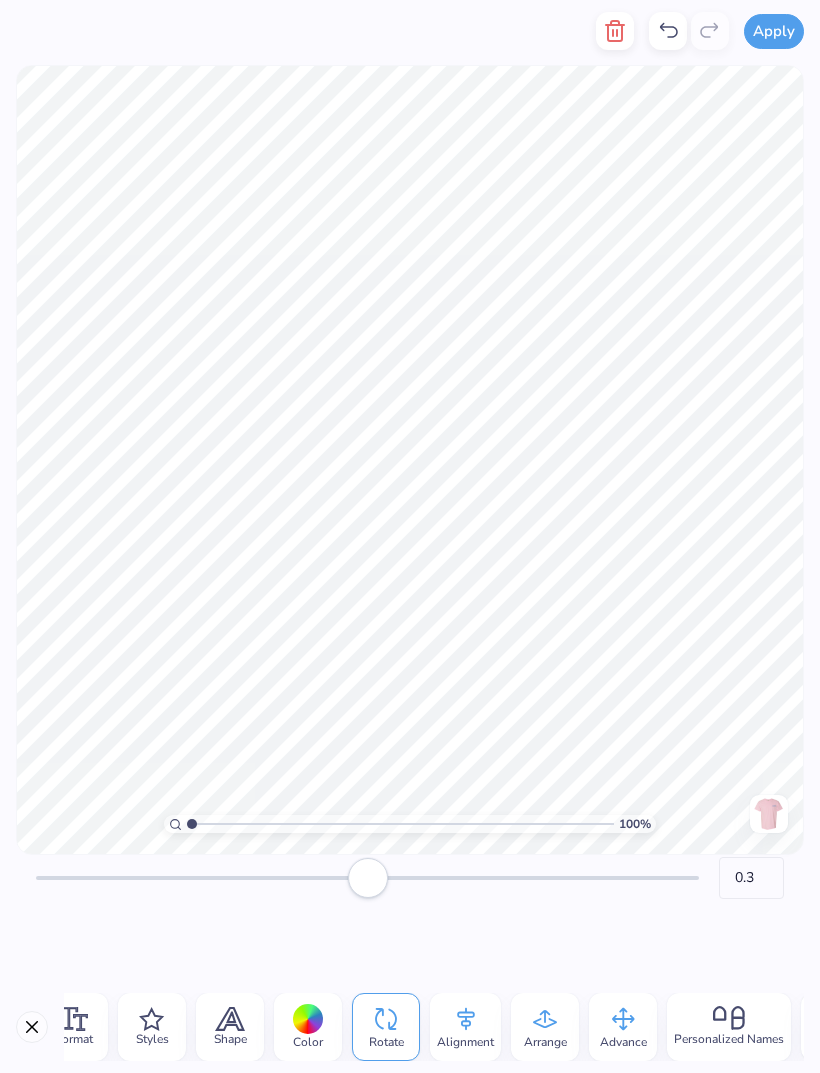 click 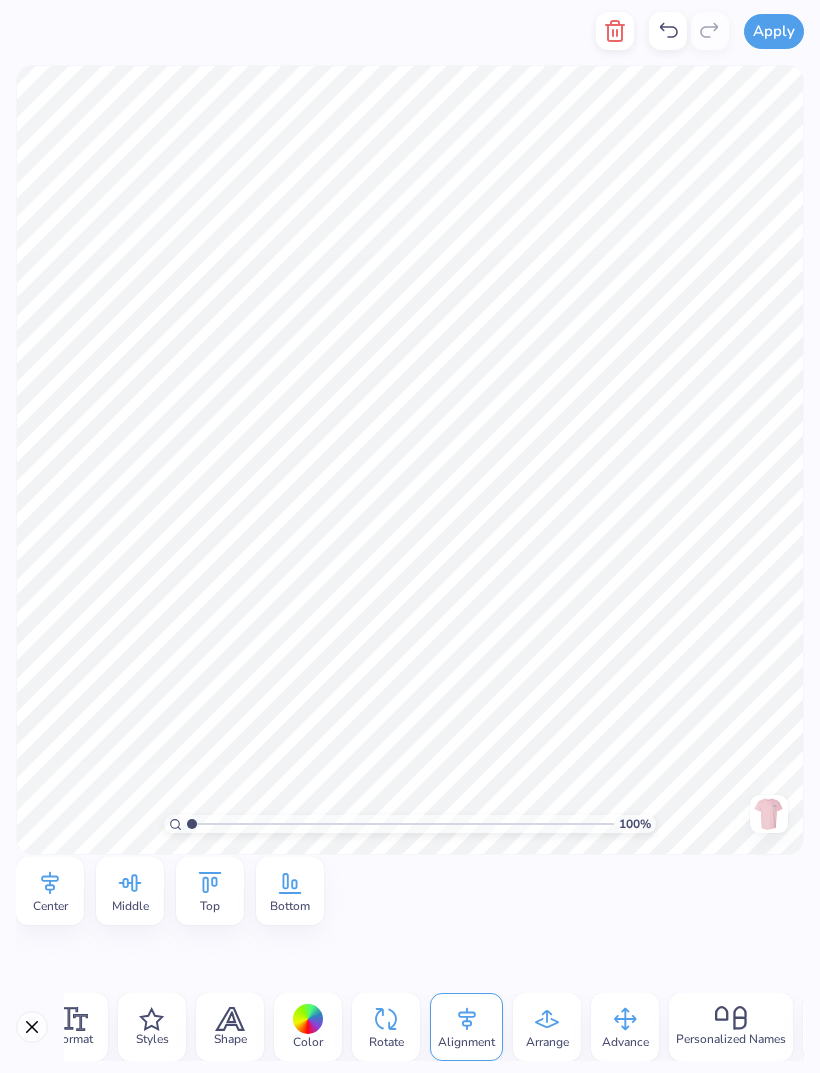 click on "Arrange" at bounding box center (547, 1042) 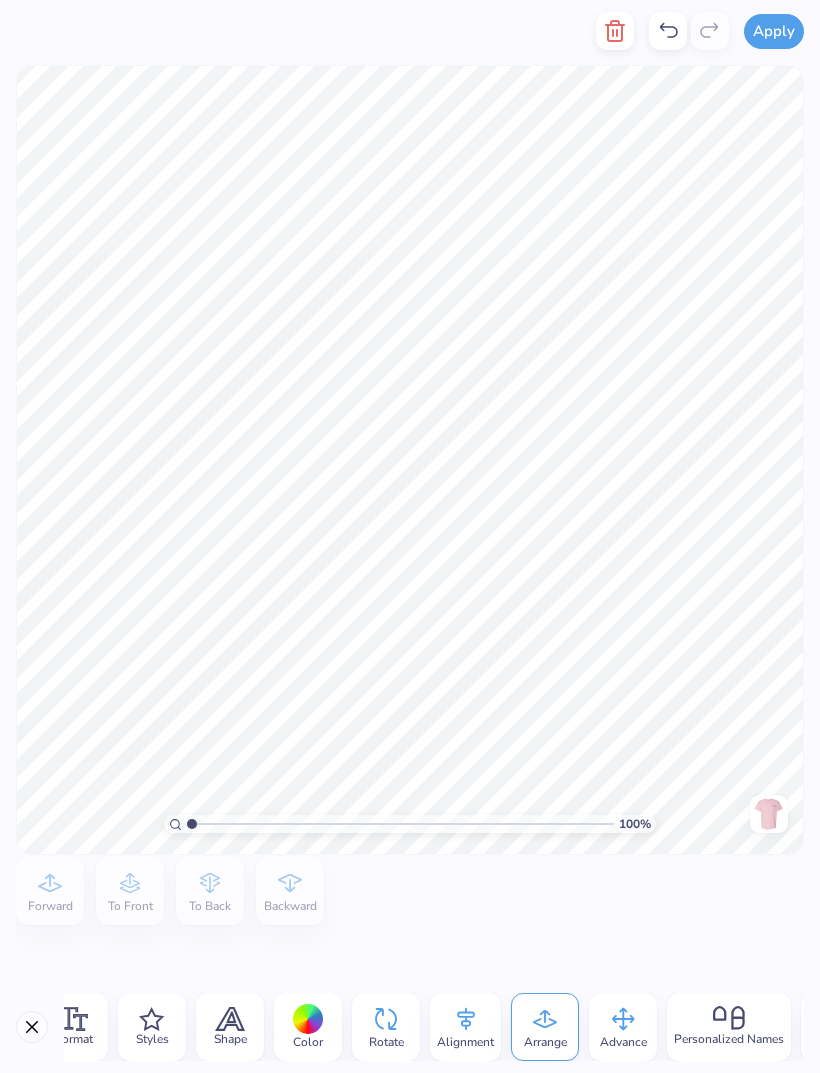 click on "Advance" at bounding box center [623, 1042] 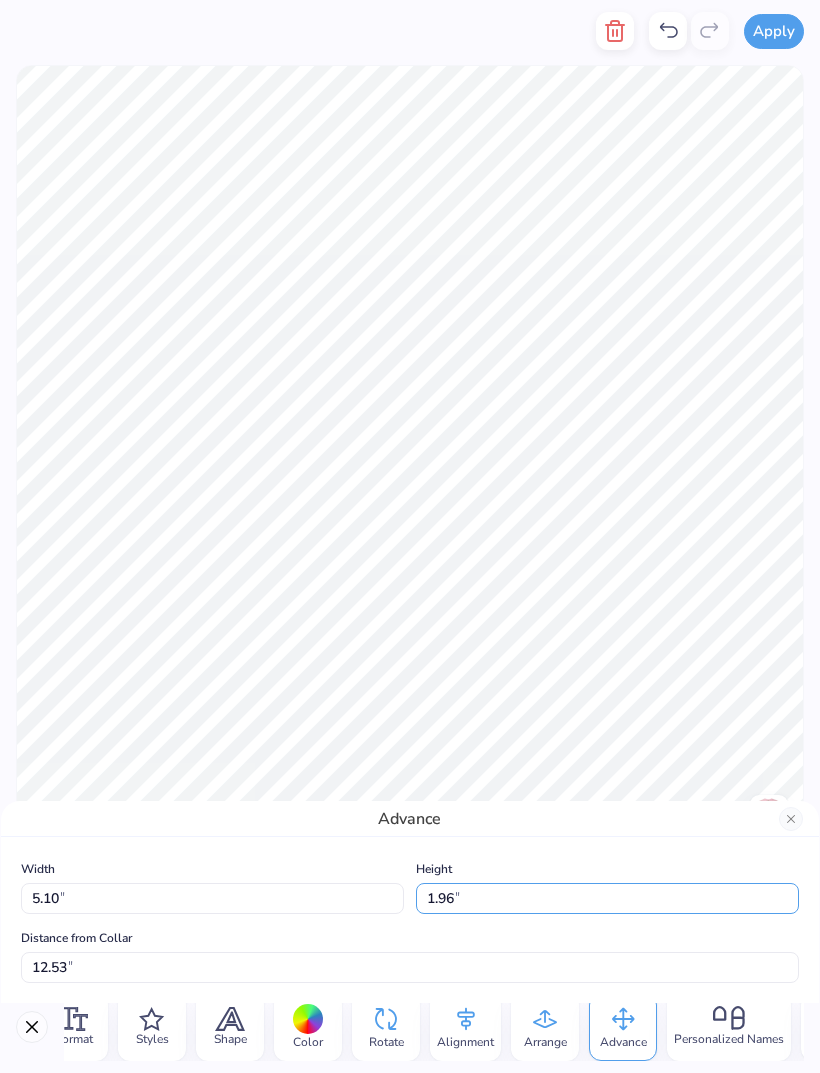 type on "1.96" 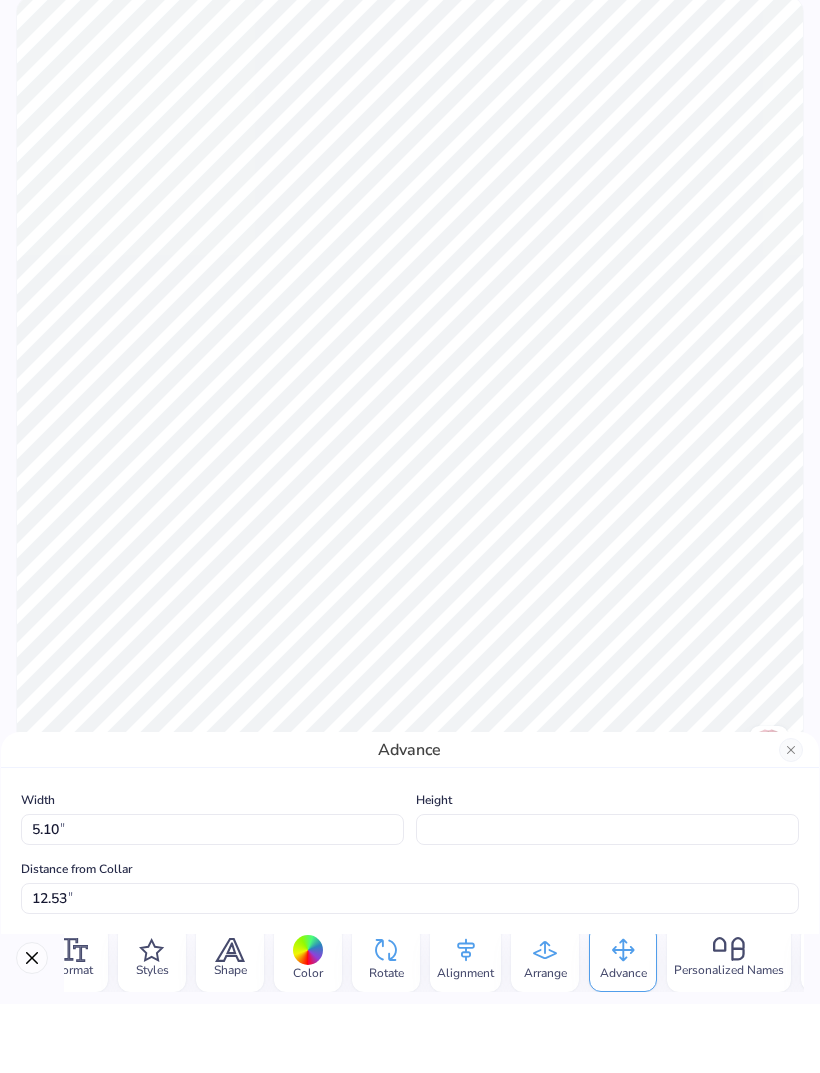 click at bounding box center [791, 819] 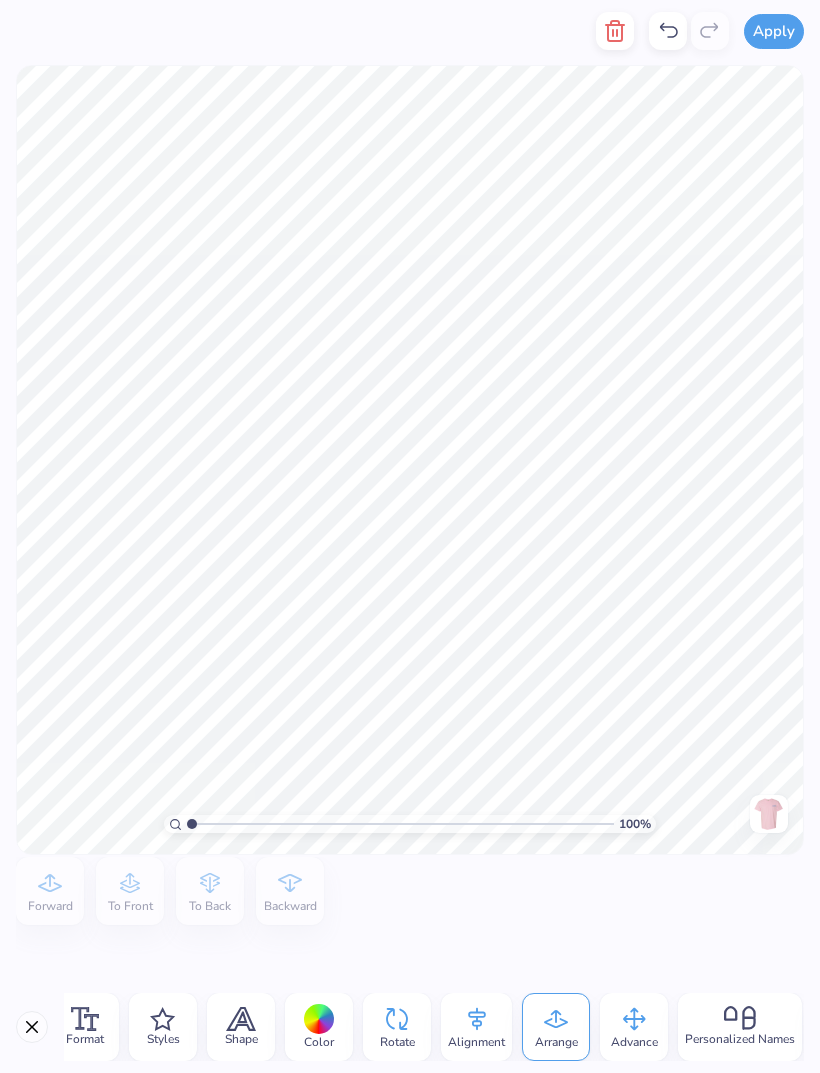 click on "Alignment" at bounding box center [476, 1027] 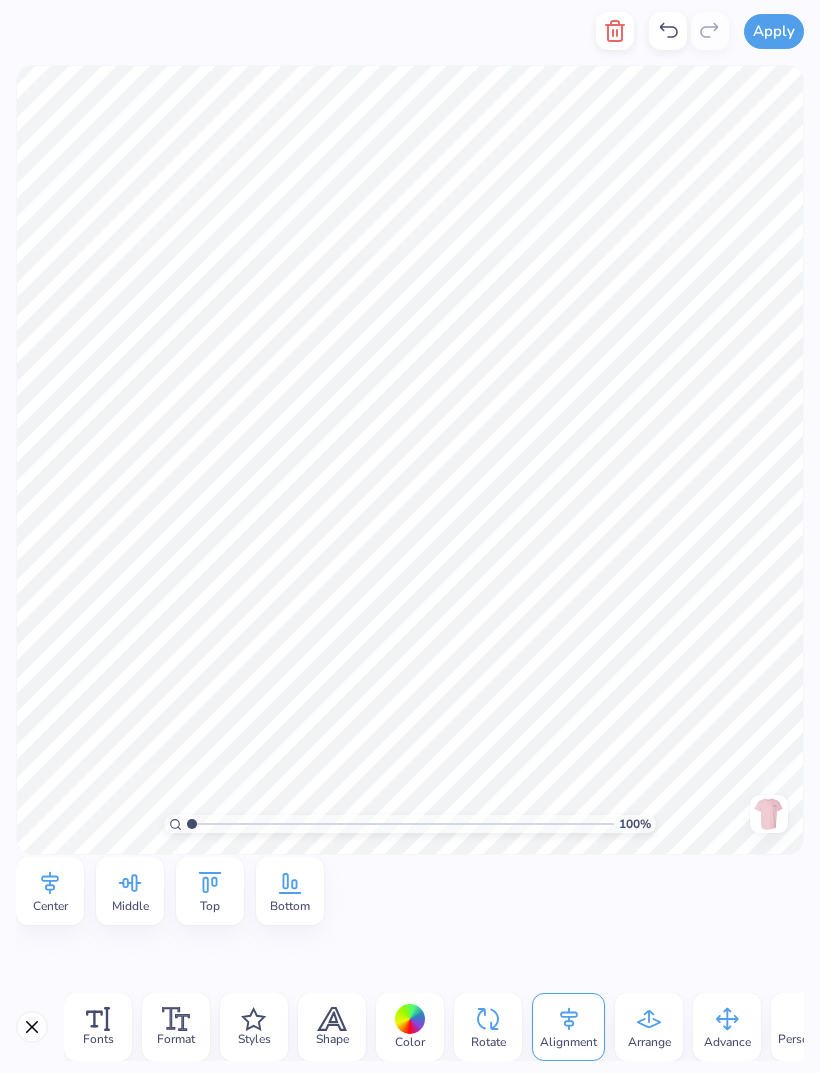 scroll, scrollTop: 0, scrollLeft: 0, axis: both 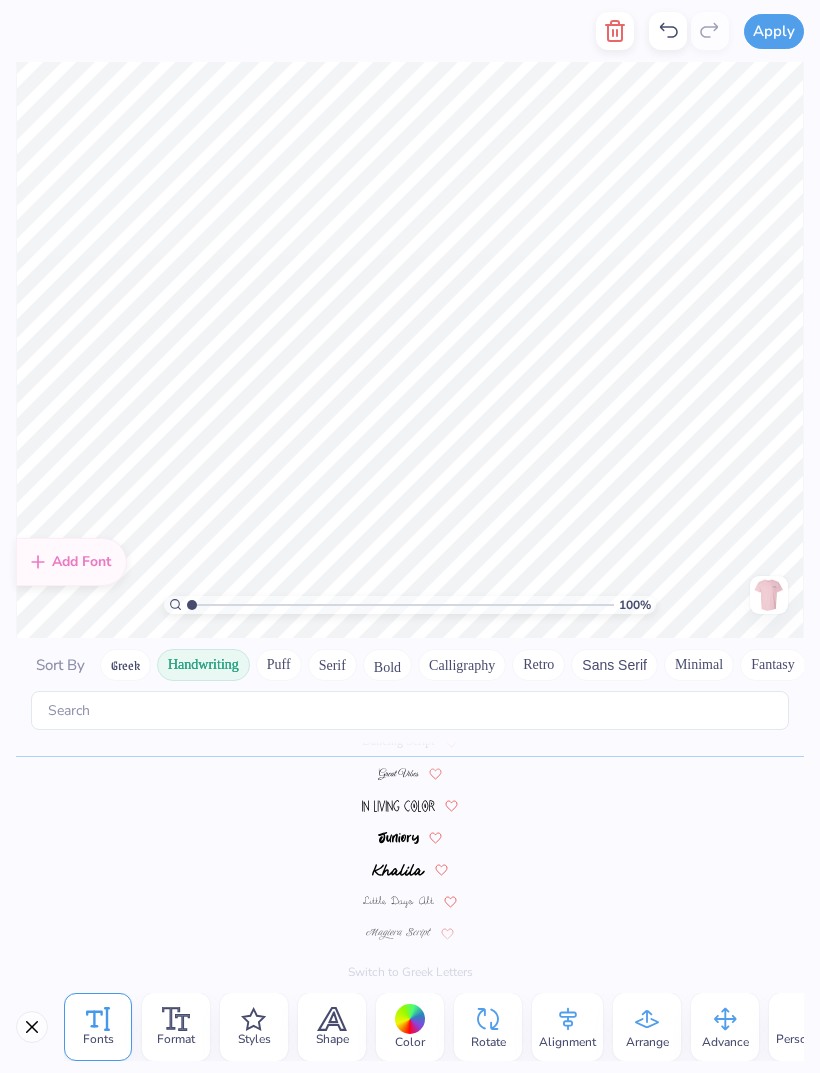 click on "Format" at bounding box center [176, 1039] 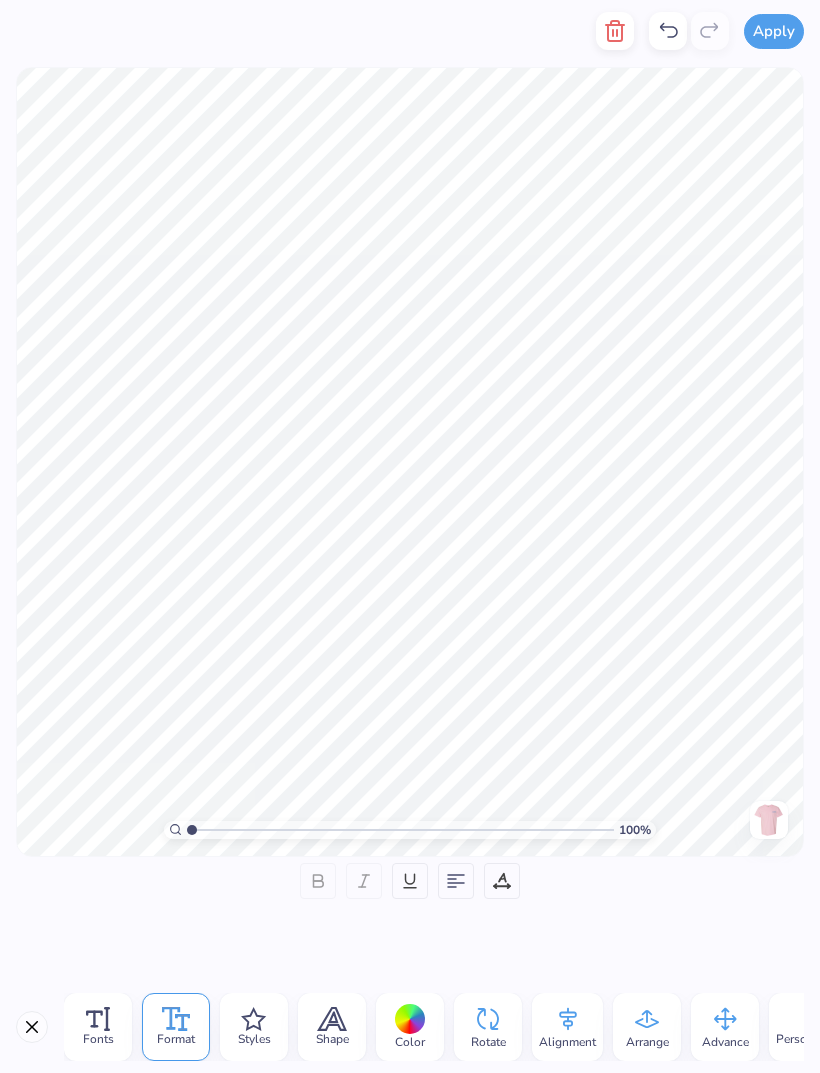 click on "Styles" at bounding box center (254, 1039) 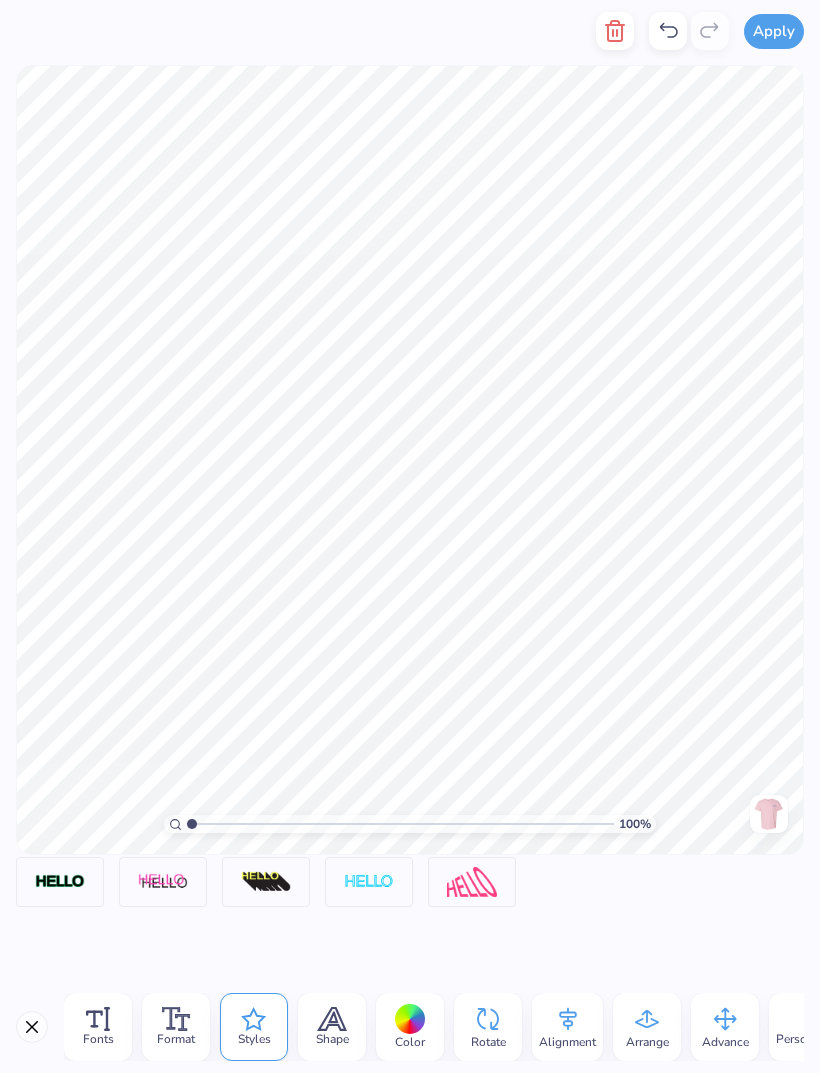 scroll, scrollTop: 0, scrollLeft: 1, axis: horizontal 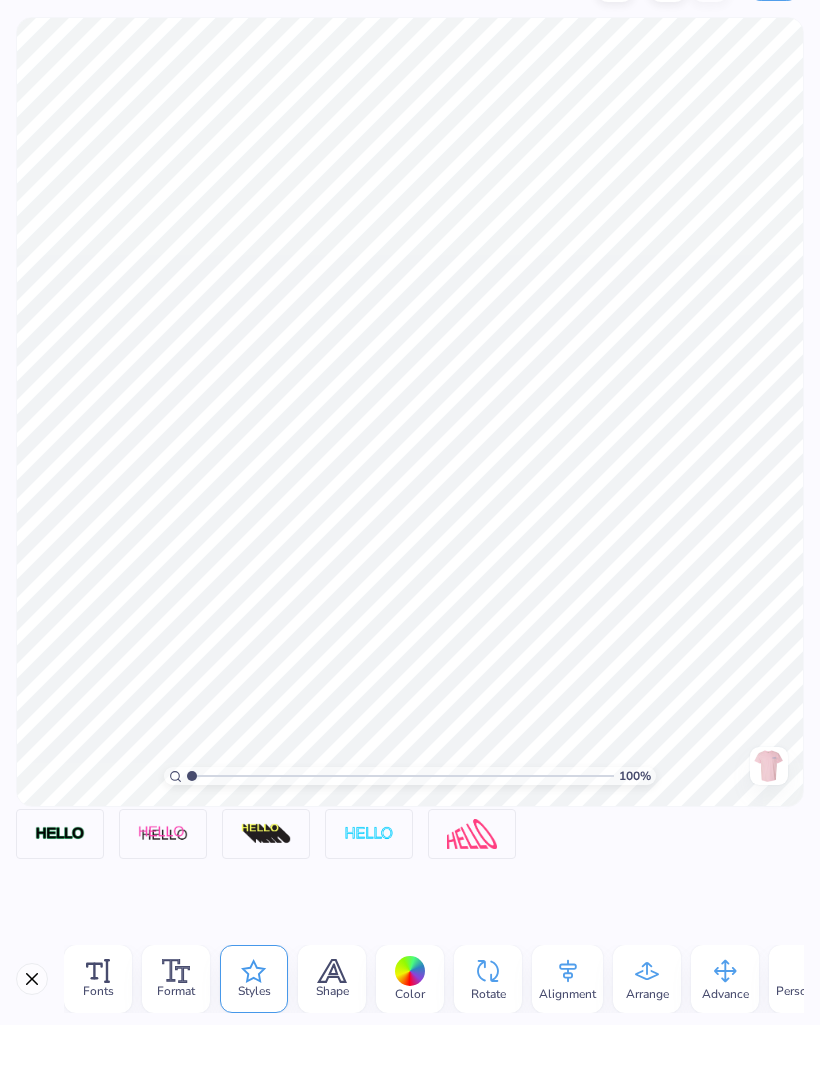 click on "Fonts Format Styles Shape Color Rotate Alignment Arrange Advance Personalized Names Personalized Numbers" at bounding box center [410, 1027] 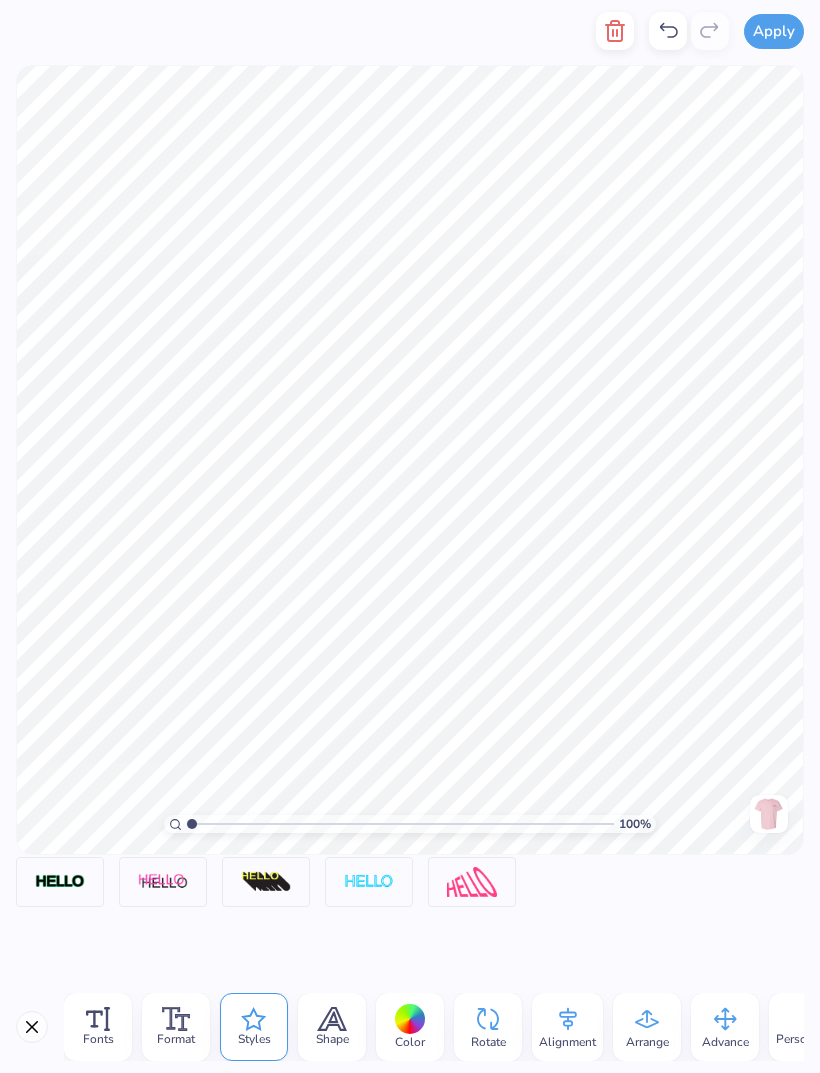 click at bounding box center (32, 1027) 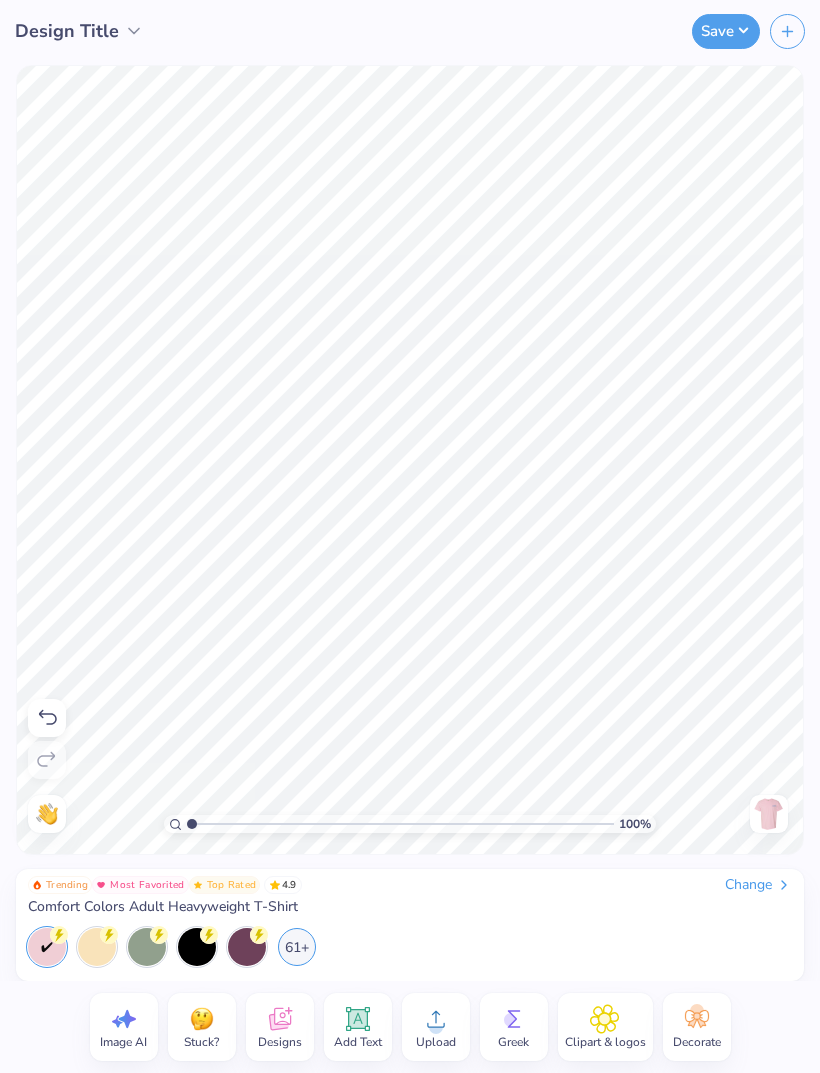 scroll, scrollTop: 0, scrollLeft: 1, axis: horizontal 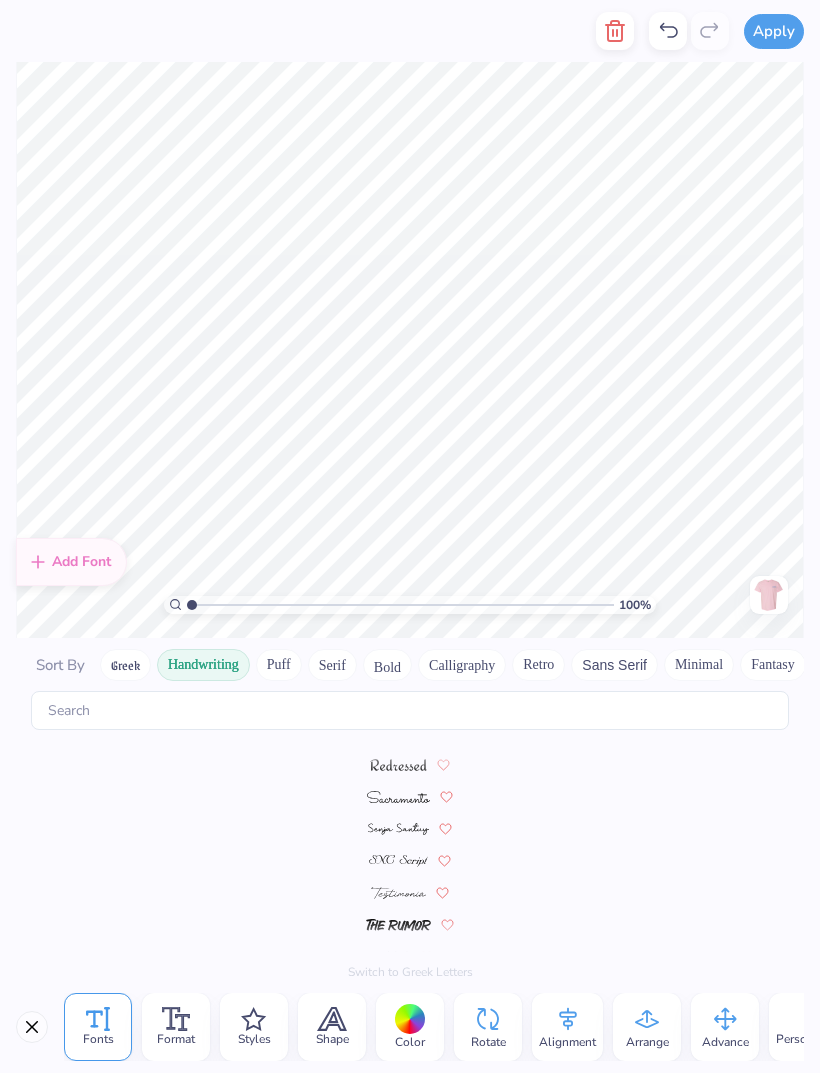 click on "Fonts Format Styles Shape Color Rotate Alignment Arrange Advance Personalized Names Personalized Numbers" at bounding box center [410, 1027] 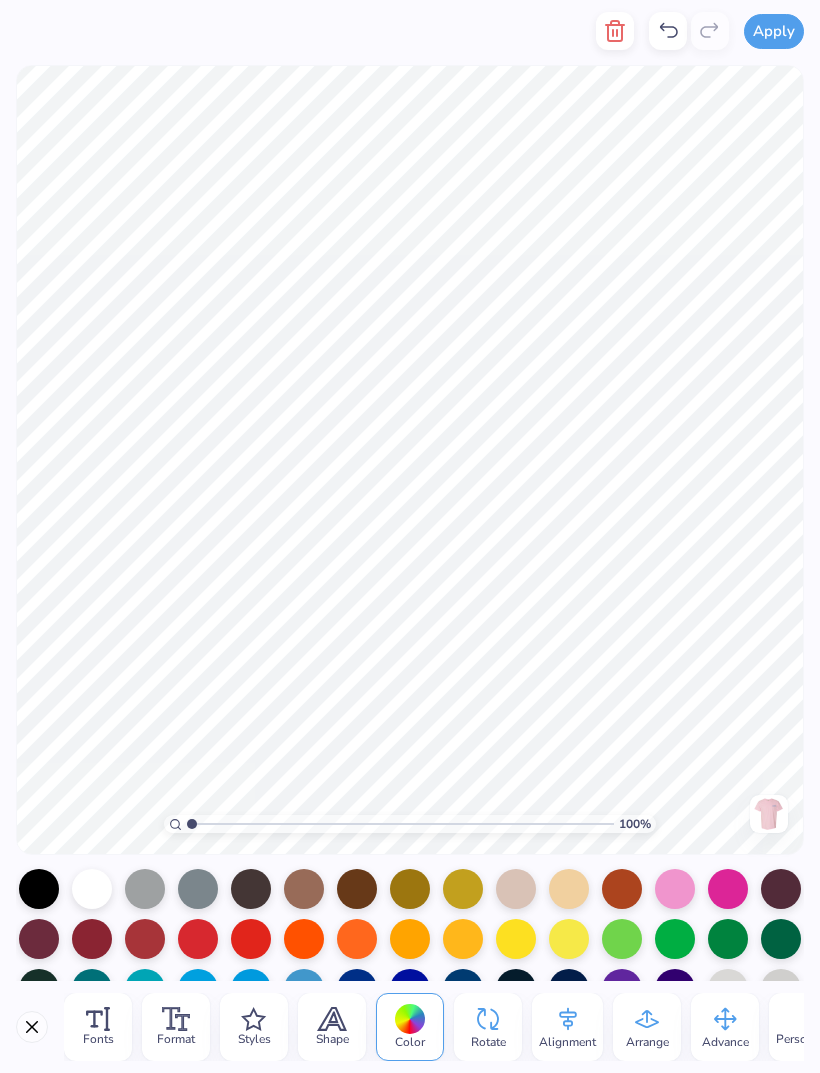 scroll, scrollTop: 42, scrollLeft: 0, axis: vertical 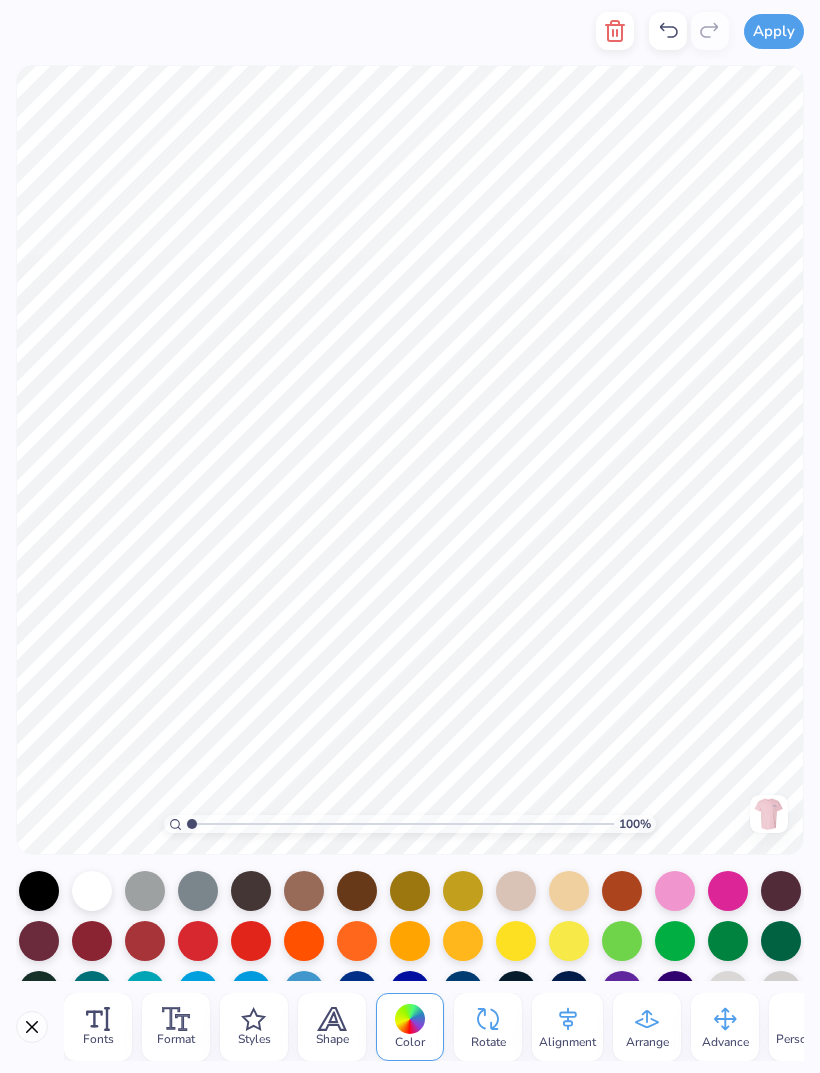 click at bounding box center [728, 891] 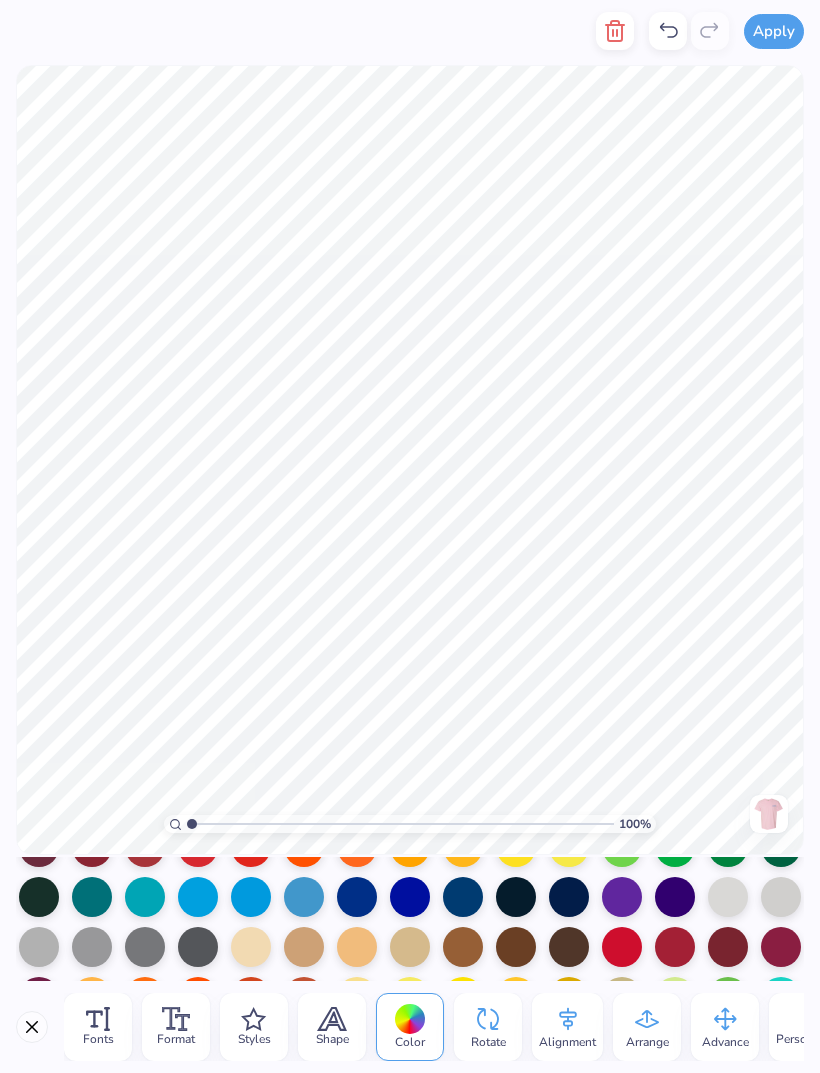 scroll, scrollTop: 135, scrollLeft: 0, axis: vertical 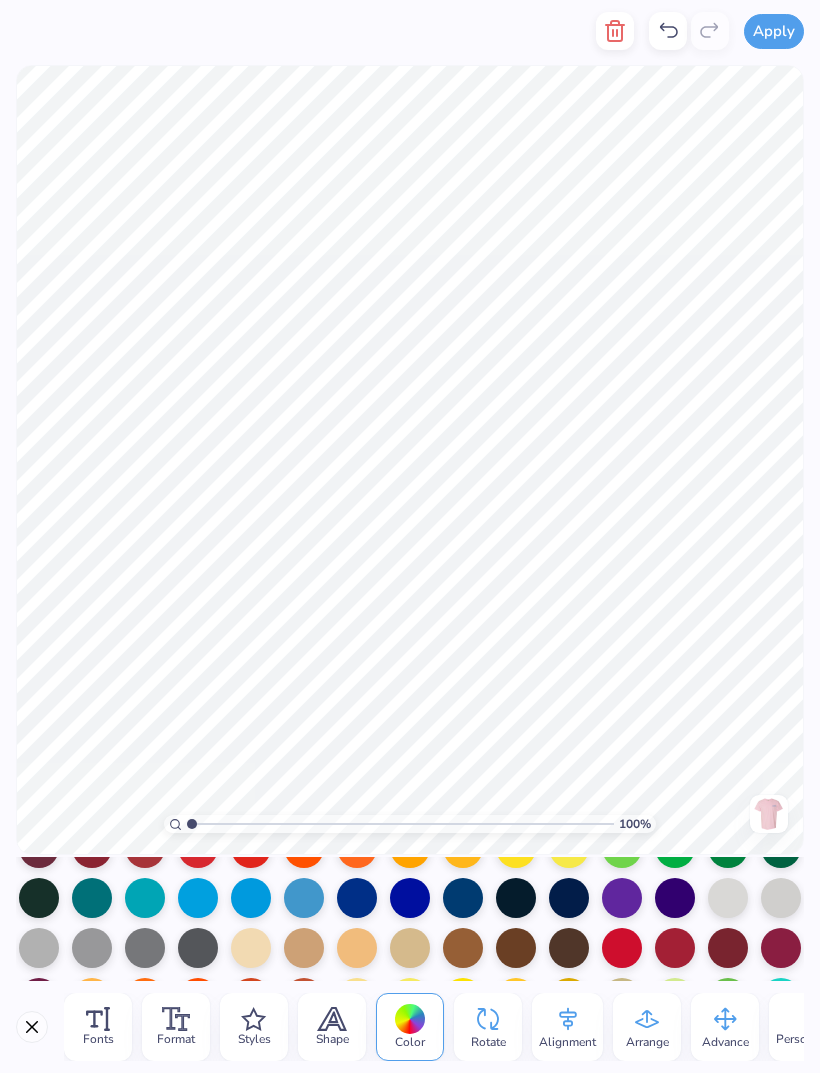 click at bounding box center (304, 898) 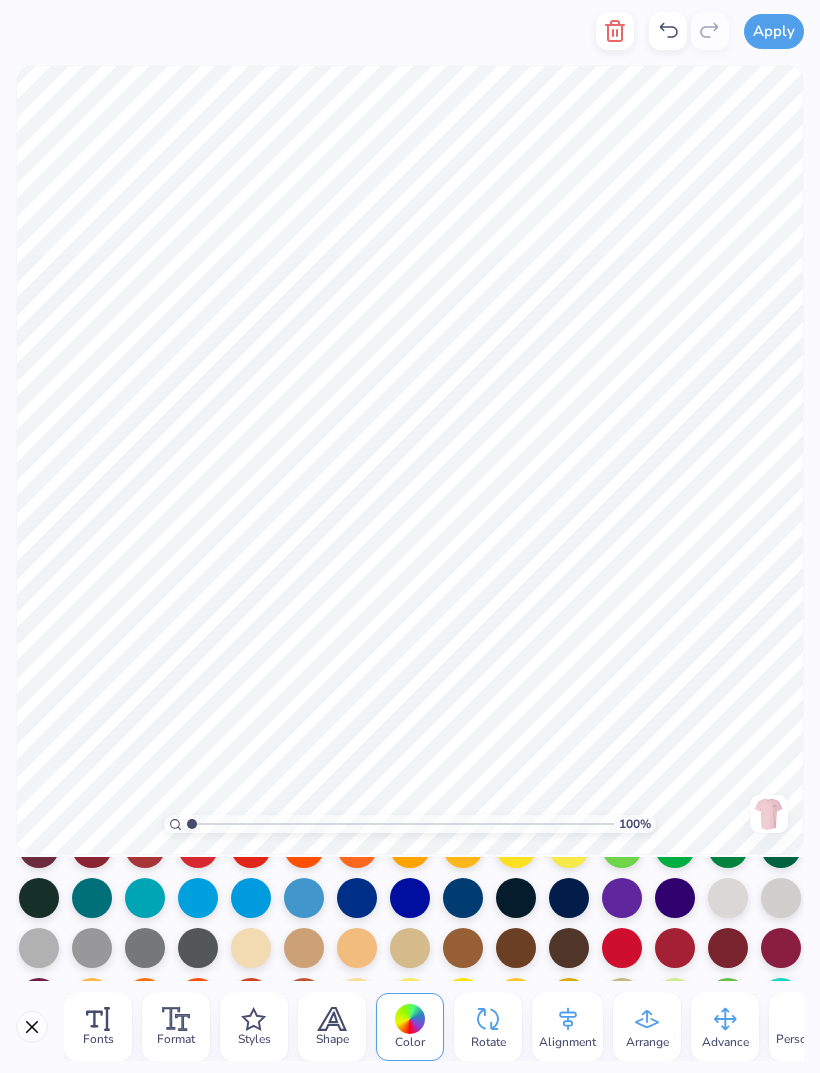 click at bounding box center (251, 898) 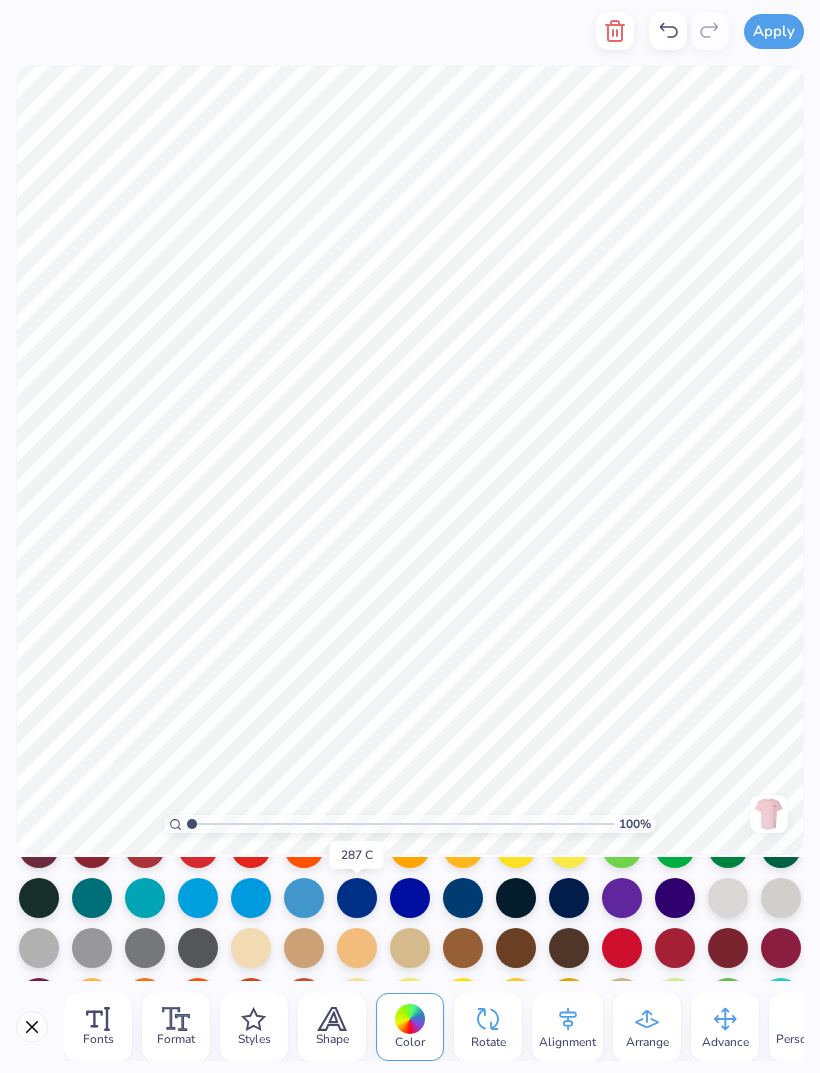 click at bounding box center [410, 898] 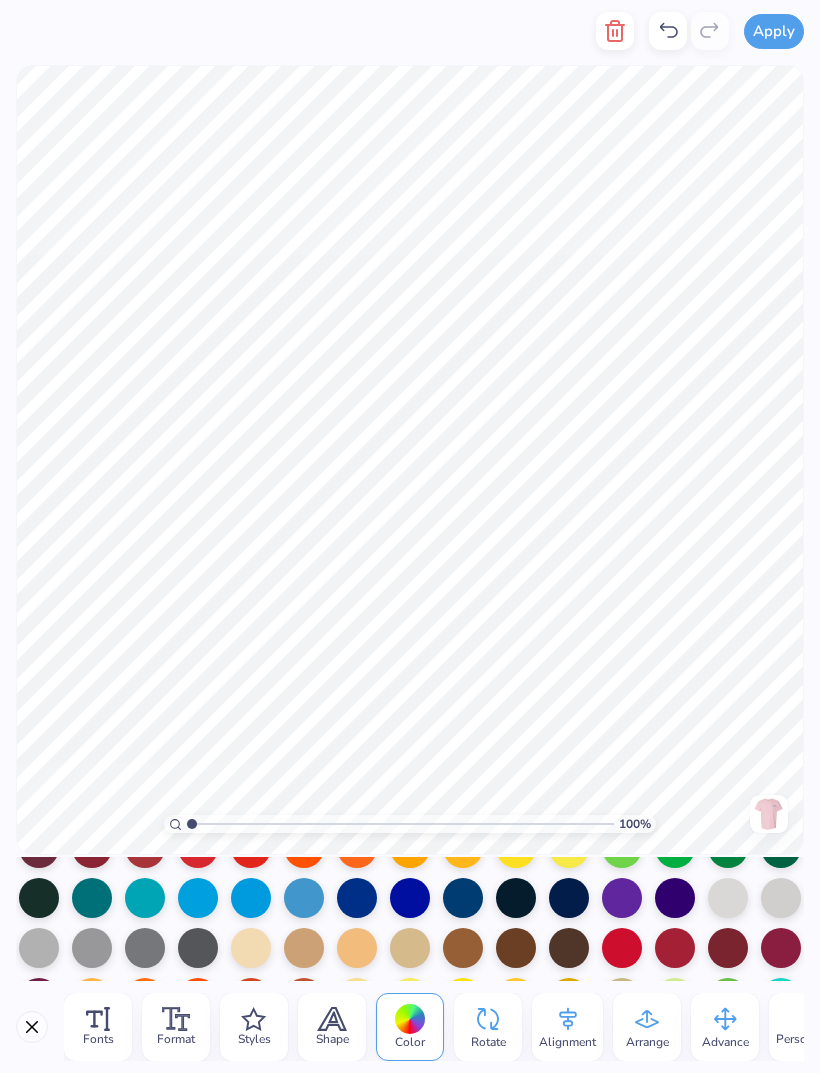 click at bounding box center (357, 898) 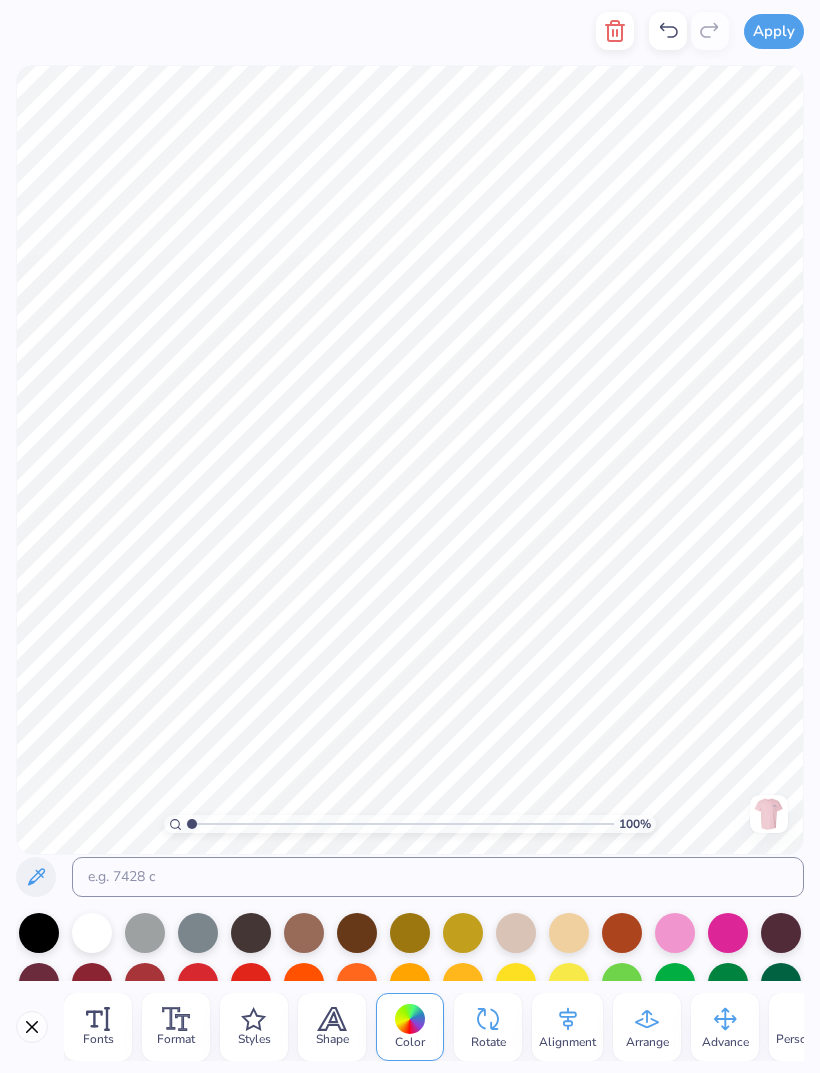 scroll, scrollTop: 0, scrollLeft: 0, axis: both 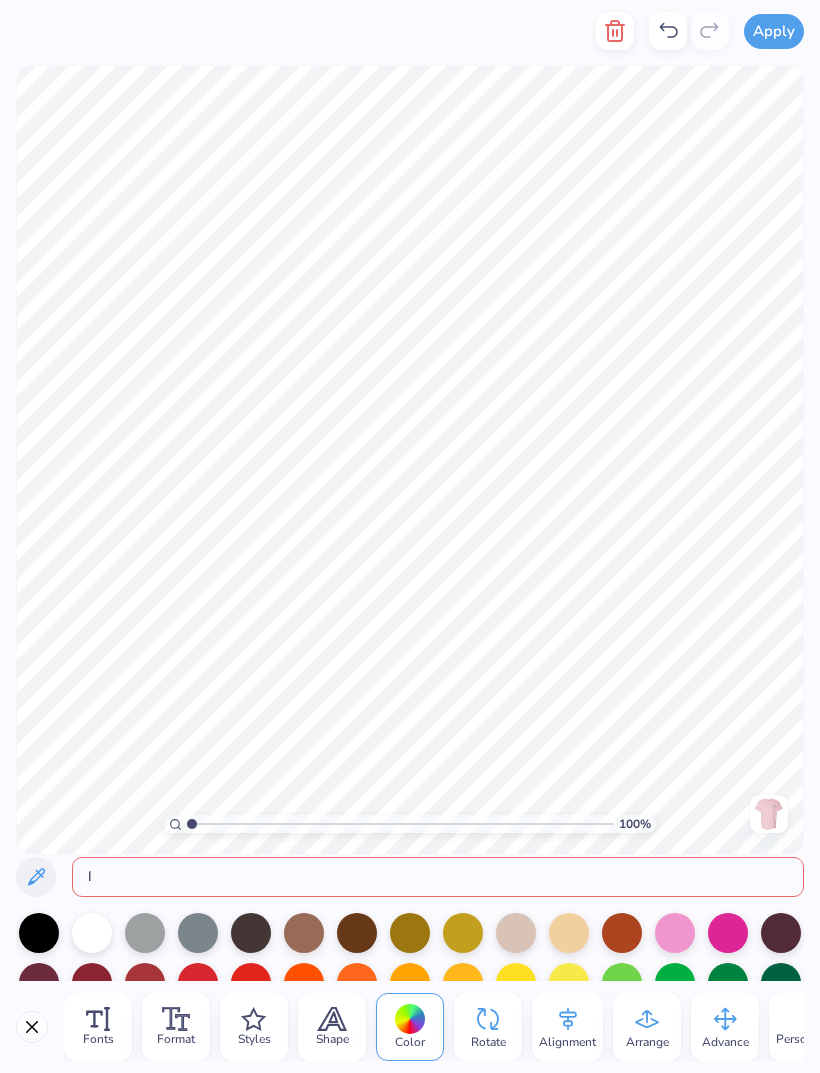 type on "I" 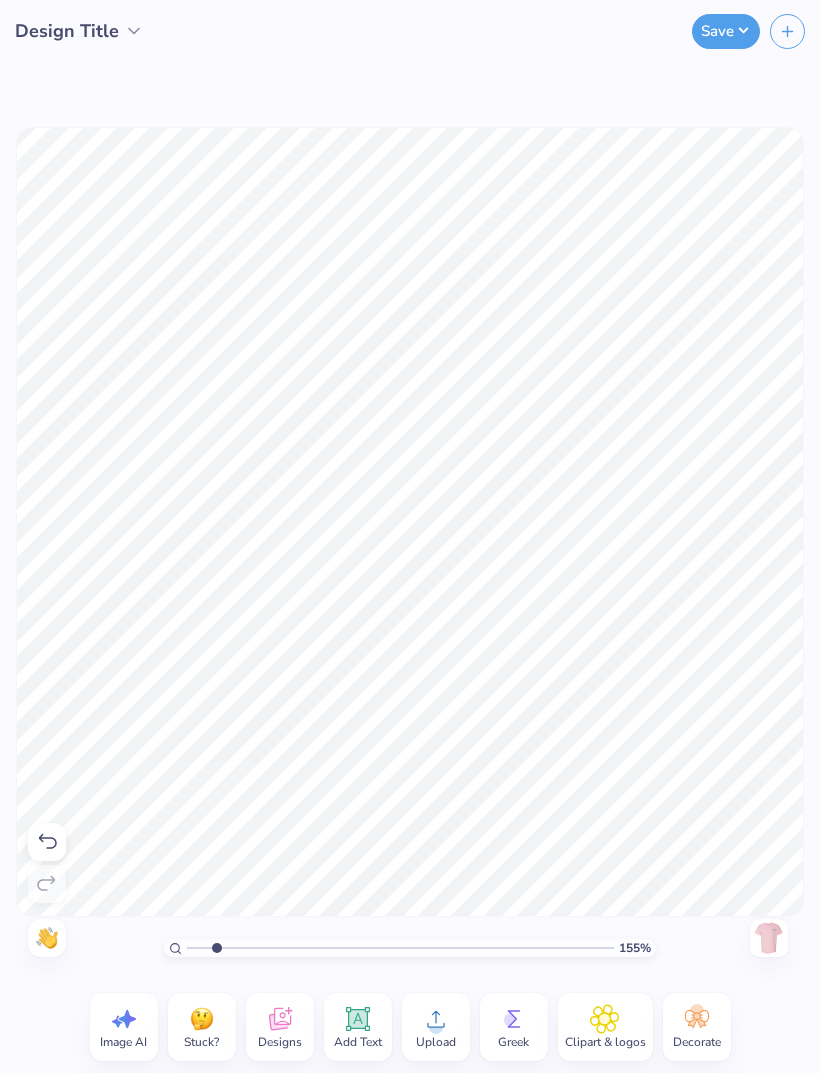 type on "1.54793138147838" 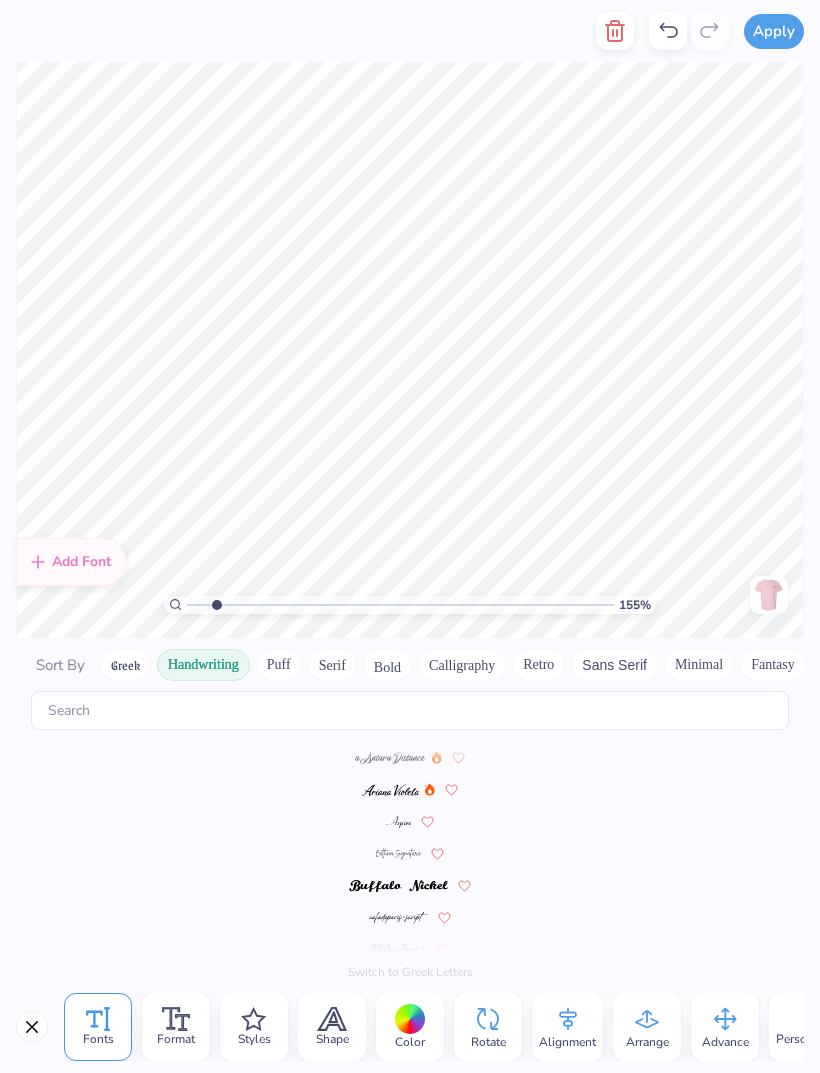 scroll, scrollTop: 240, scrollLeft: 0, axis: vertical 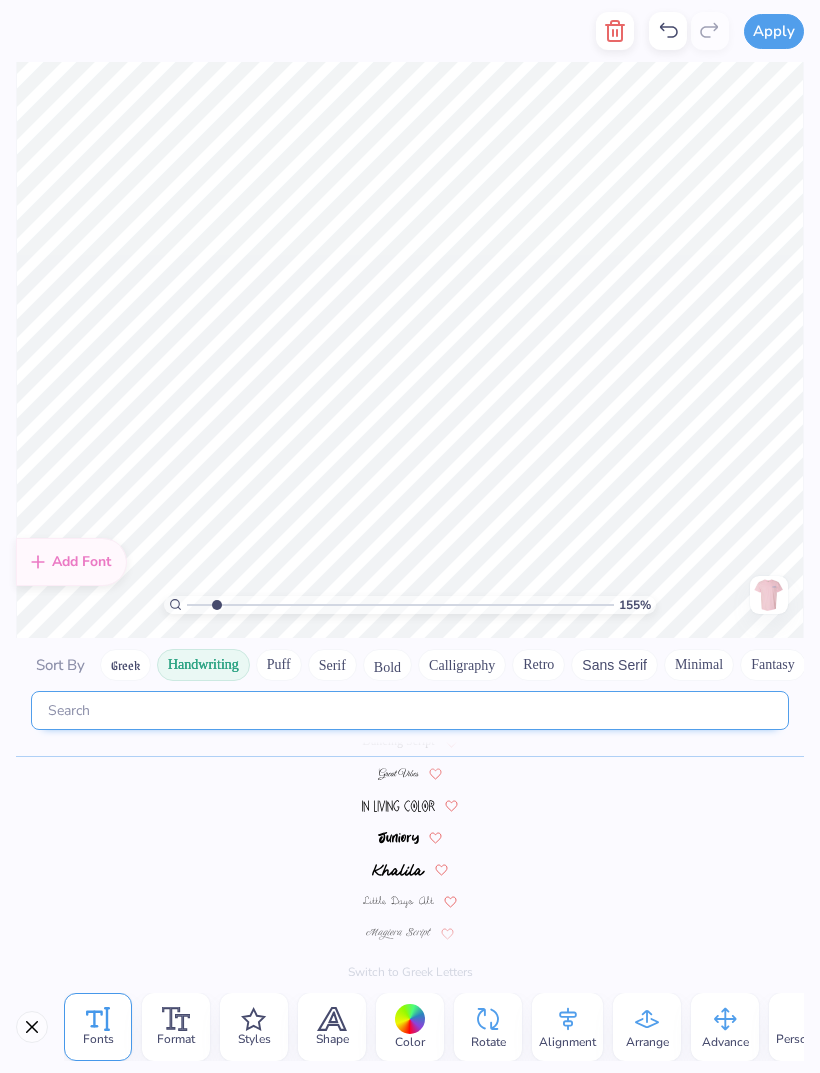 type on "/" 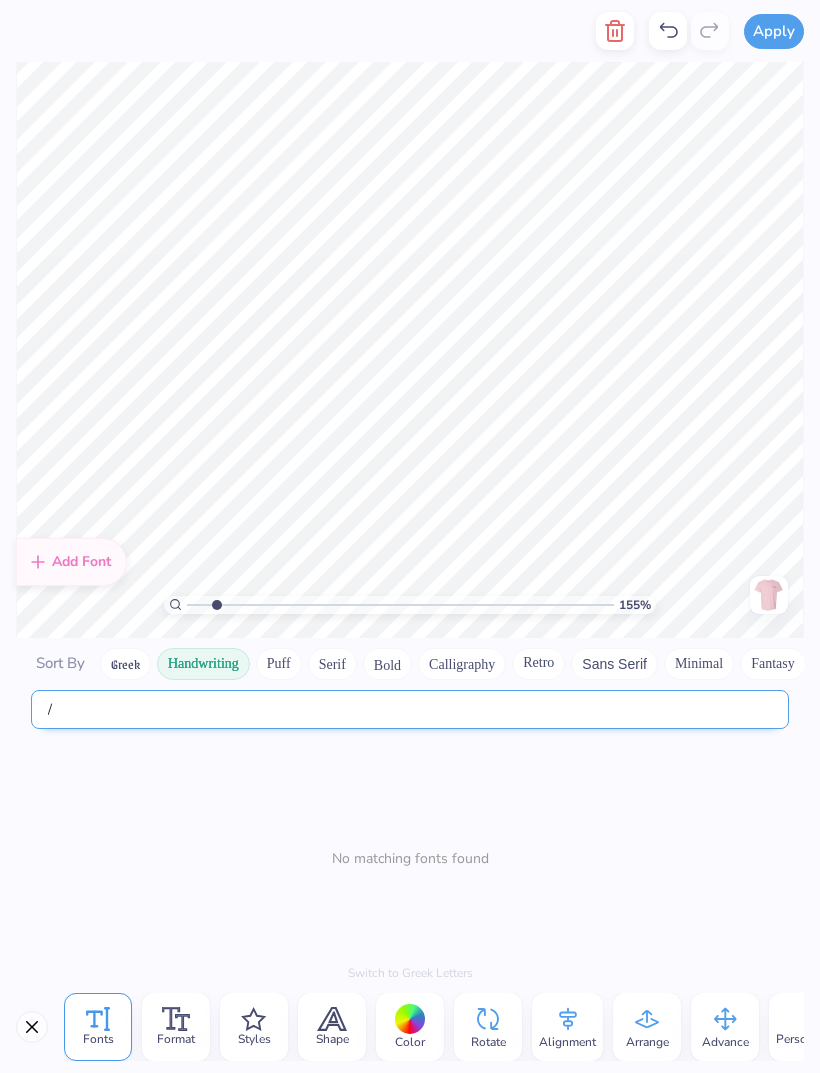 type 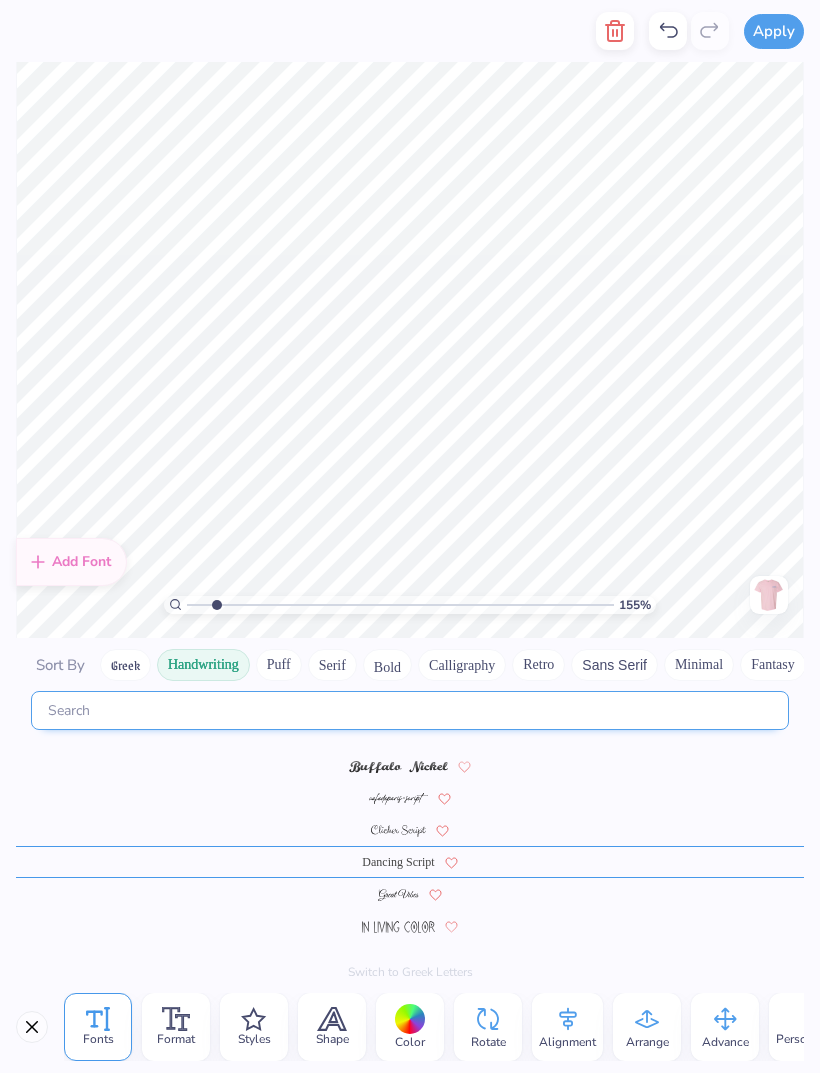 scroll, scrollTop: 124, scrollLeft: 0, axis: vertical 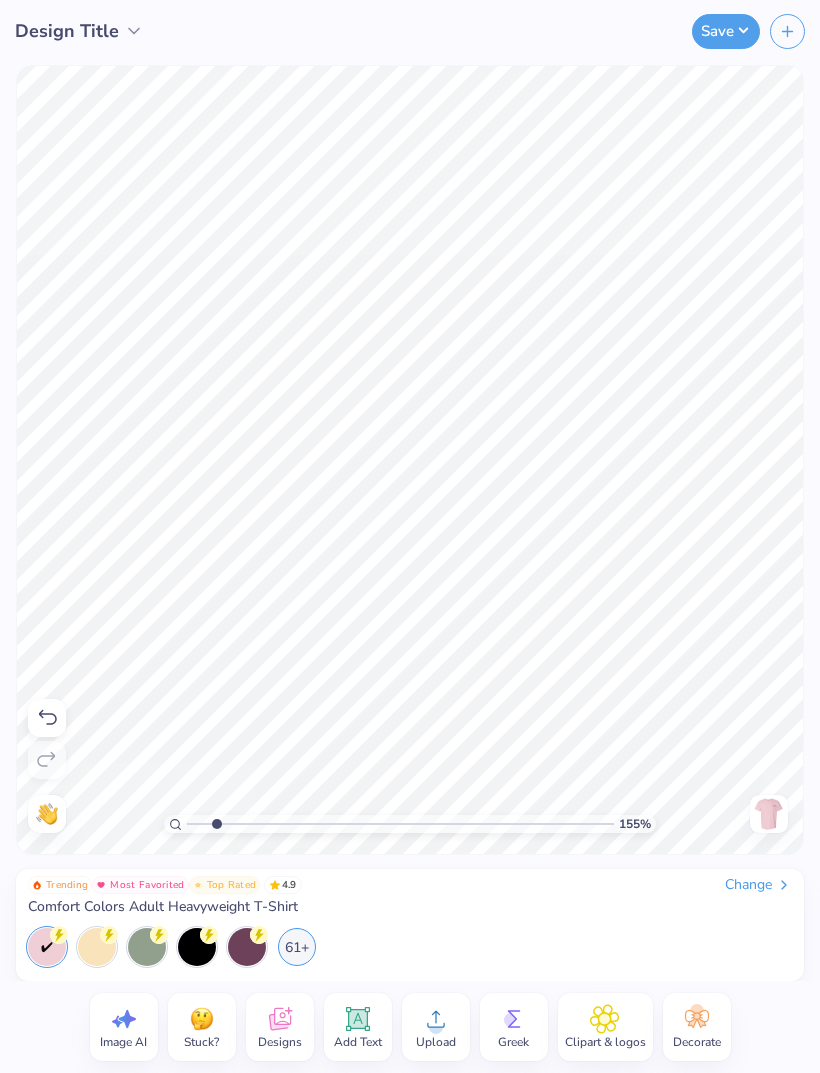 click 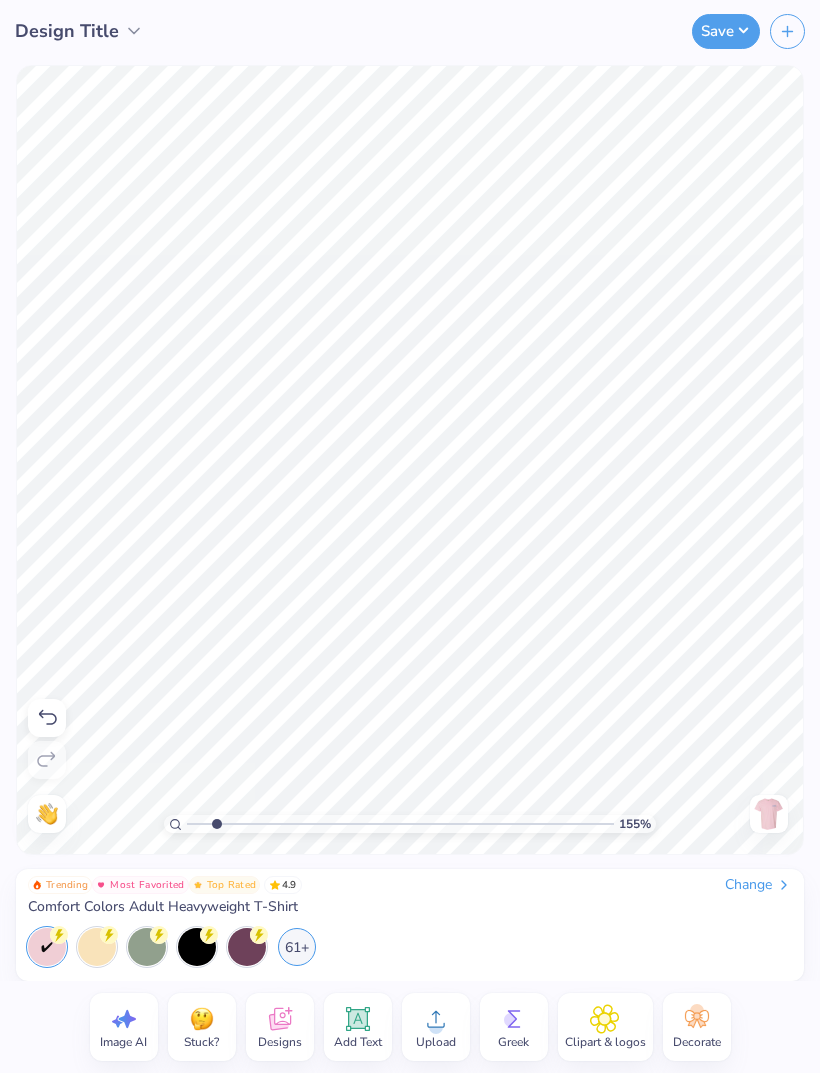 click 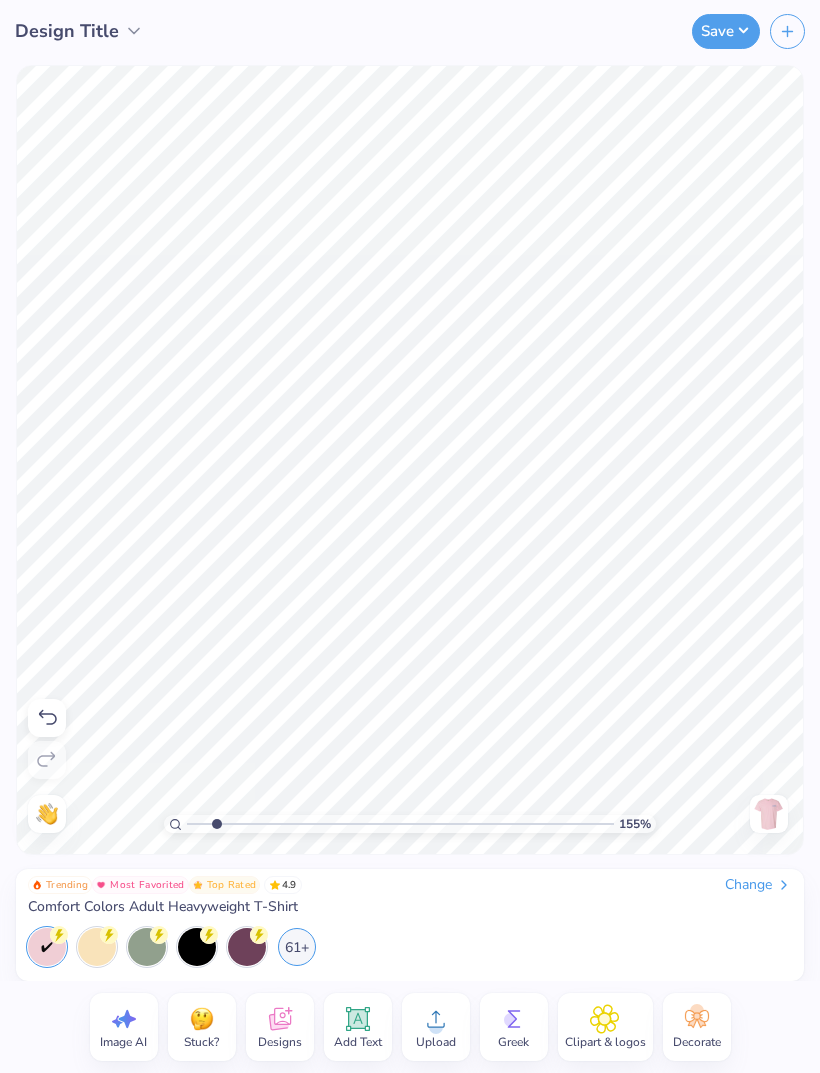 type on "1.54793138147838" 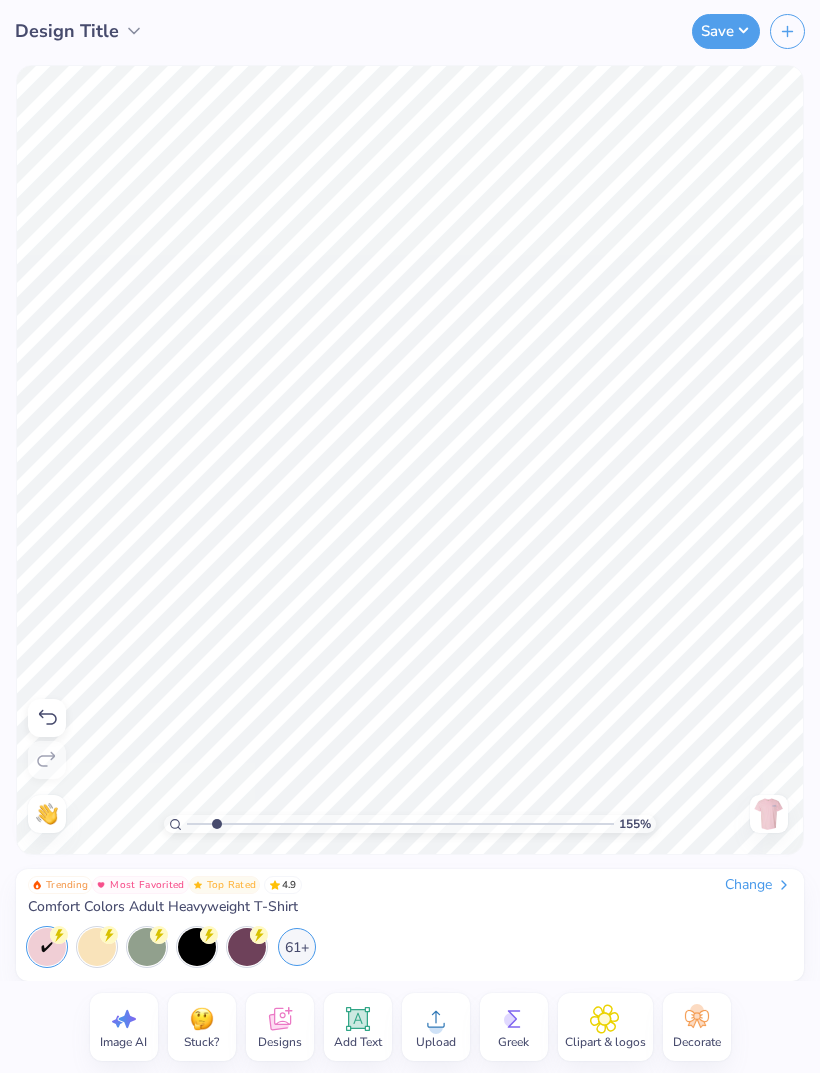select on "4" 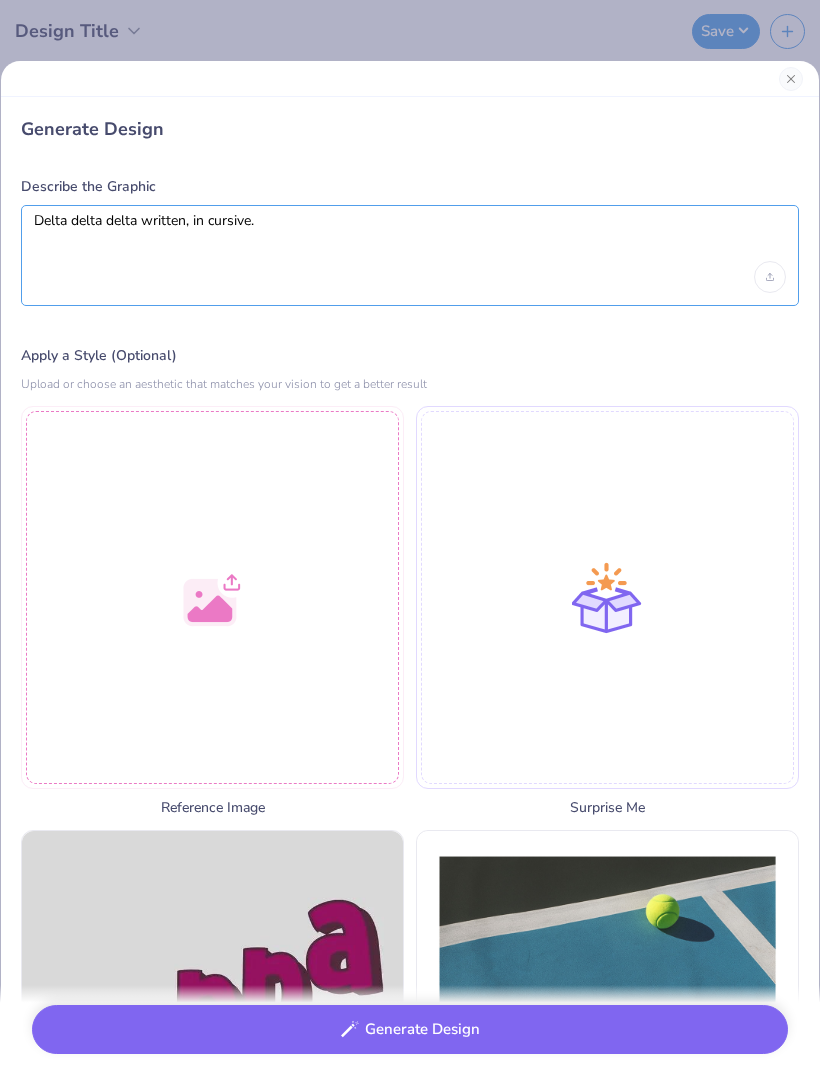click on "Delta delta delta written, in cursive." at bounding box center (410, 237) 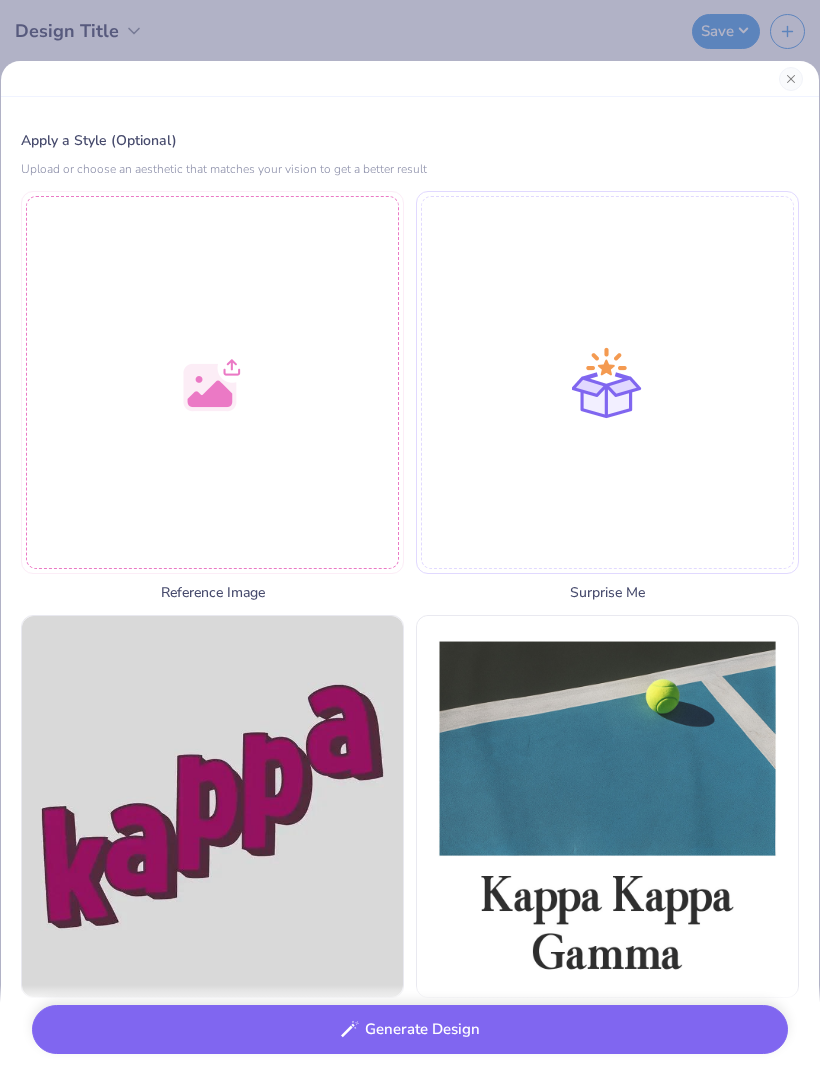 scroll, scrollTop: 216, scrollLeft: 0, axis: vertical 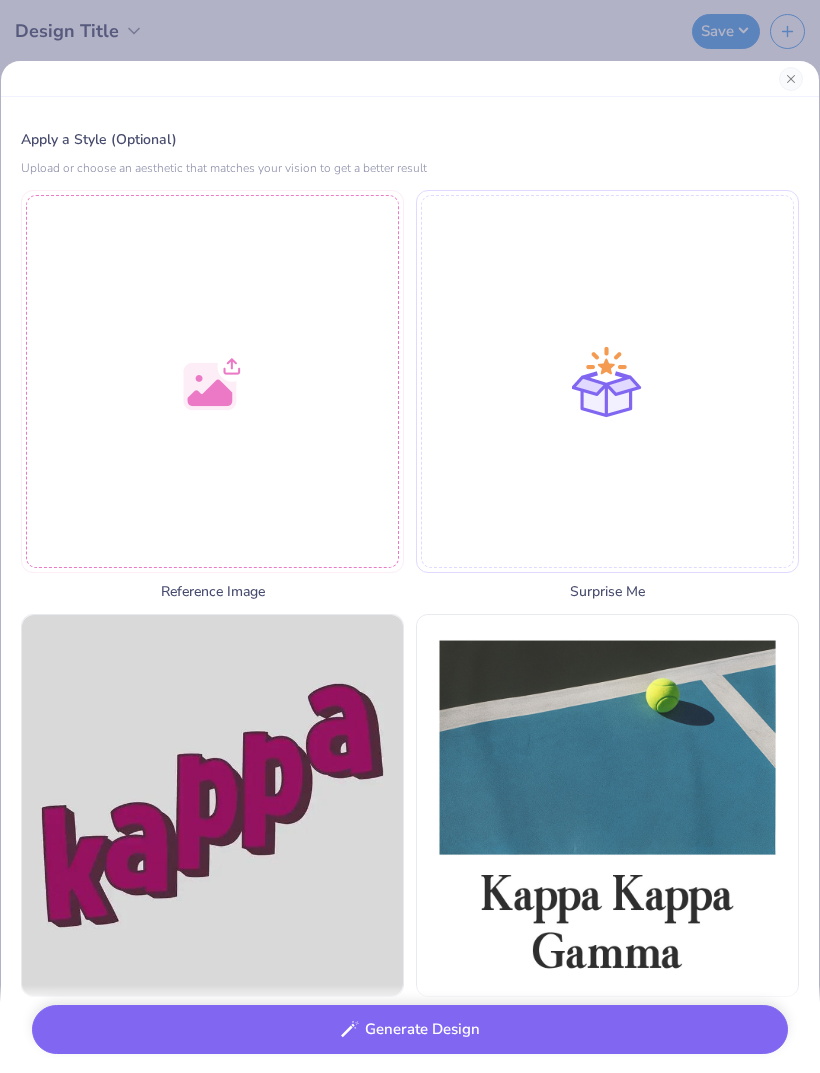 type on "Delta delta delta written, in and is in ce formation of a presenter a rainbow in navy blue color with a light blue boarder." 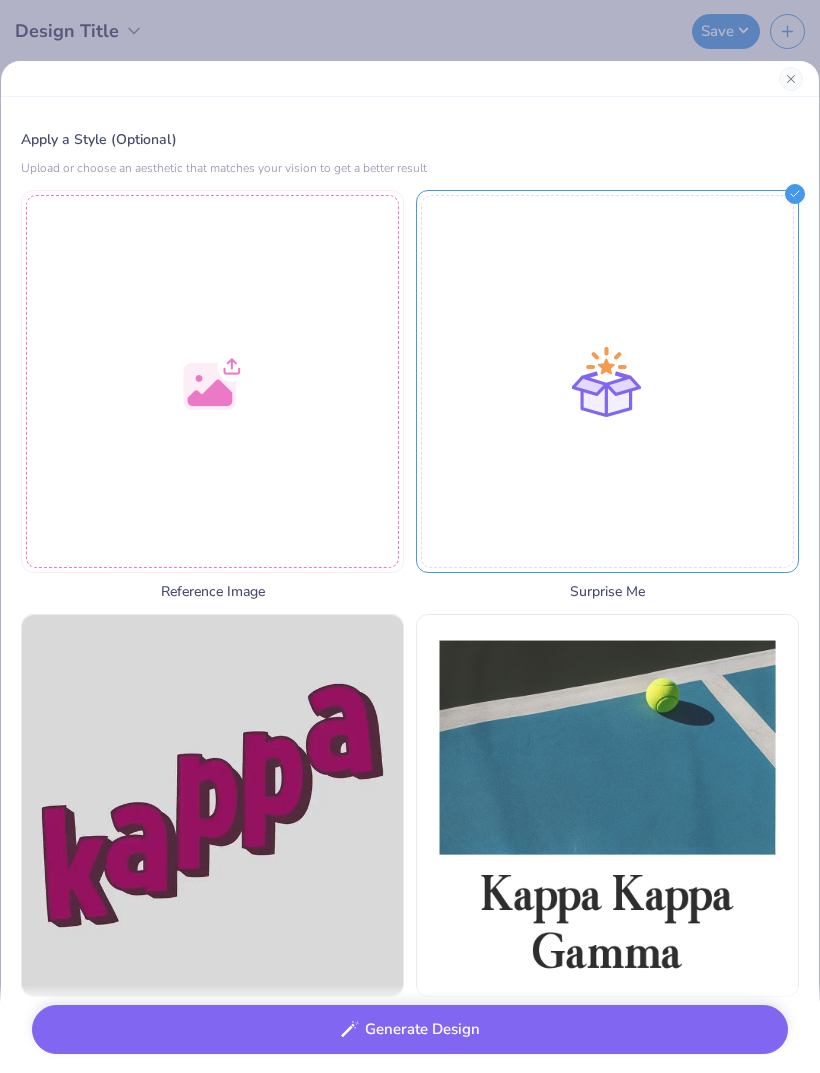 click on "Generate Design" at bounding box center [410, 1029] 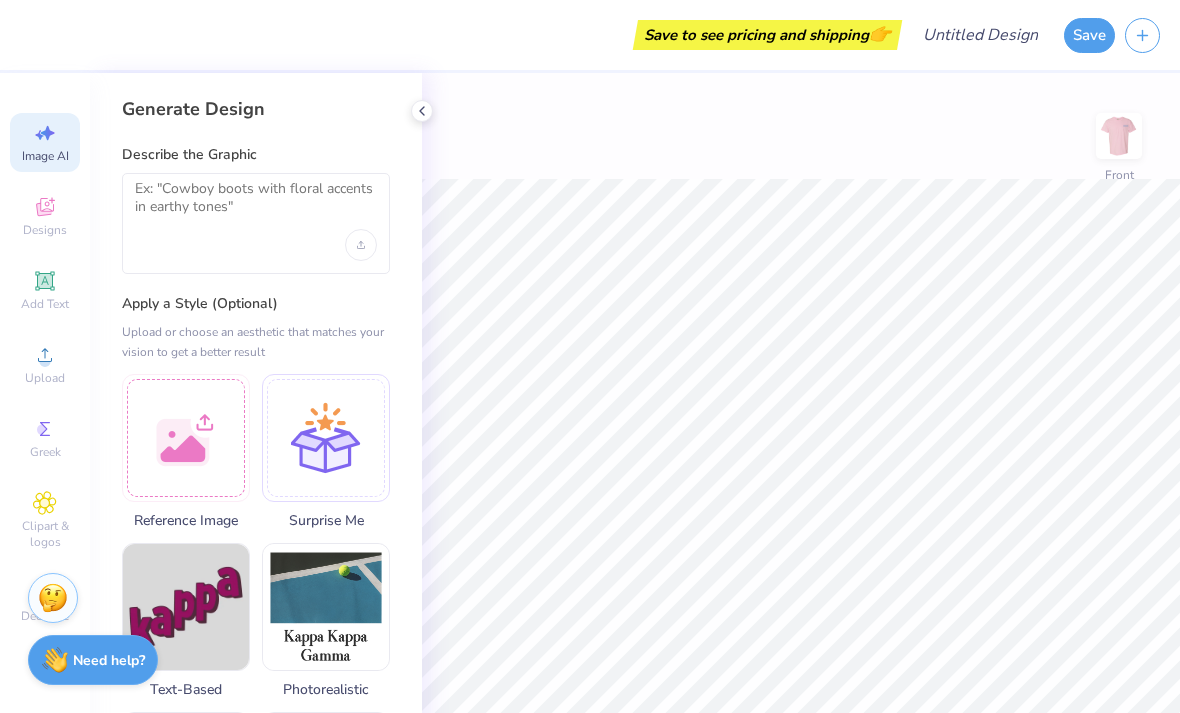 type on "1" 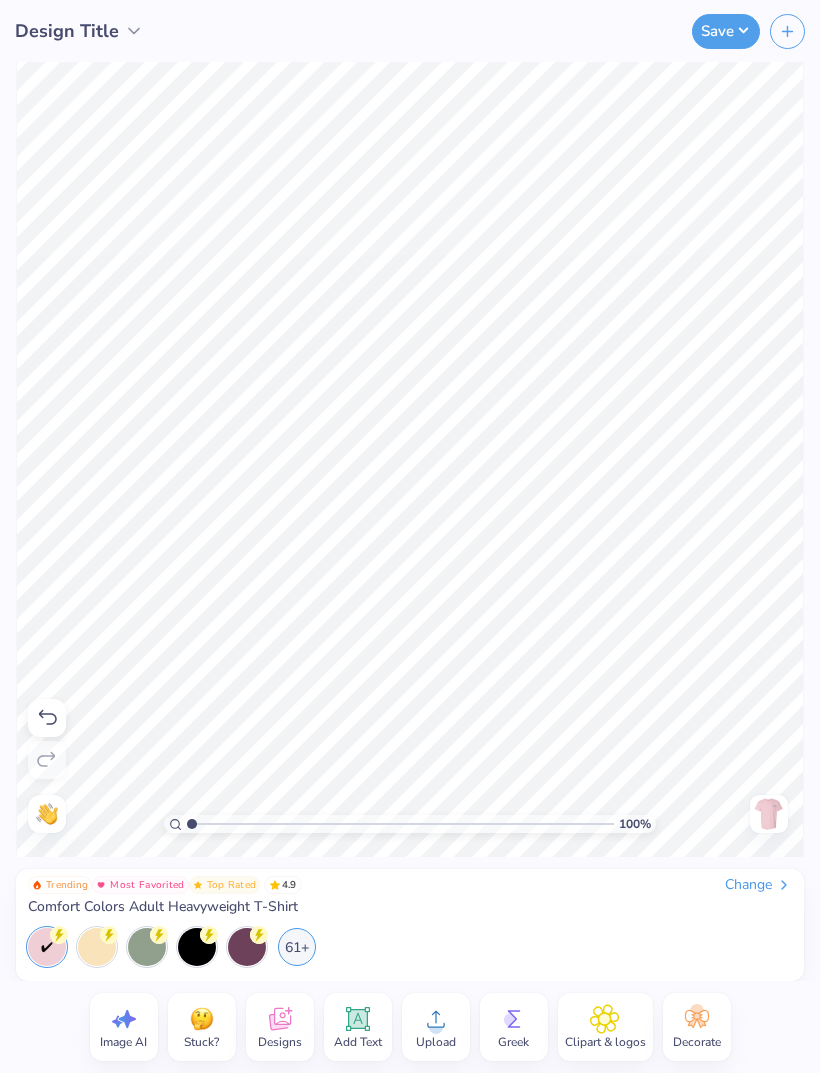 click on "Image AI" at bounding box center [123, 1042] 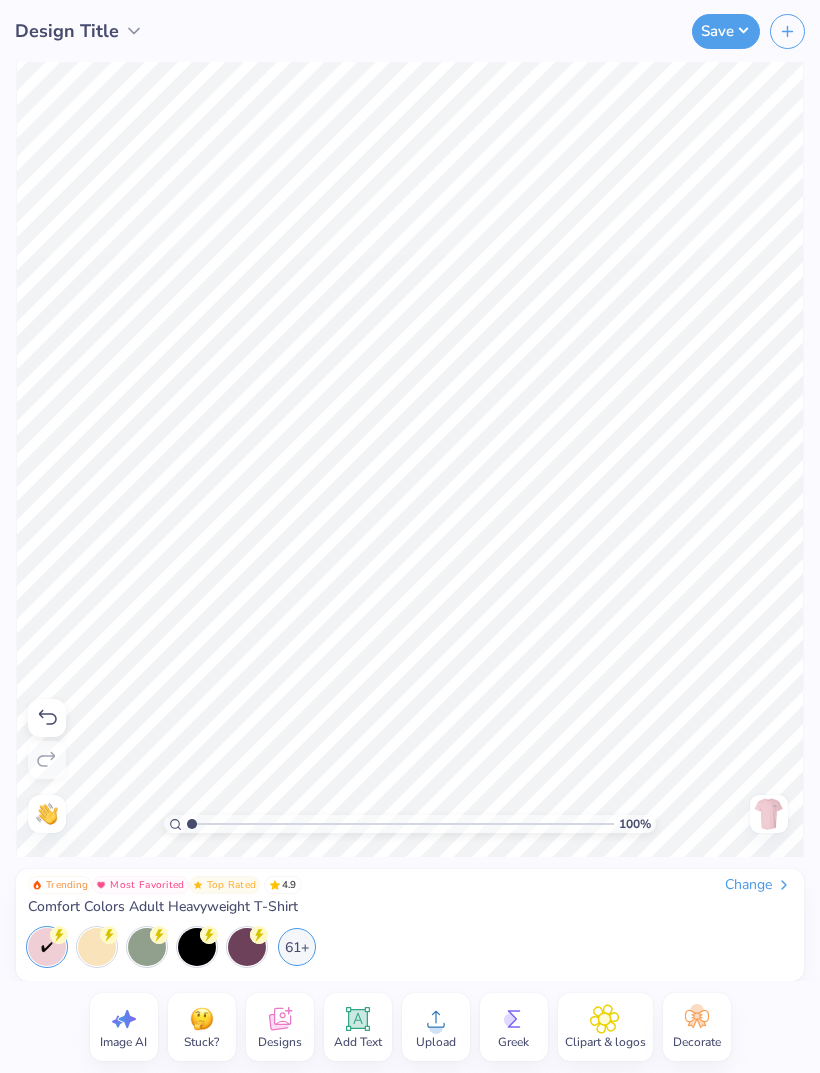 select on "4" 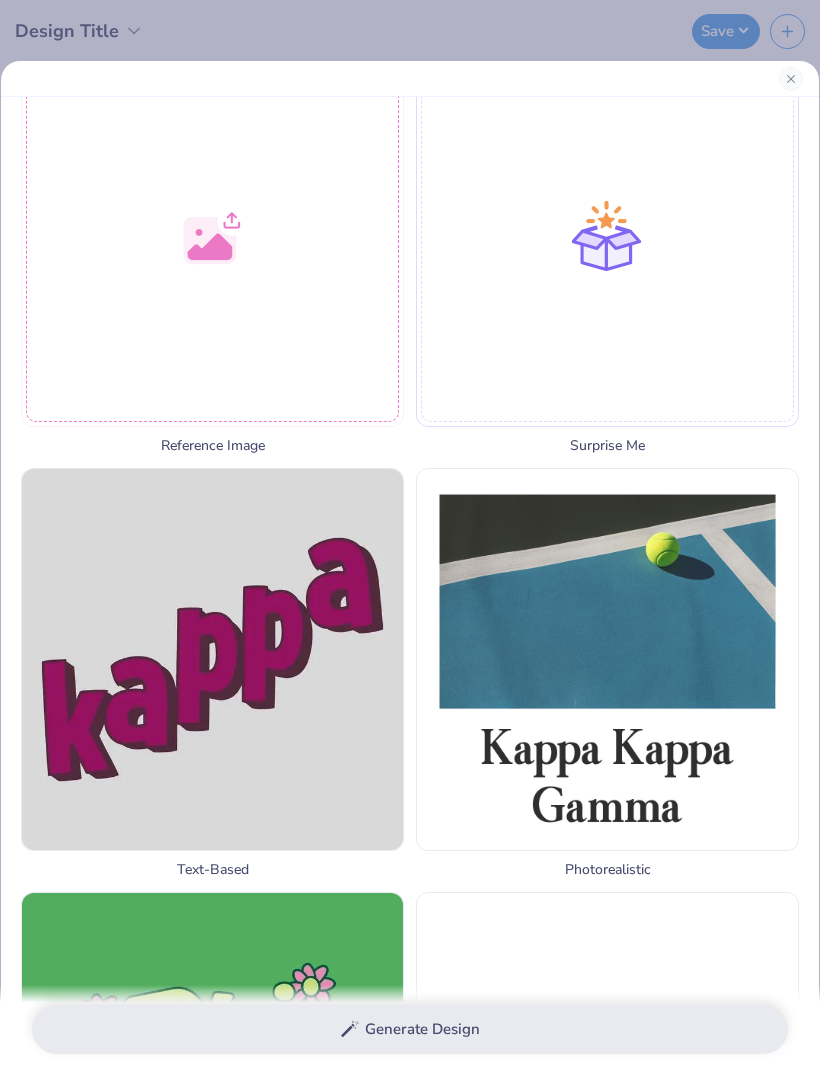 scroll, scrollTop: 365, scrollLeft: 0, axis: vertical 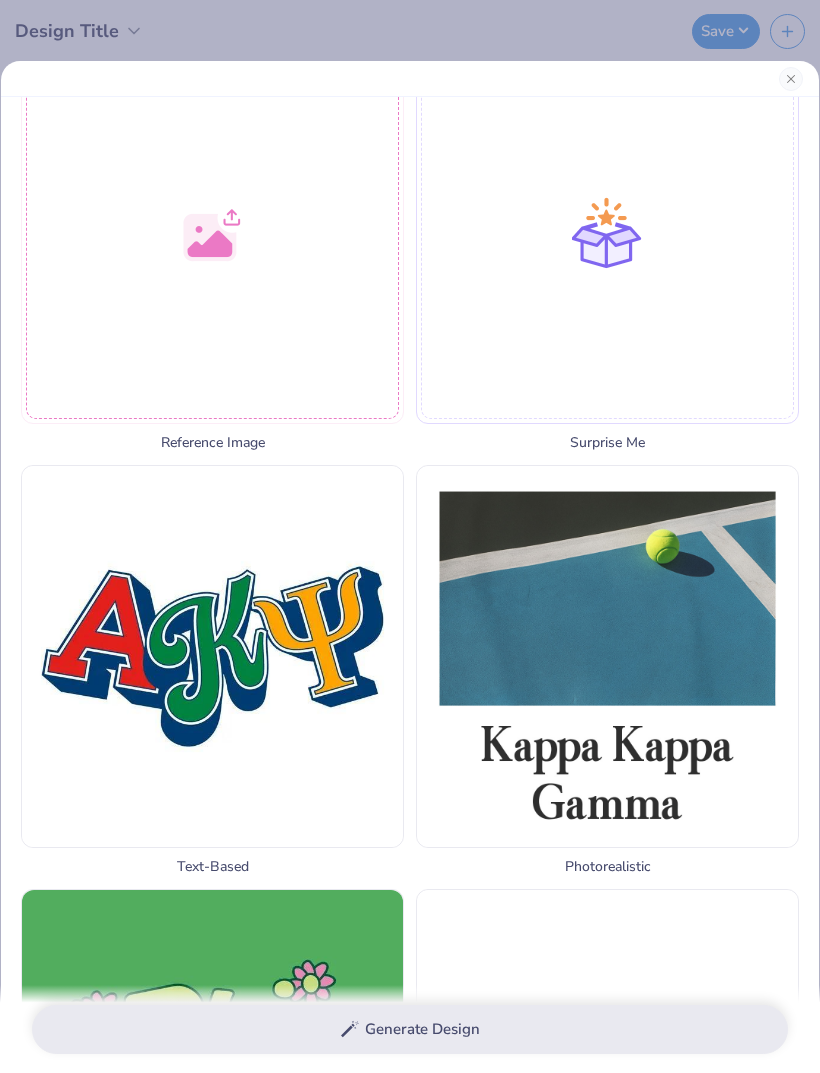 click at bounding box center (212, 656) 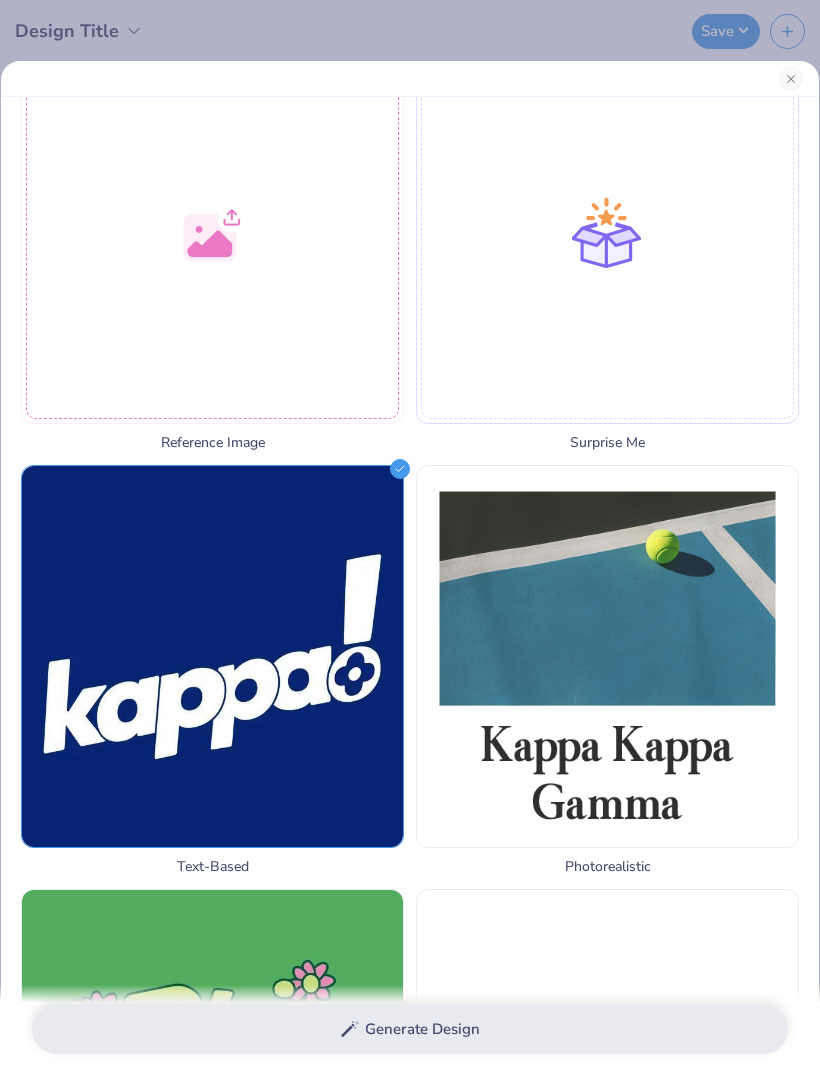 click on "Generate Design" at bounding box center (410, 1029) 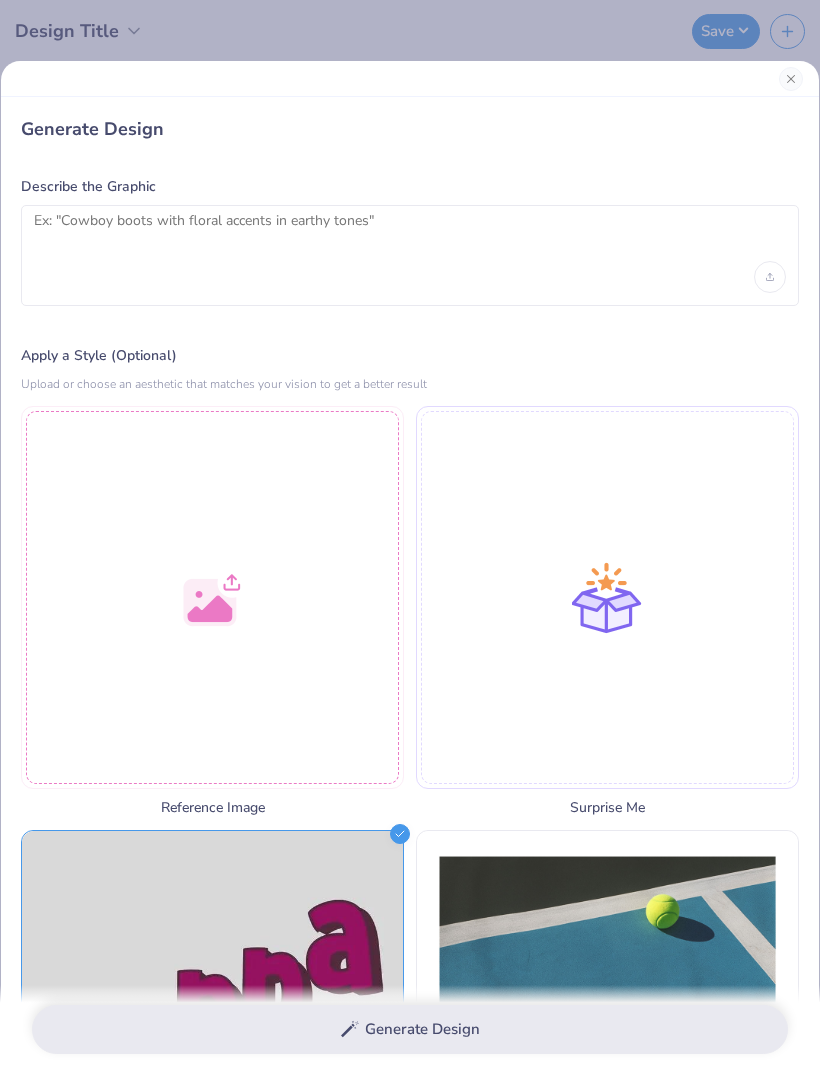 scroll, scrollTop: 0, scrollLeft: 0, axis: both 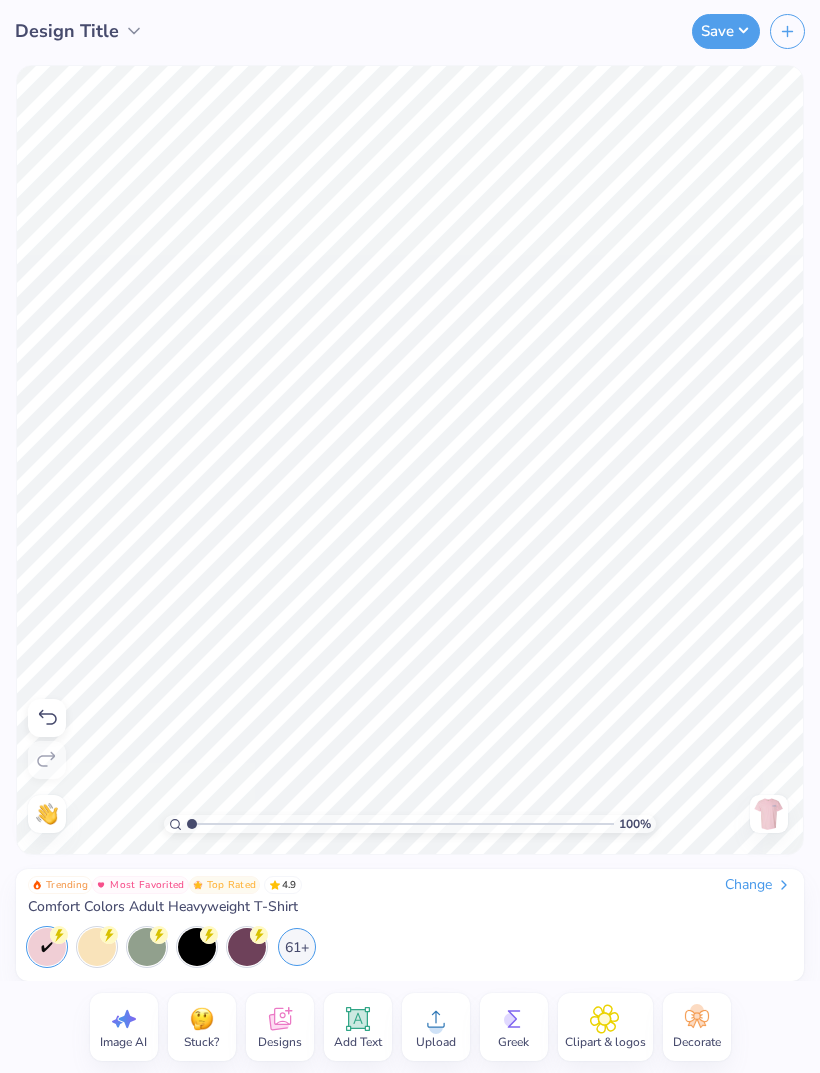 click 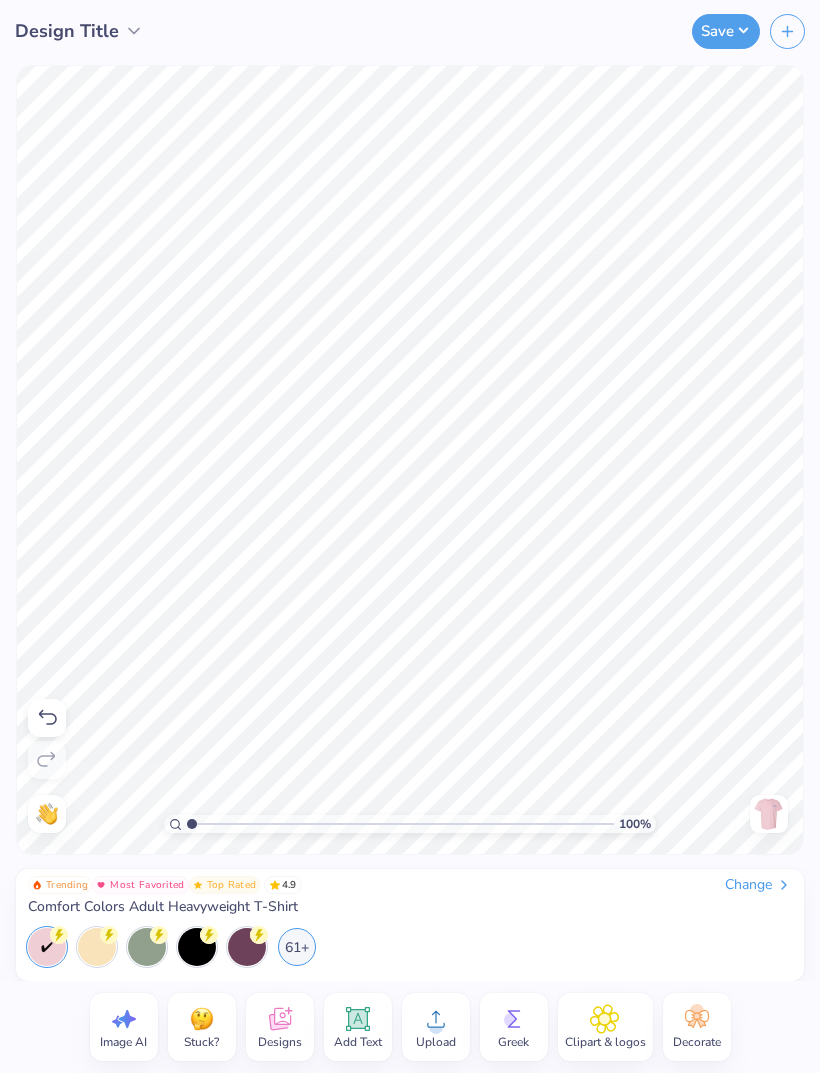 select on "4" 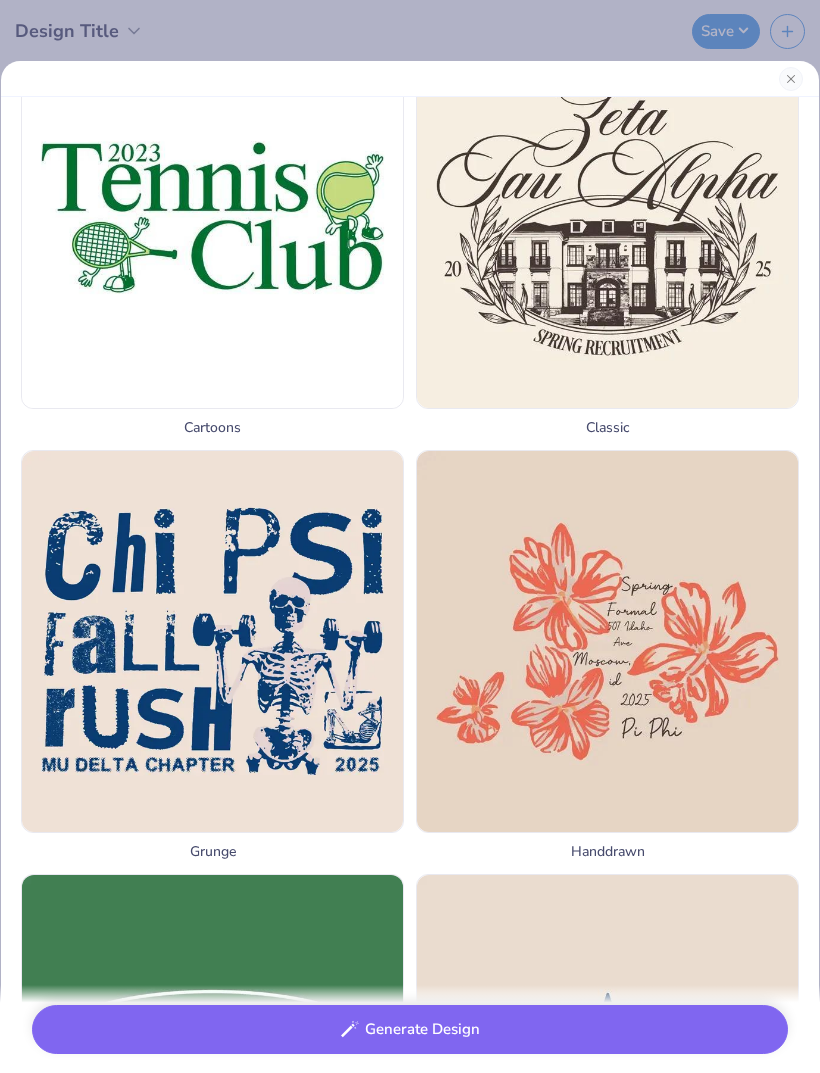scroll, scrollTop: 1643, scrollLeft: 0, axis: vertical 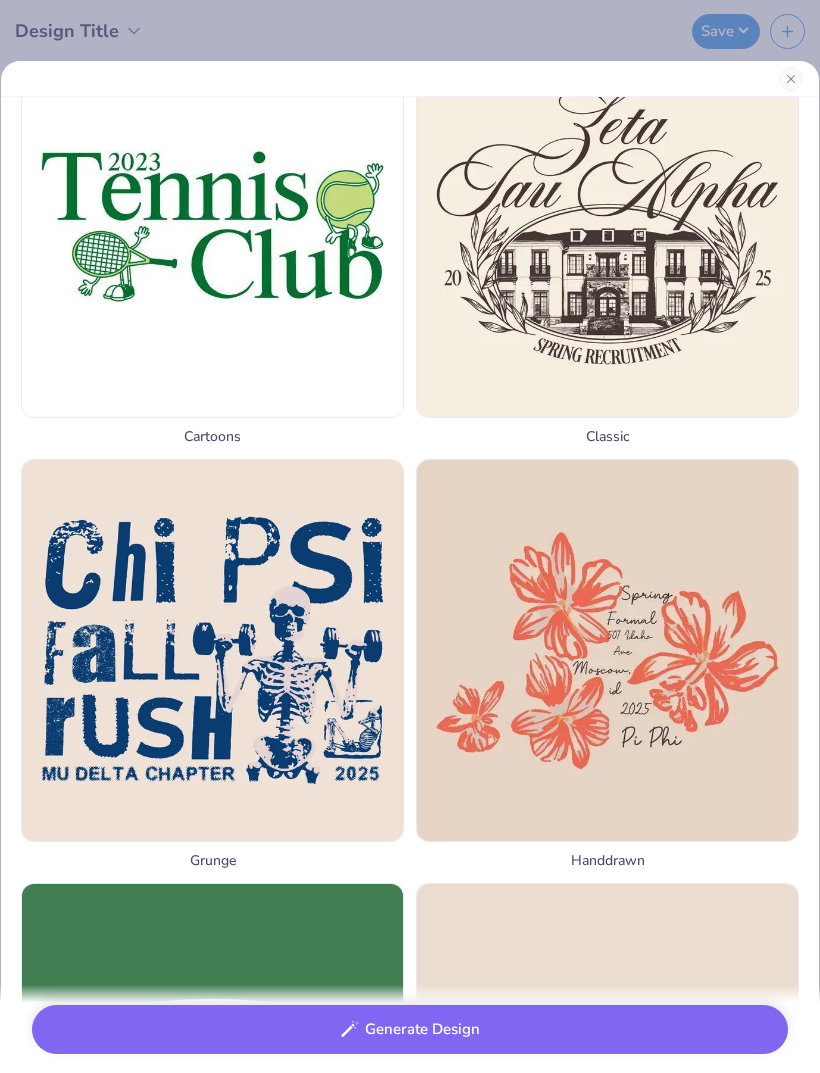 type on "Delbe delta delta with a bouquet of flowers wrapped in brown paper" 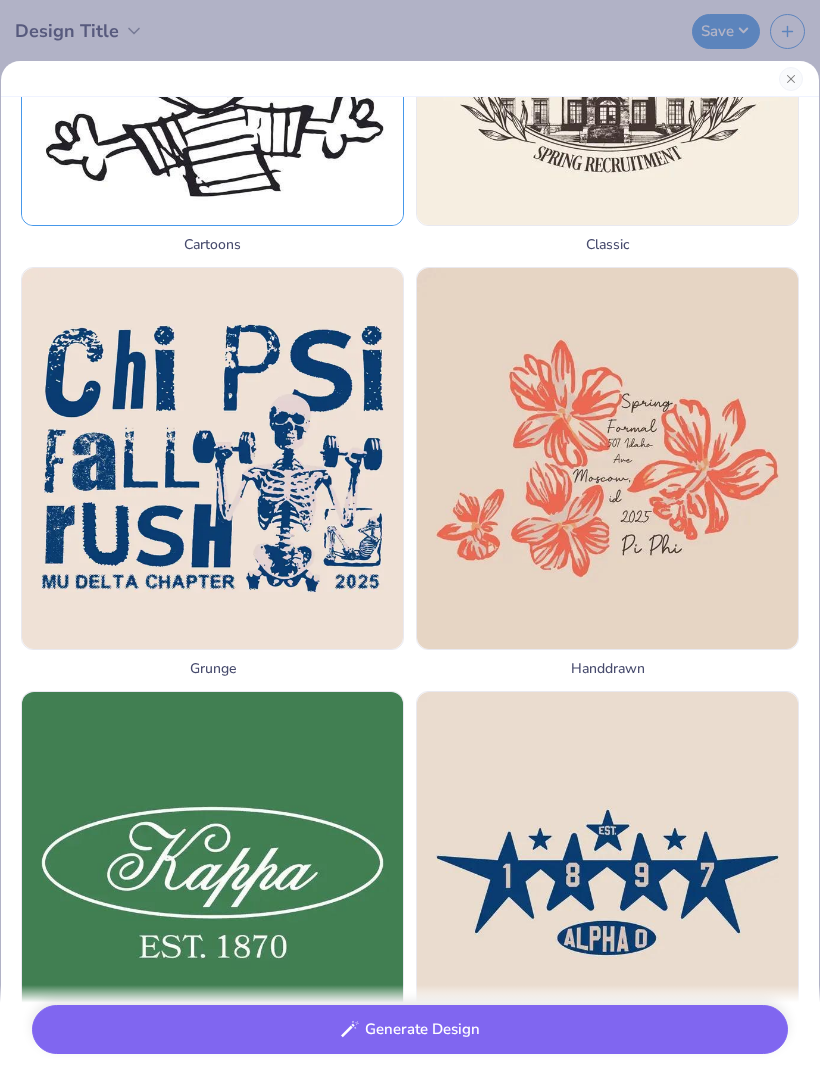 scroll, scrollTop: 1963, scrollLeft: 0, axis: vertical 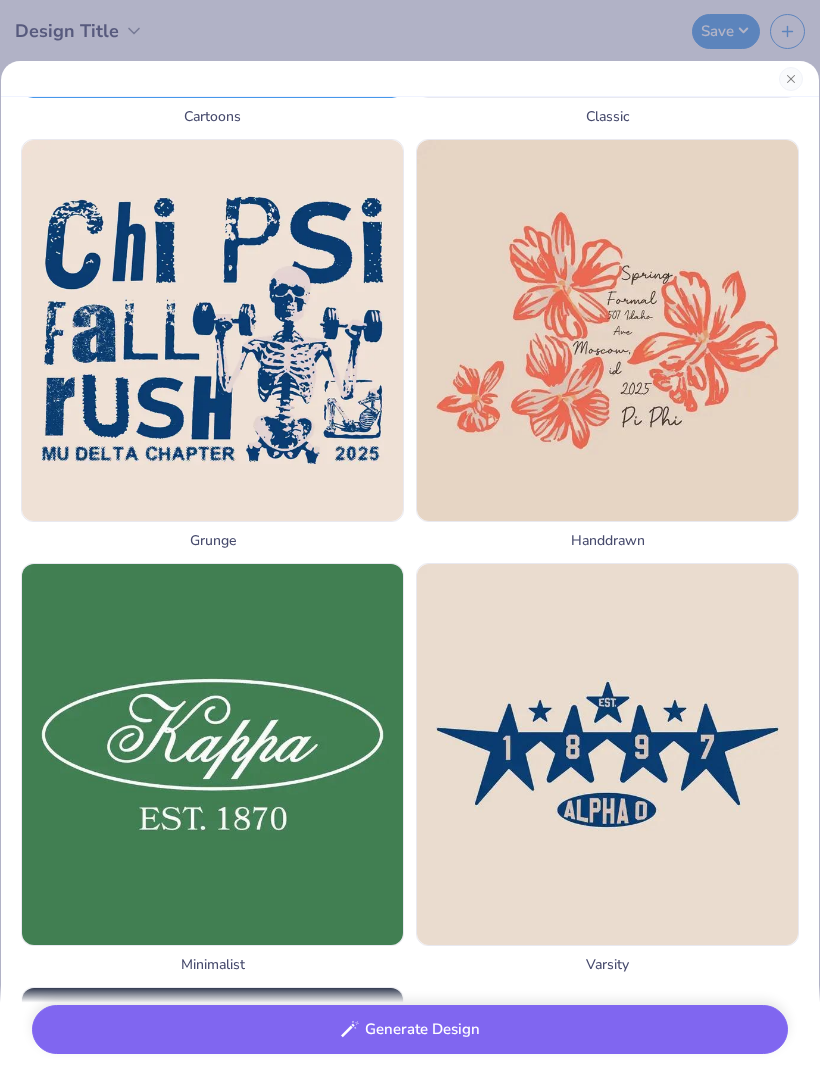 click at bounding box center [607, 330] 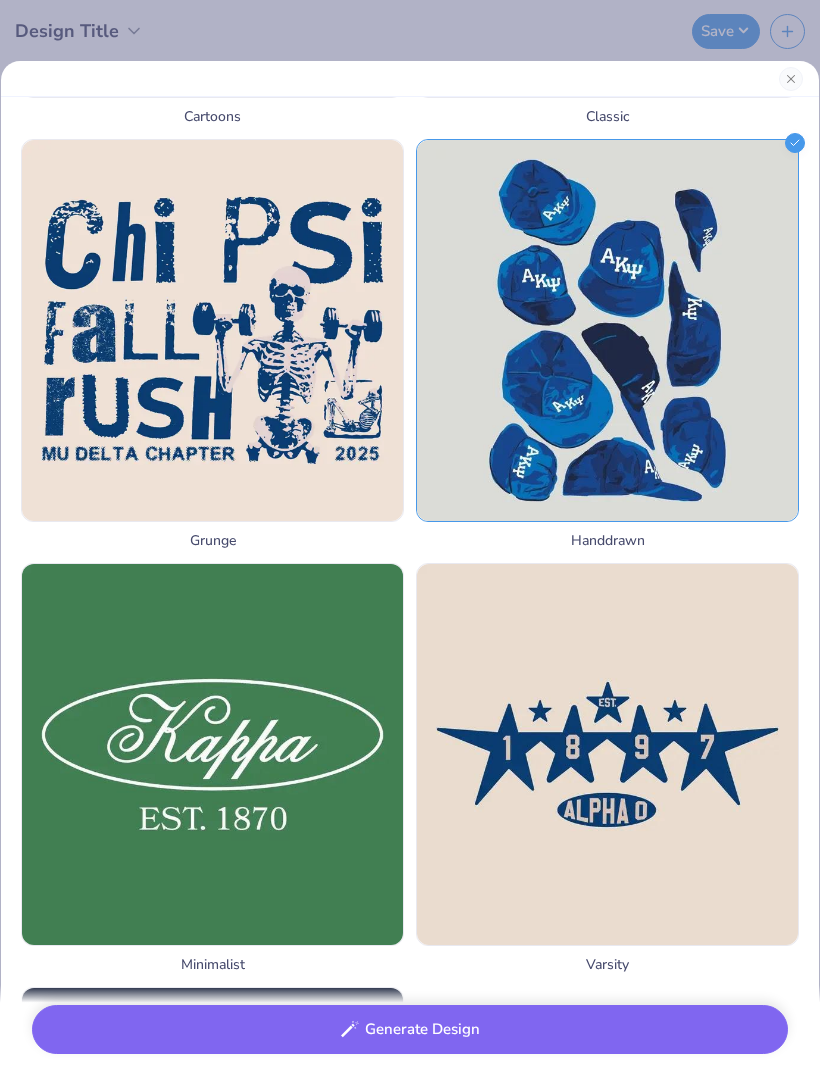 click on "Generate Design" at bounding box center (410, 1029) 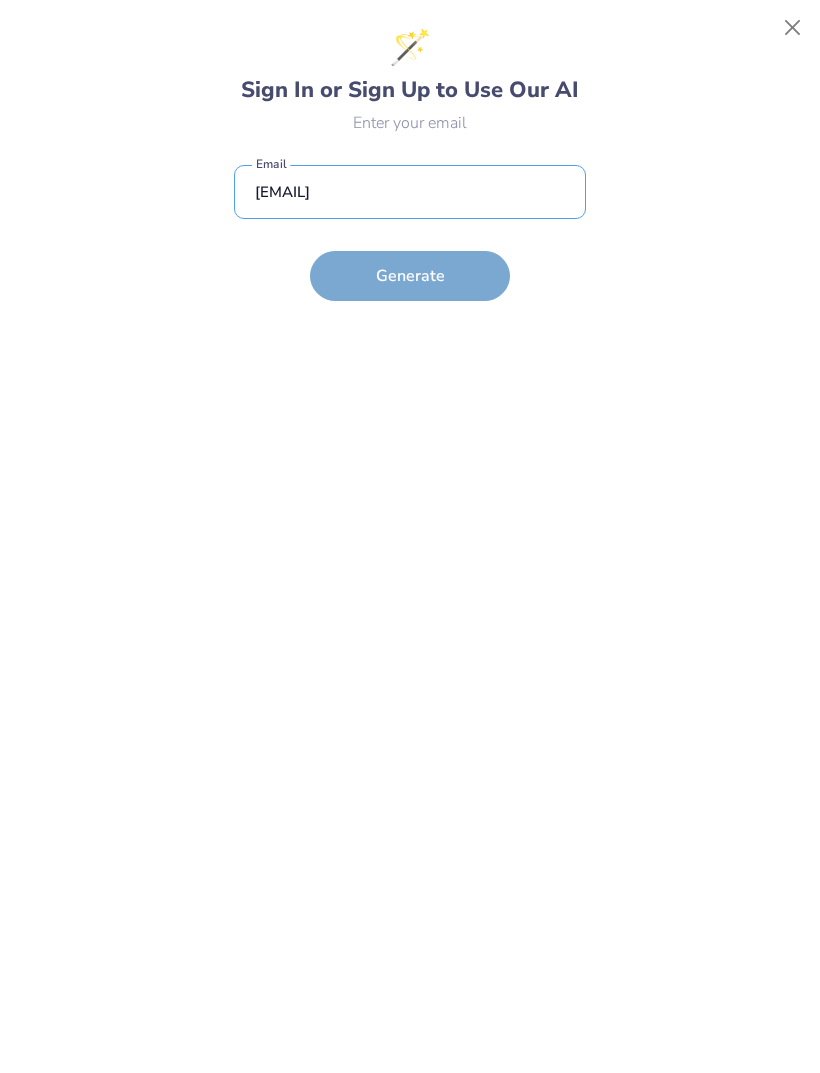 click on "[EMAIL]" at bounding box center (410, 192) 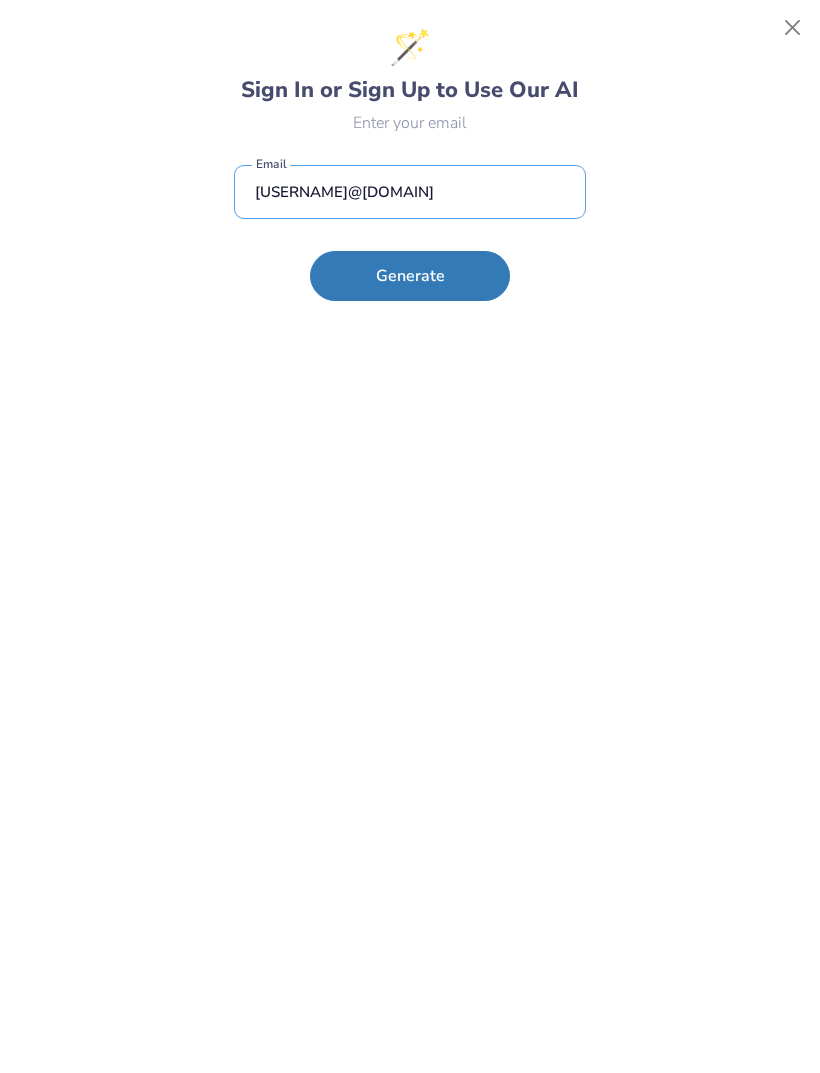 click on "[USERNAME]@[DOMAIN]" at bounding box center (410, 192) 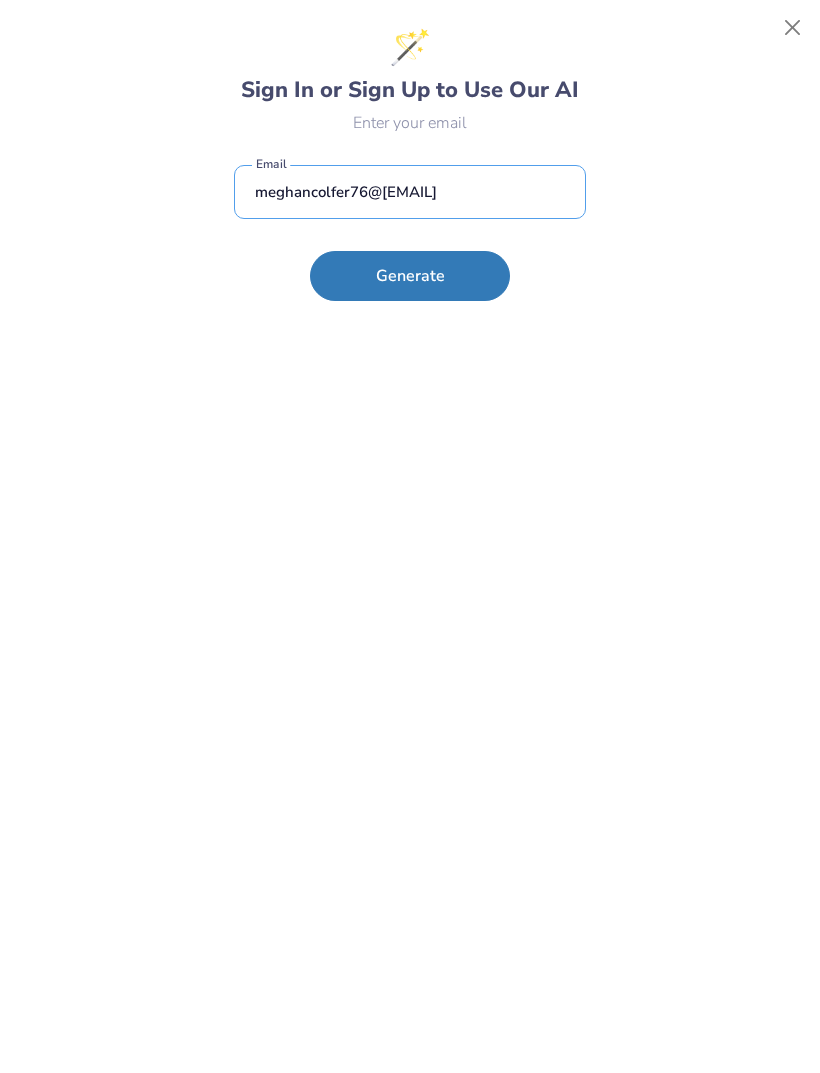 type on "meghancolfer76@[EMAIL]" 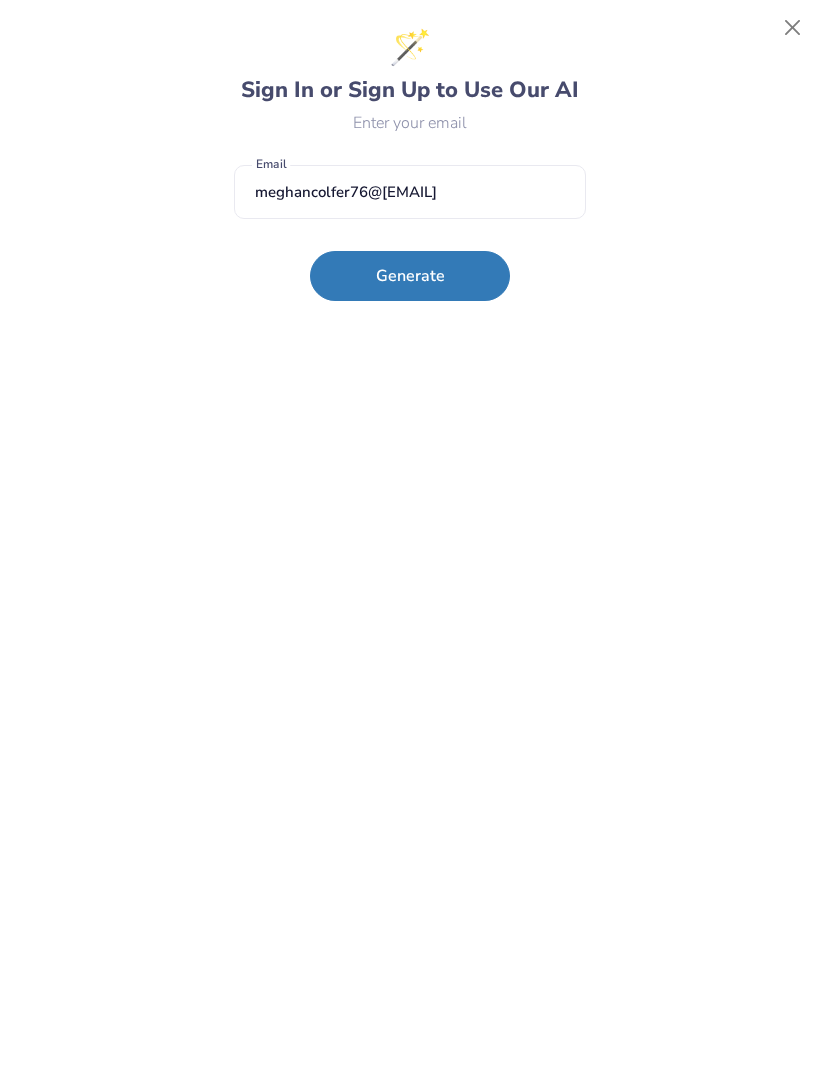 click on "[USERNAME]@[DOMAIN] Email Generate" at bounding box center (410, 228) 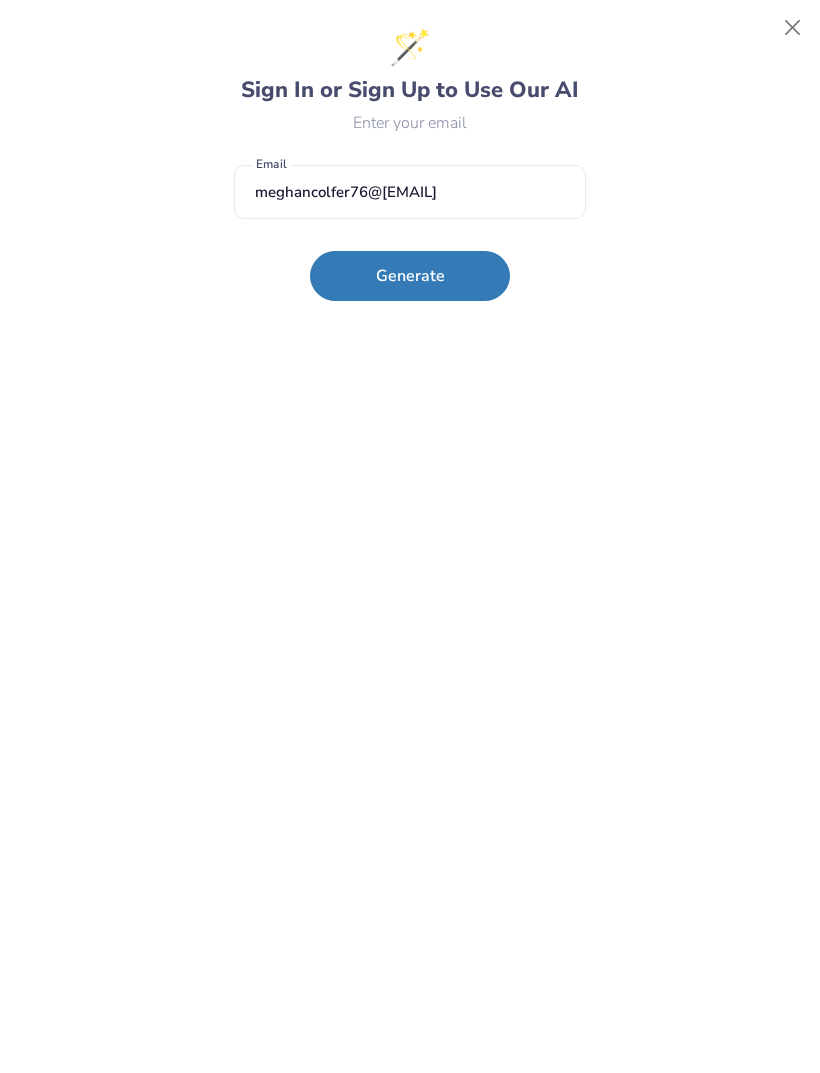 click on "Generate" at bounding box center [410, 276] 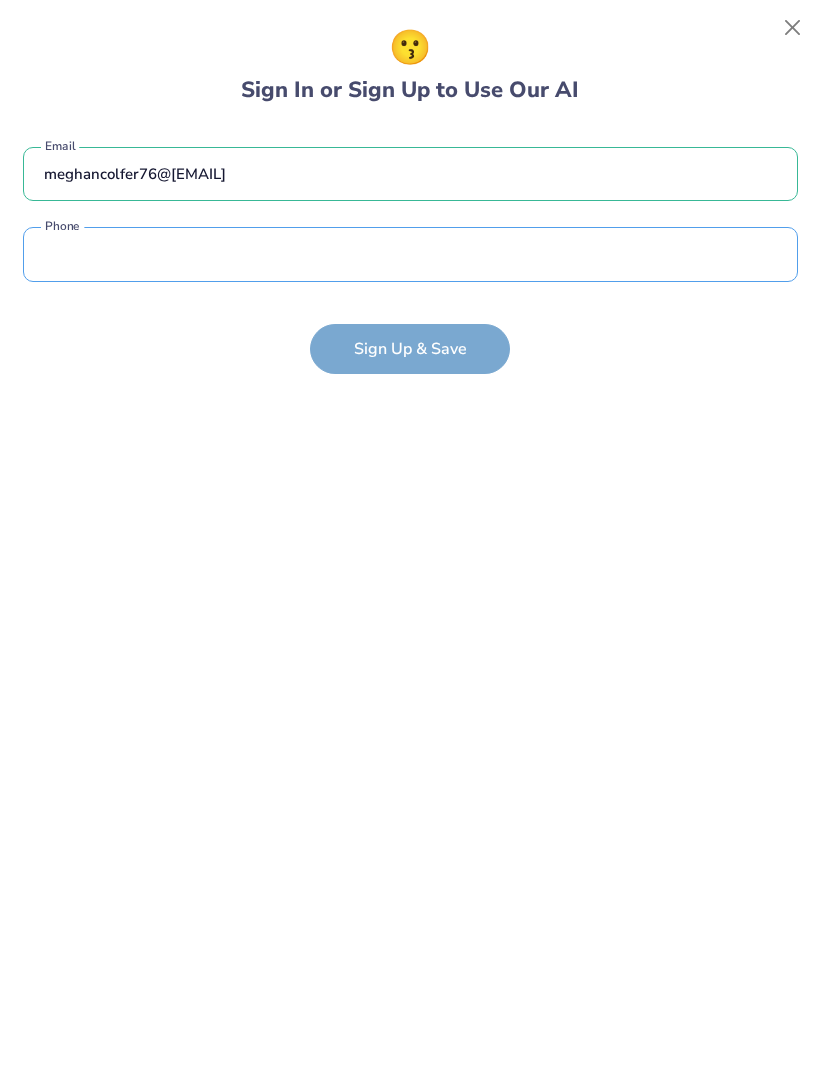 click at bounding box center [410, 254] 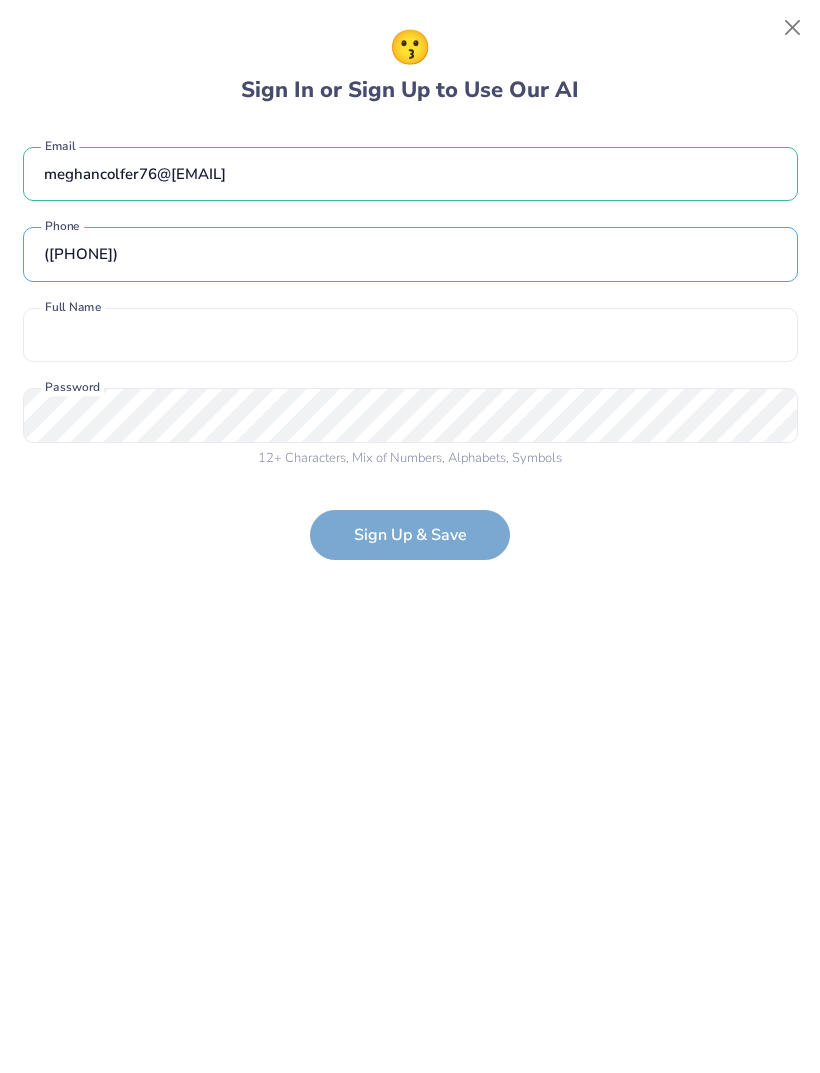 type on "([PHONE])" 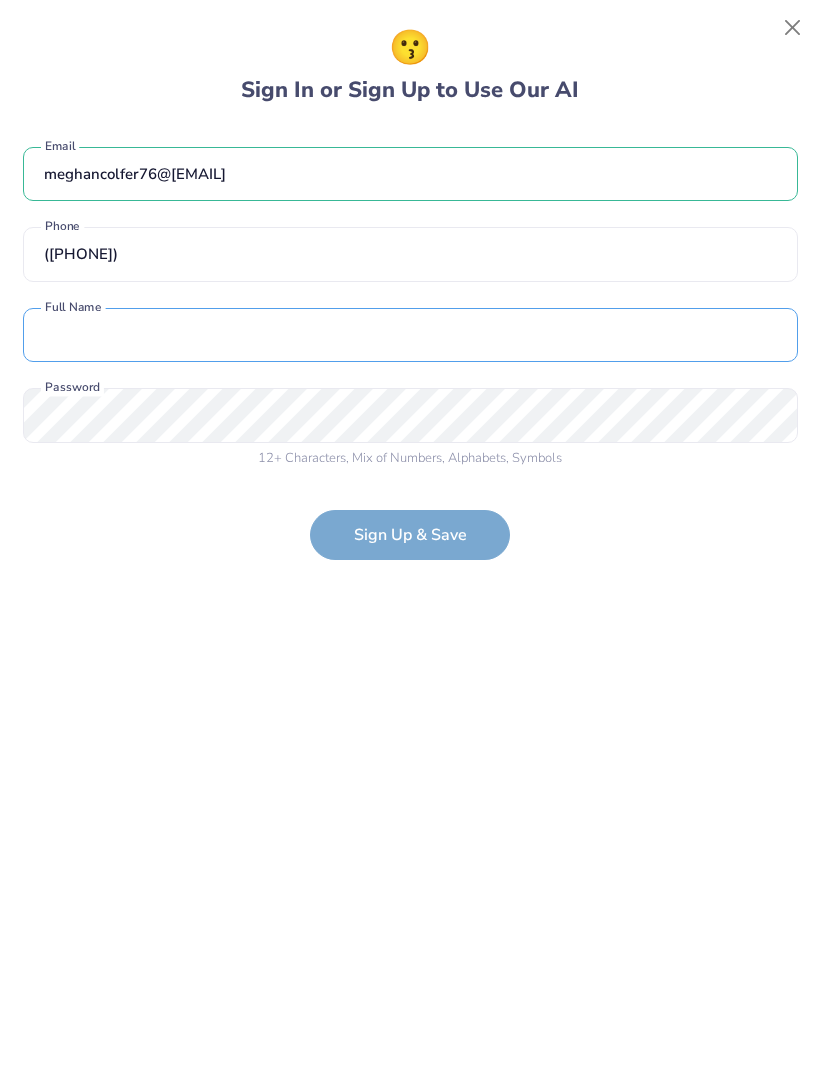 click at bounding box center [410, 335] 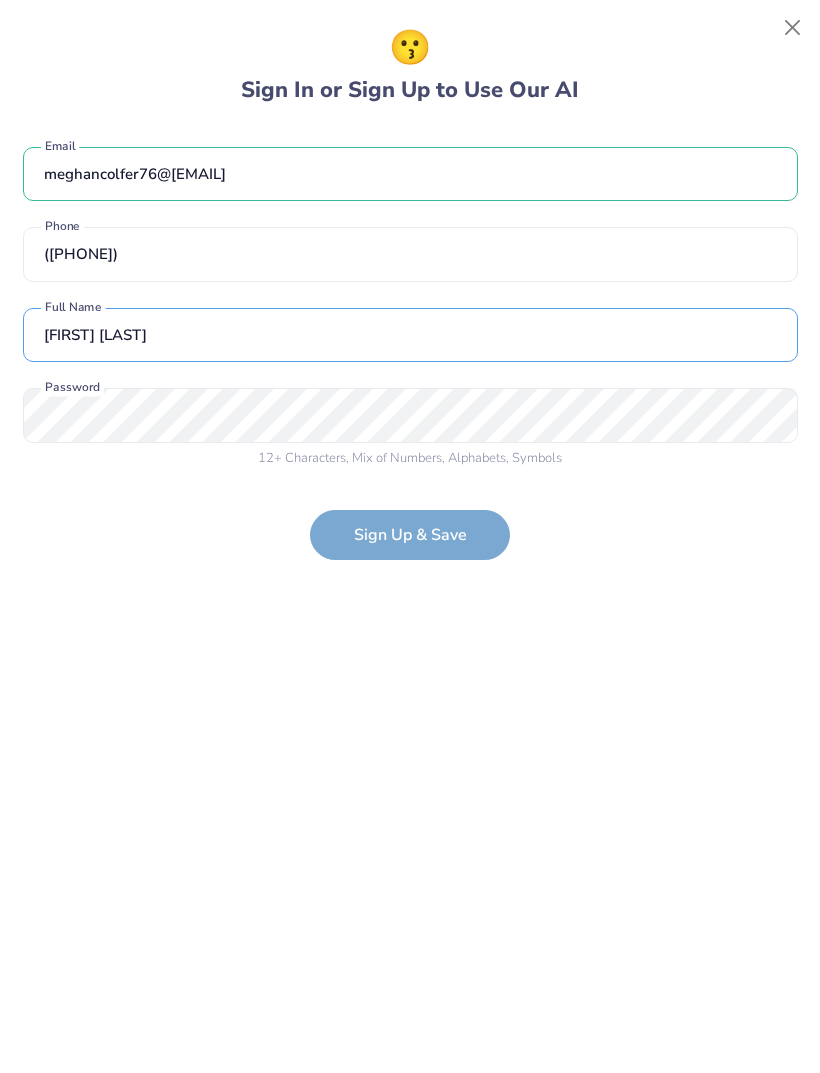 type on "[FIRST] [LAST]" 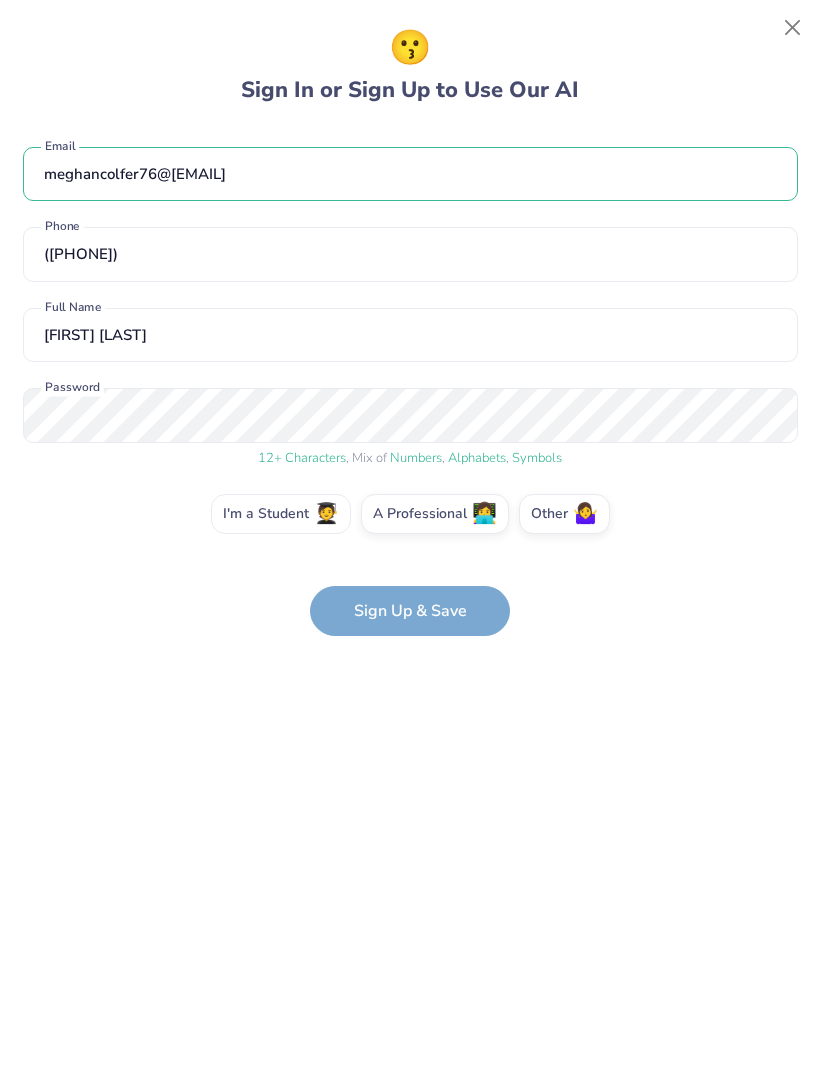 click on "I'm a Student 🧑‍🎓" at bounding box center [281, 514] 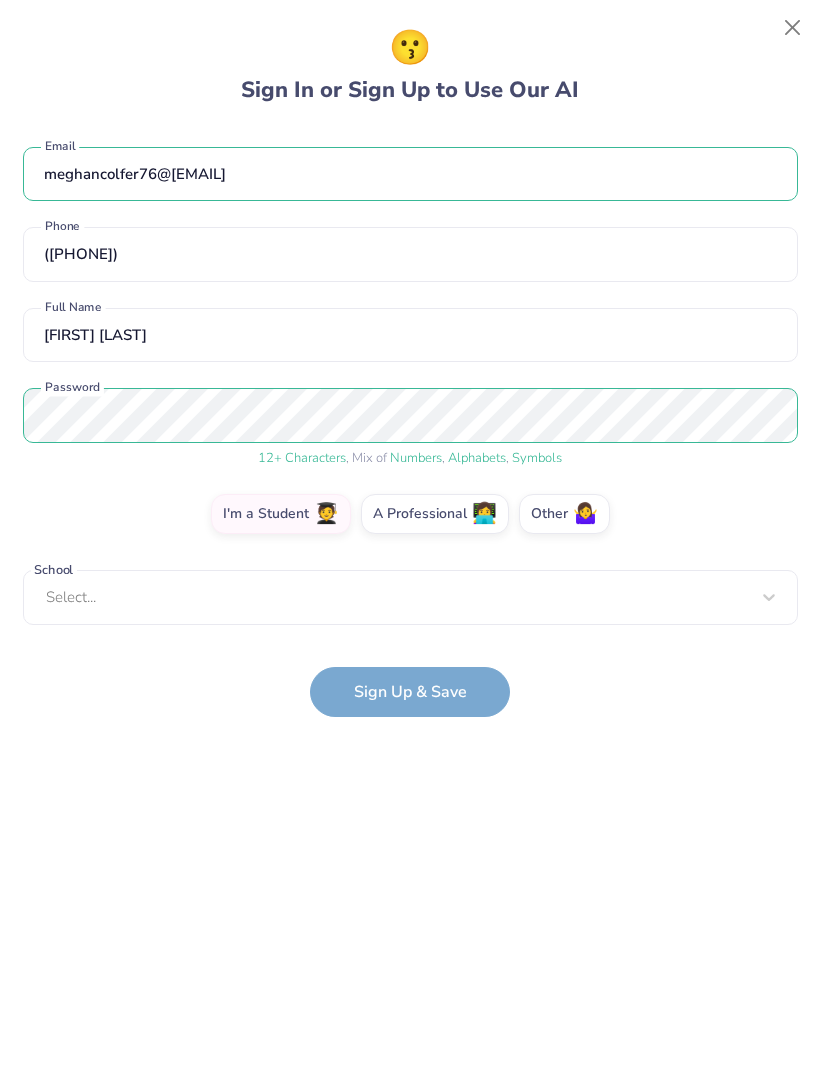 click at bounding box center [397, 597] 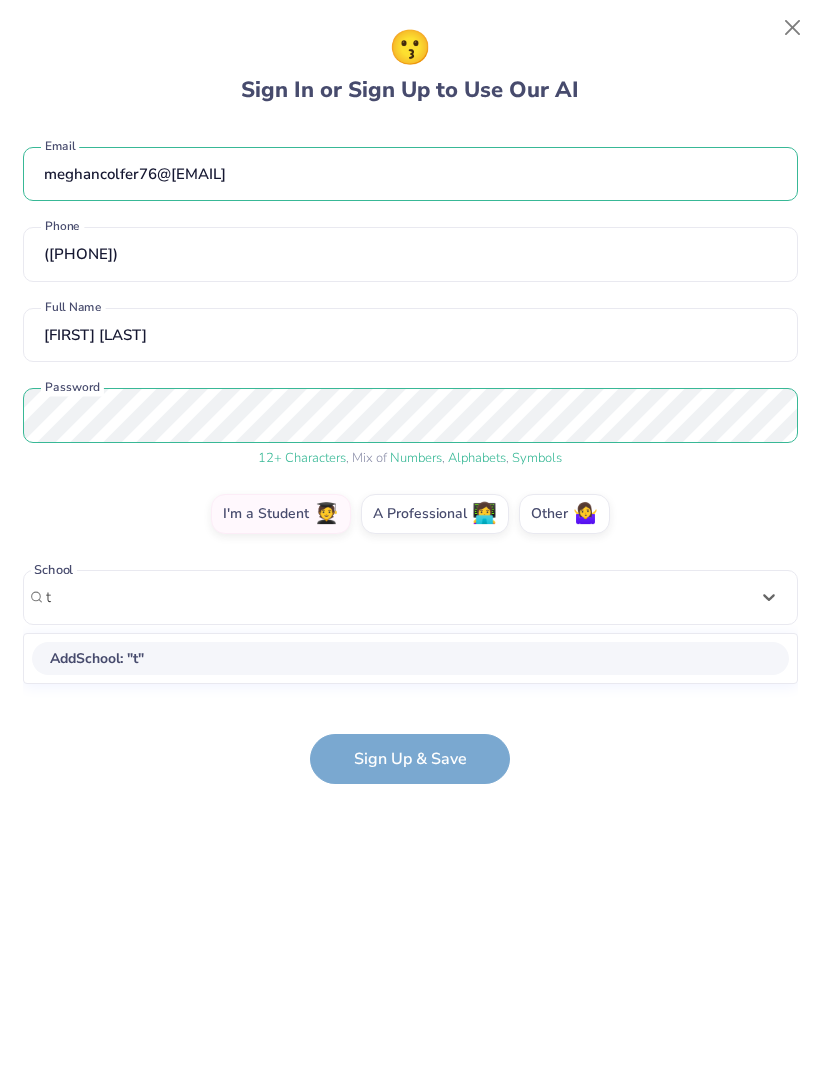 scroll, scrollTop: 0, scrollLeft: 0, axis: both 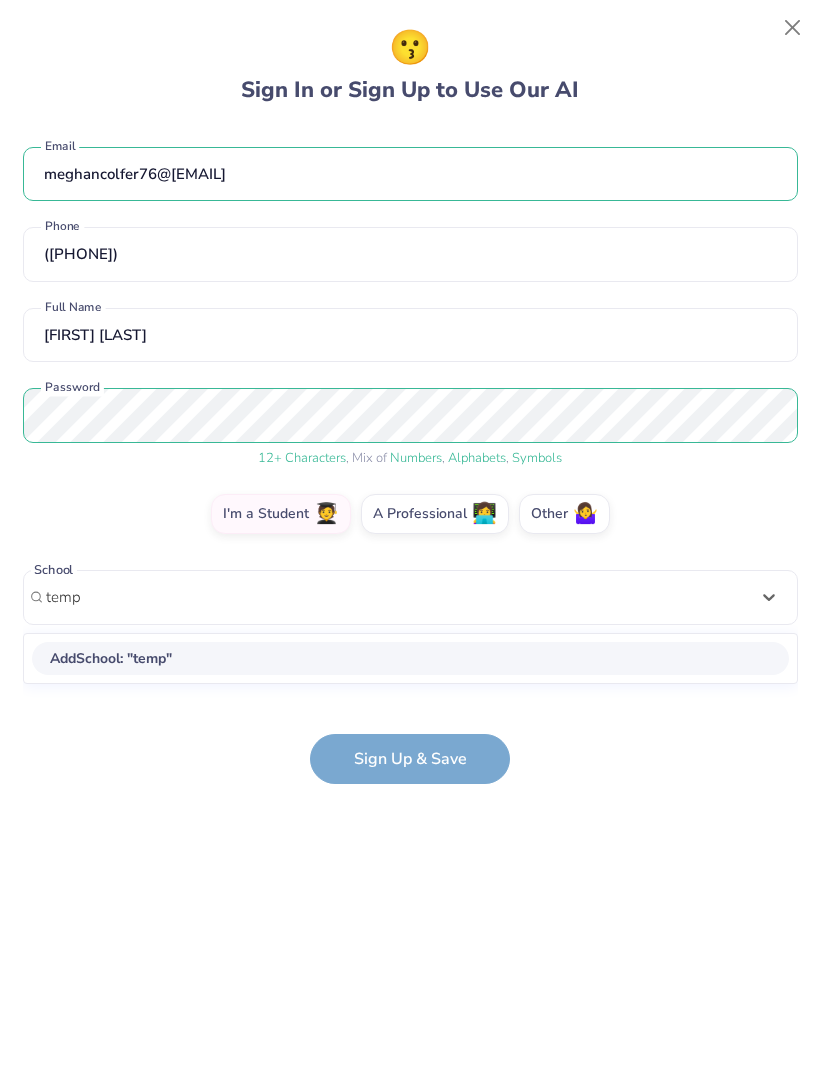 type on "temp" 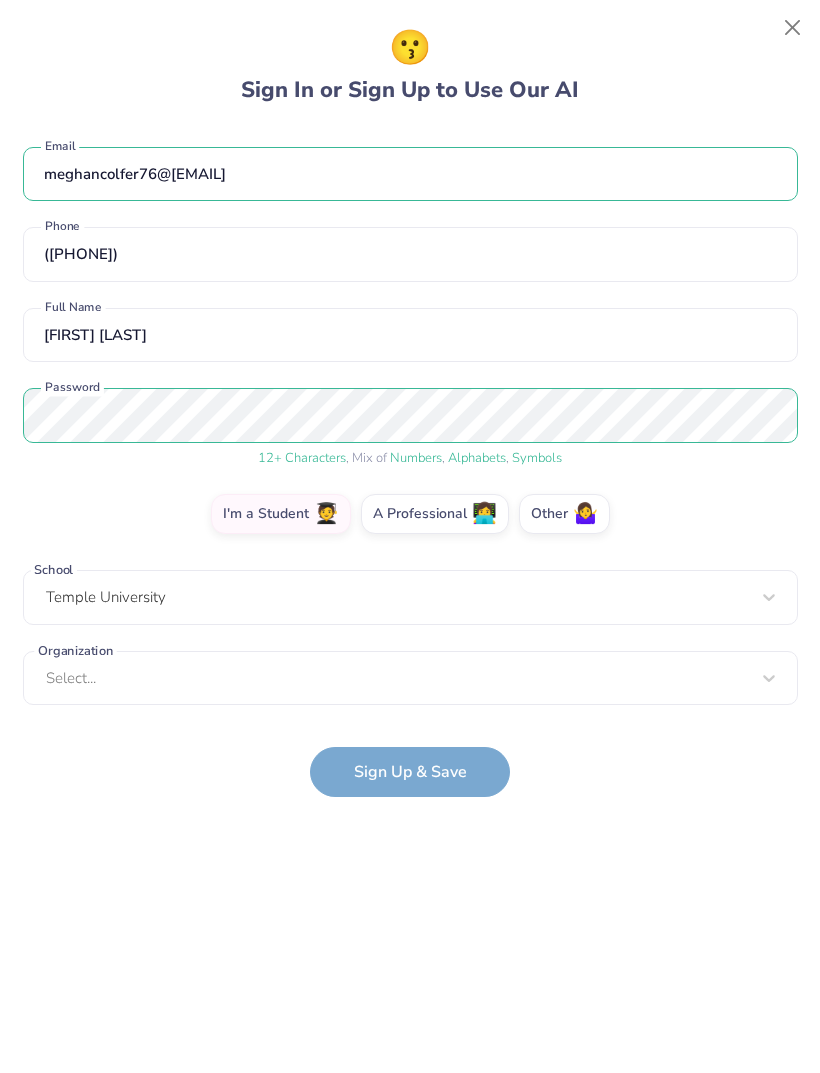 click on "Email ([PHONE]) Phone [FIRST] [LAST] 12 + Characters , Mix of Numbers , Alphabets , Symbols Password I'm a Student 🧑‍🎓 A Professional 👩‍💻 Other 🤷‍♀️ School [UNIVERSITY] Organization Select... Organization cannot be null Sign Up & Save" at bounding box center [410, 462] 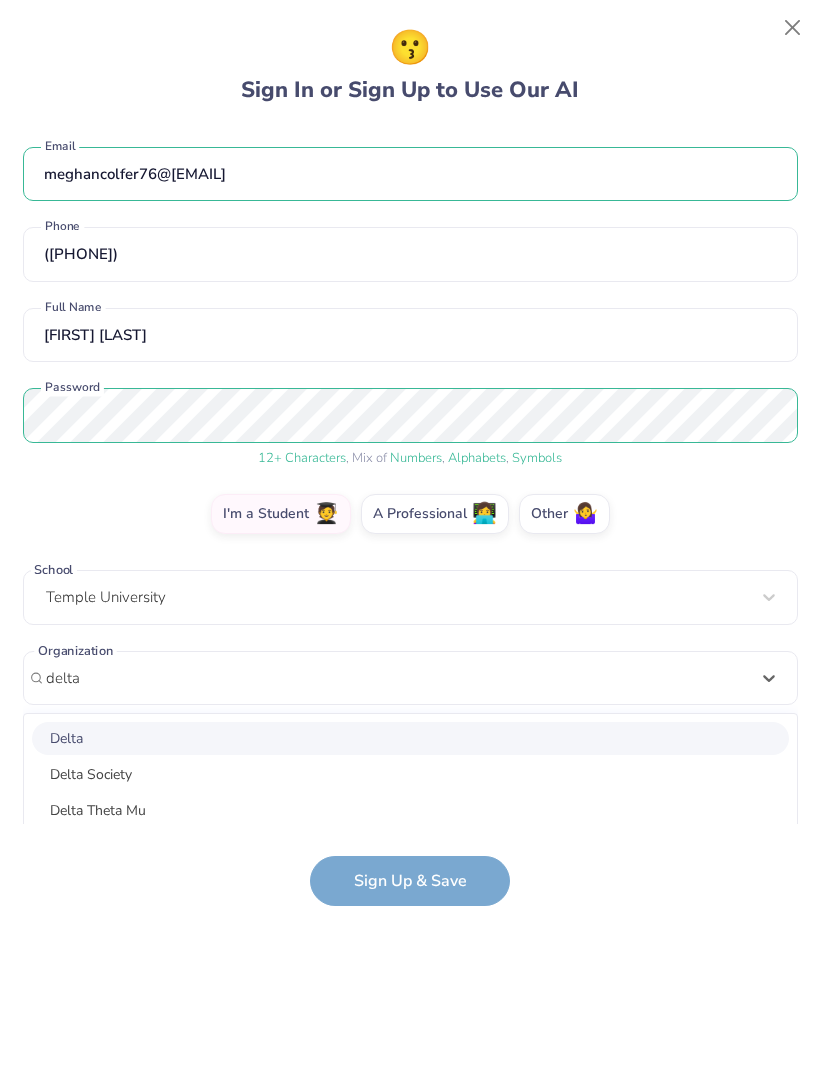scroll, scrollTop: 191, scrollLeft: 0, axis: vertical 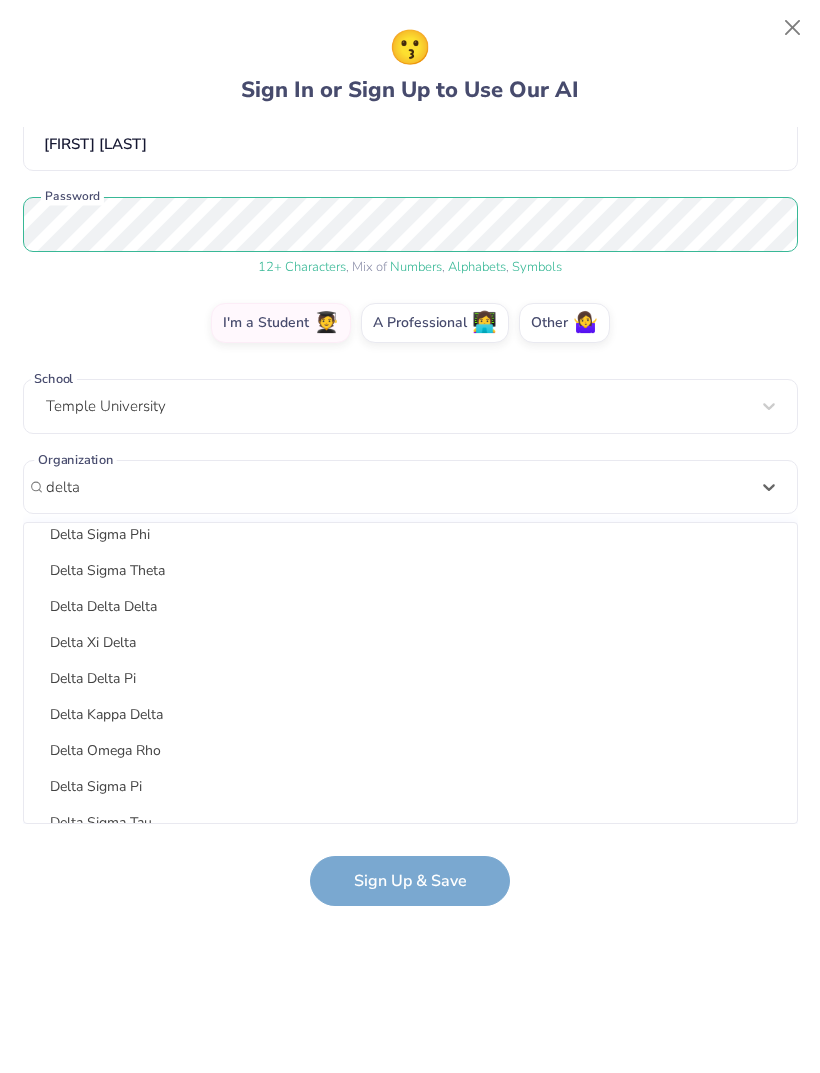 click on "Delta Delta Delta" at bounding box center (410, 606) 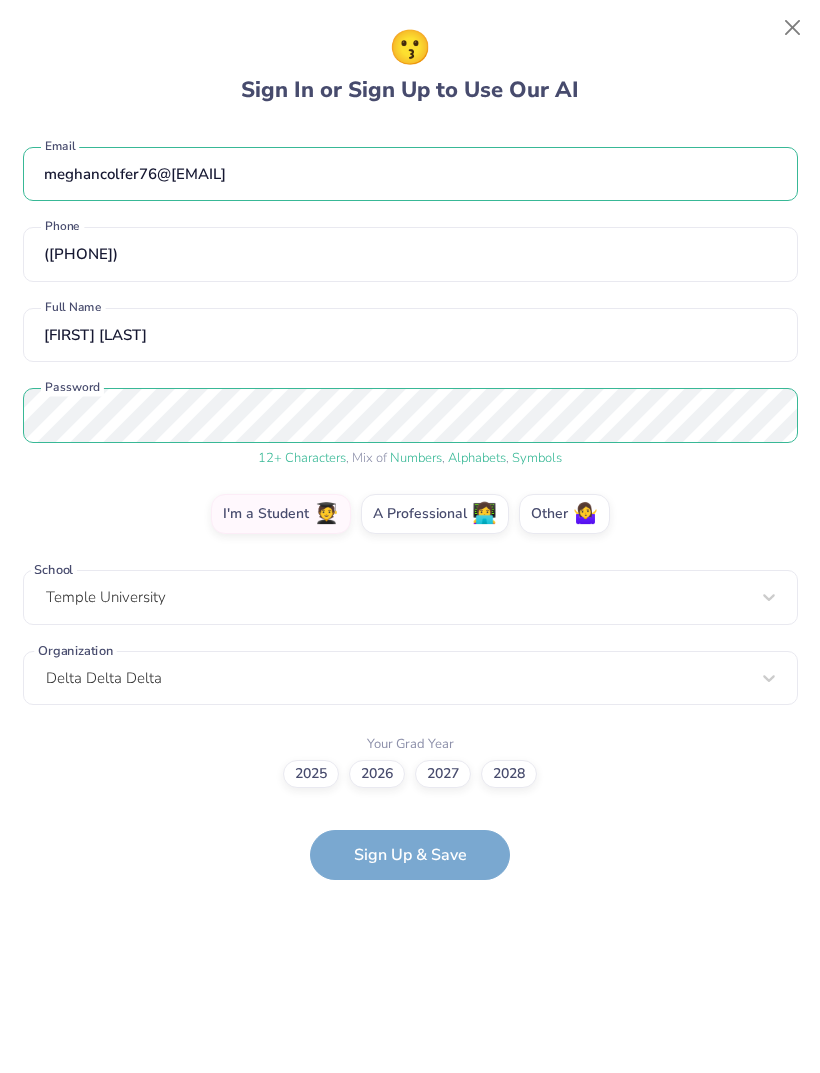 scroll, scrollTop: 0, scrollLeft: 0, axis: both 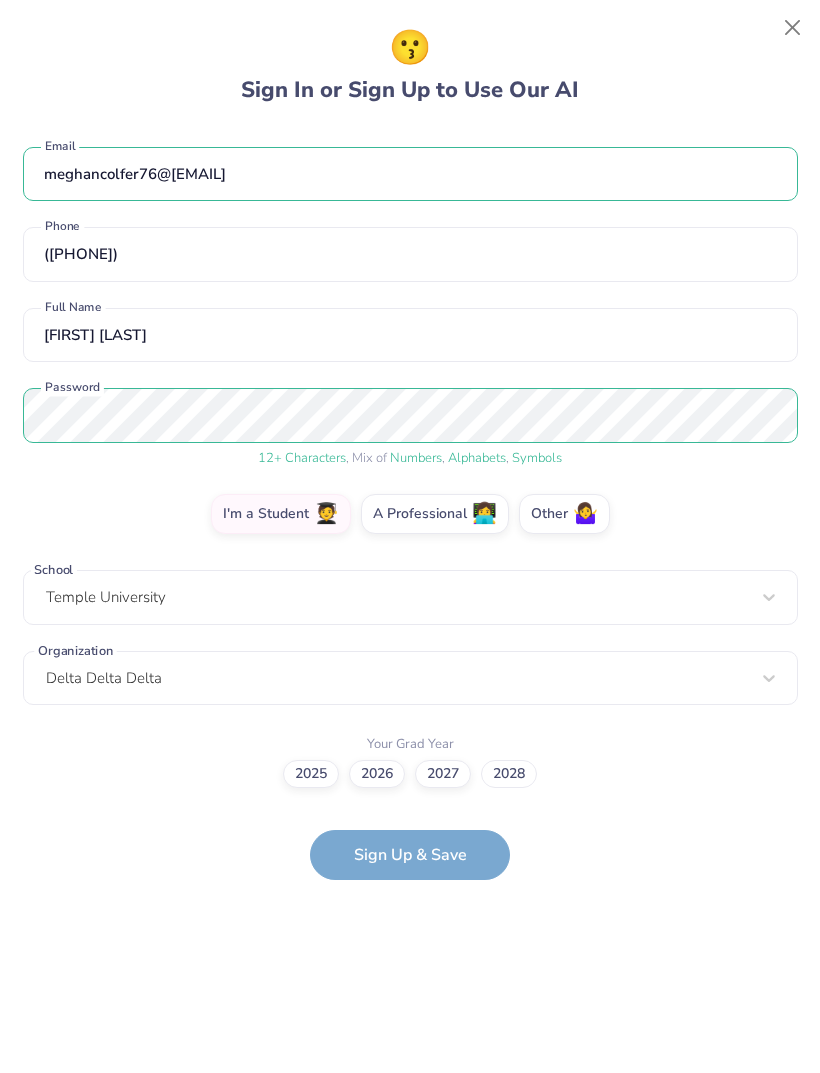 click on "2028" at bounding box center [509, 774] 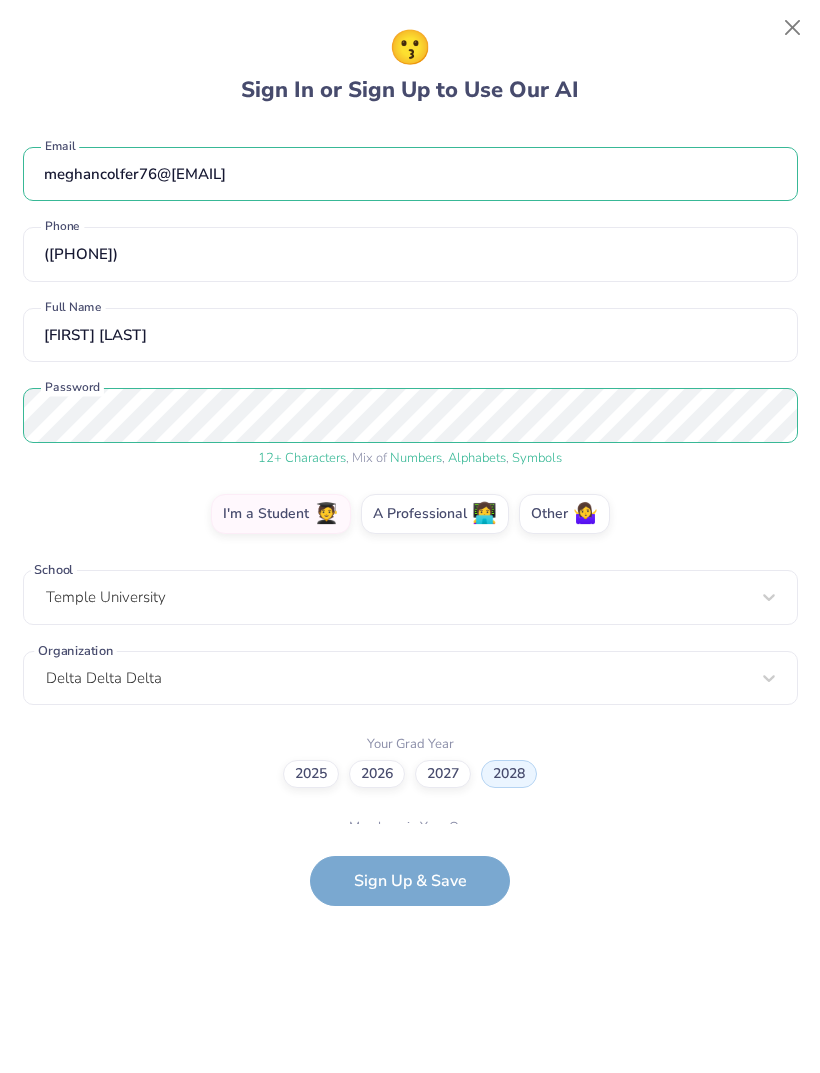 scroll, scrollTop: 53, scrollLeft: 0, axis: vertical 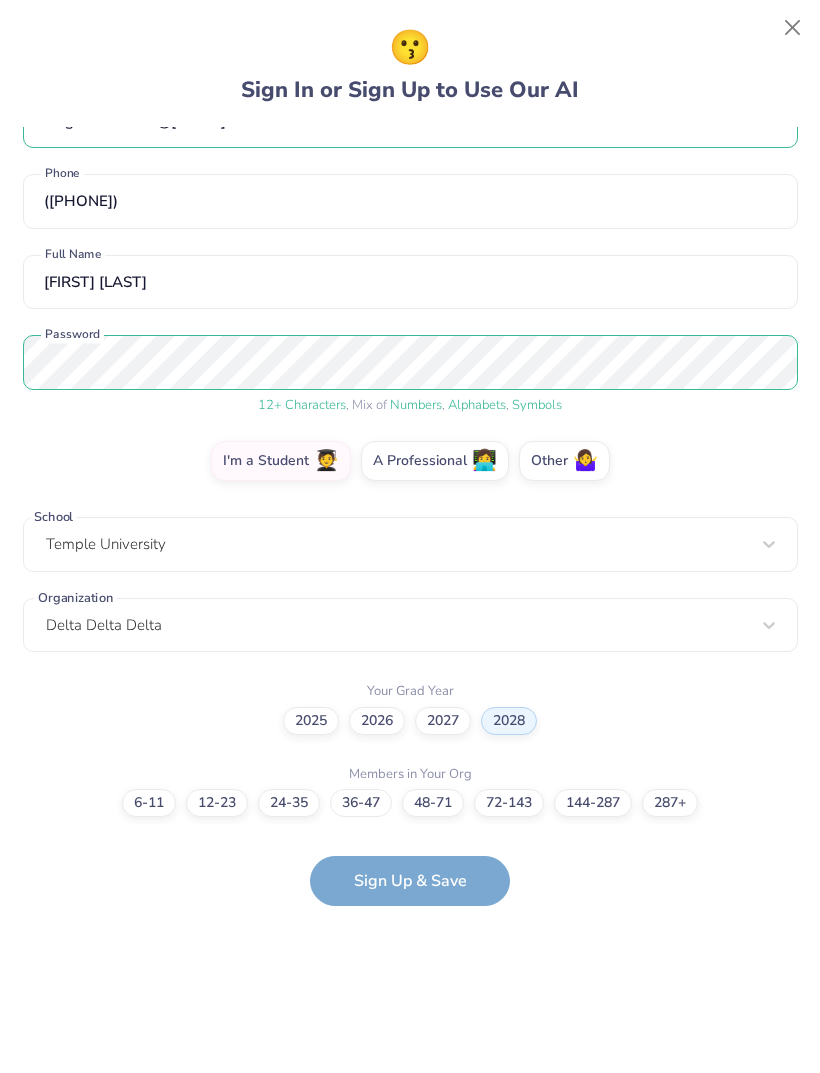 click on "36-47" at bounding box center [361, 803] 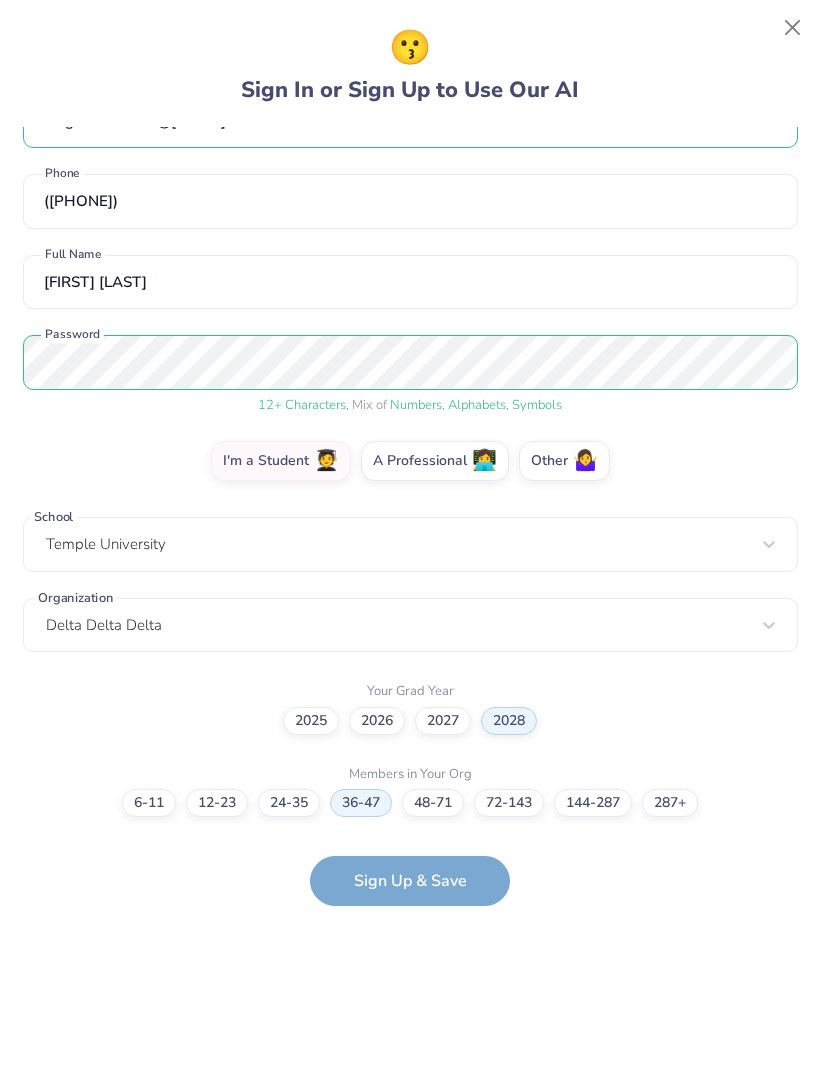 scroll, scrollTop: 134, scrollLeft: 0, axis: vertical 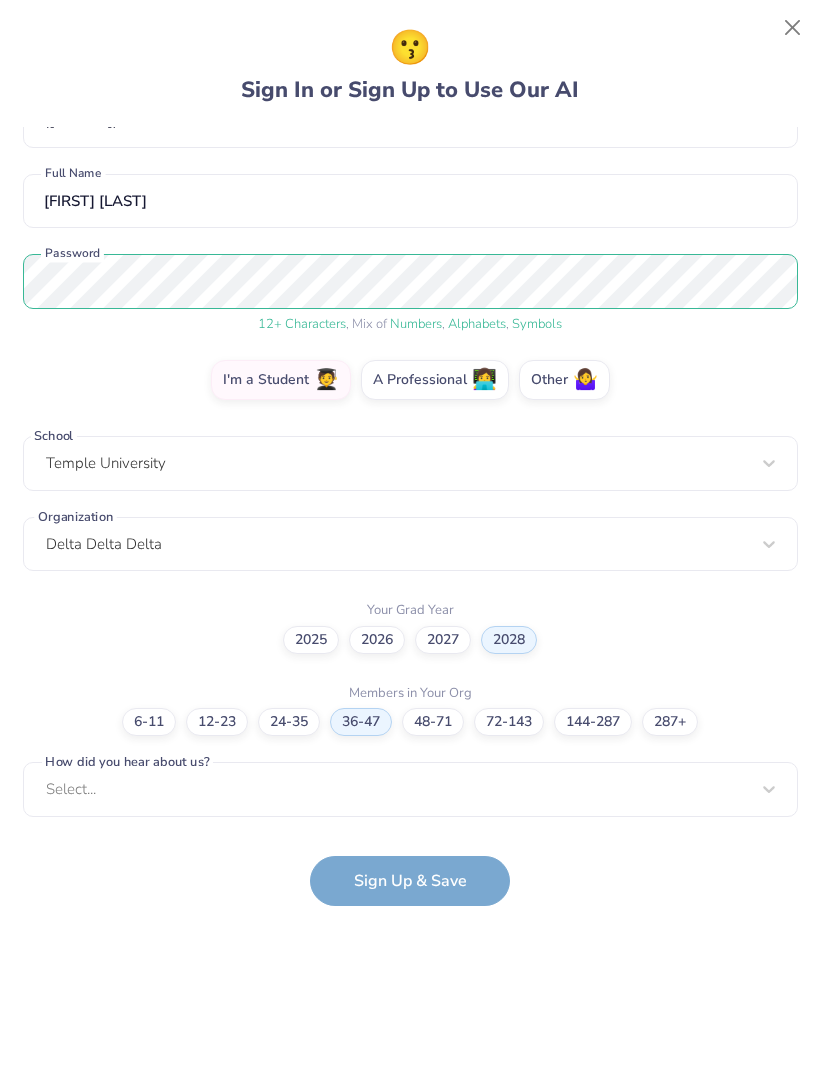 click on "😗 Sign In or Sign Up to Use Our AI [EMAIL] Email ([PHONE]) Phone [FIRST] [LAST] Full Name 12 + Characters , Mix of   Numbers ,   Alphabets ,   Symbols Password I'm a Student 🧑‍🎓 A Professional 👩‍💻 Other 🤷‍♀️ School Temple University Organization Delta Delta Delta Your Grad Year 2025 2026 2027 2028 Members in Your Org 6-11 12-23 24-35 36-47 48-71 72-143 144-287 287+ How did you hear about us? Google Search Sign Up & Save" at bounding box center [410, 516] 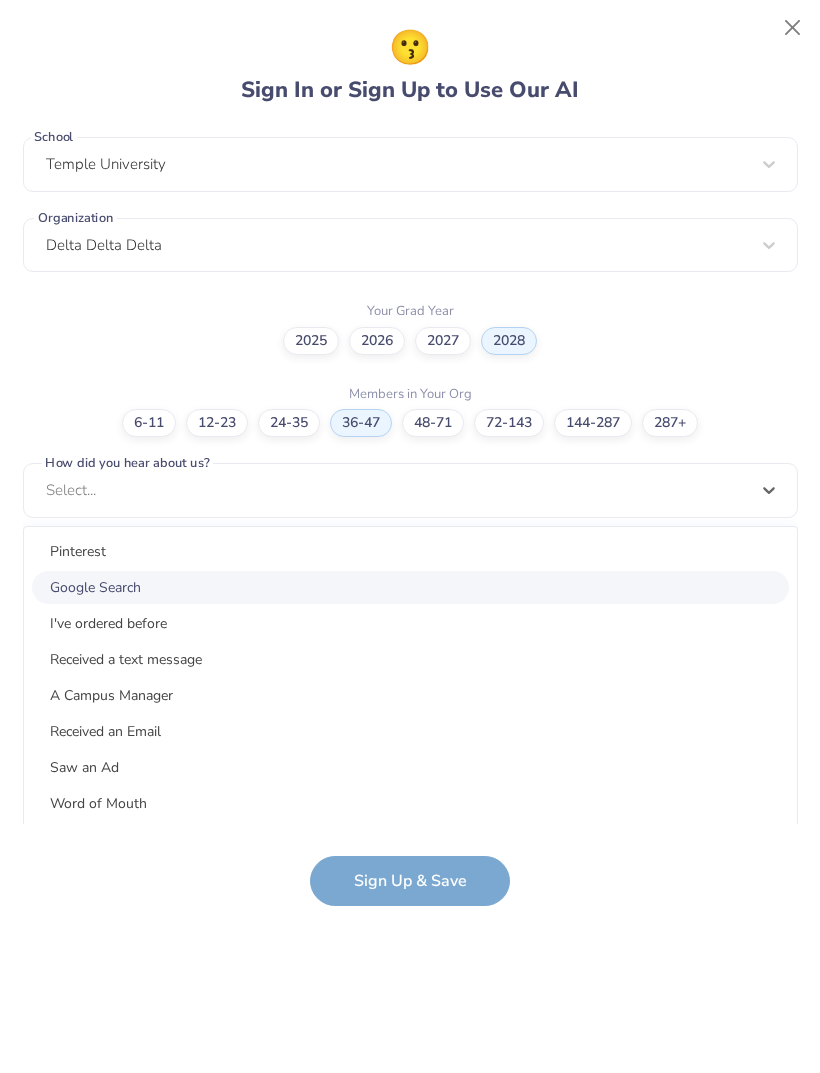 click on "Google Search" at bounding box center [410, 587] 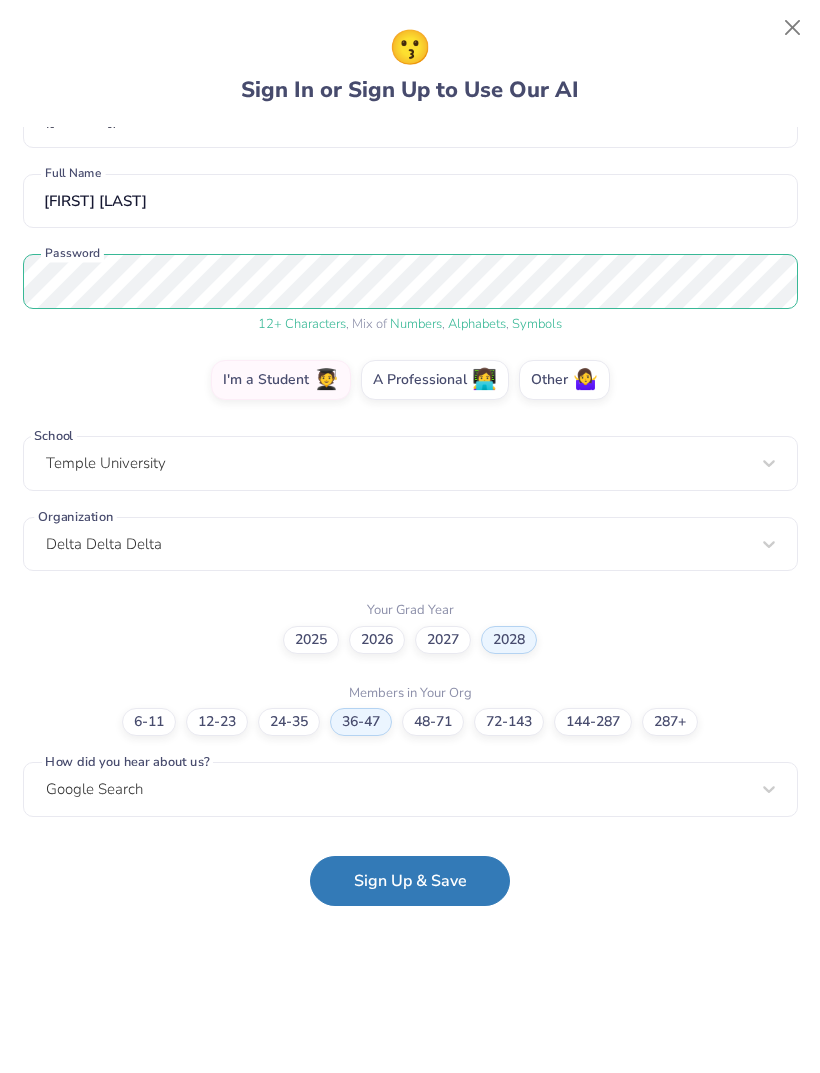 click on "Sign Up & Save" at bounding box center [410, 881] 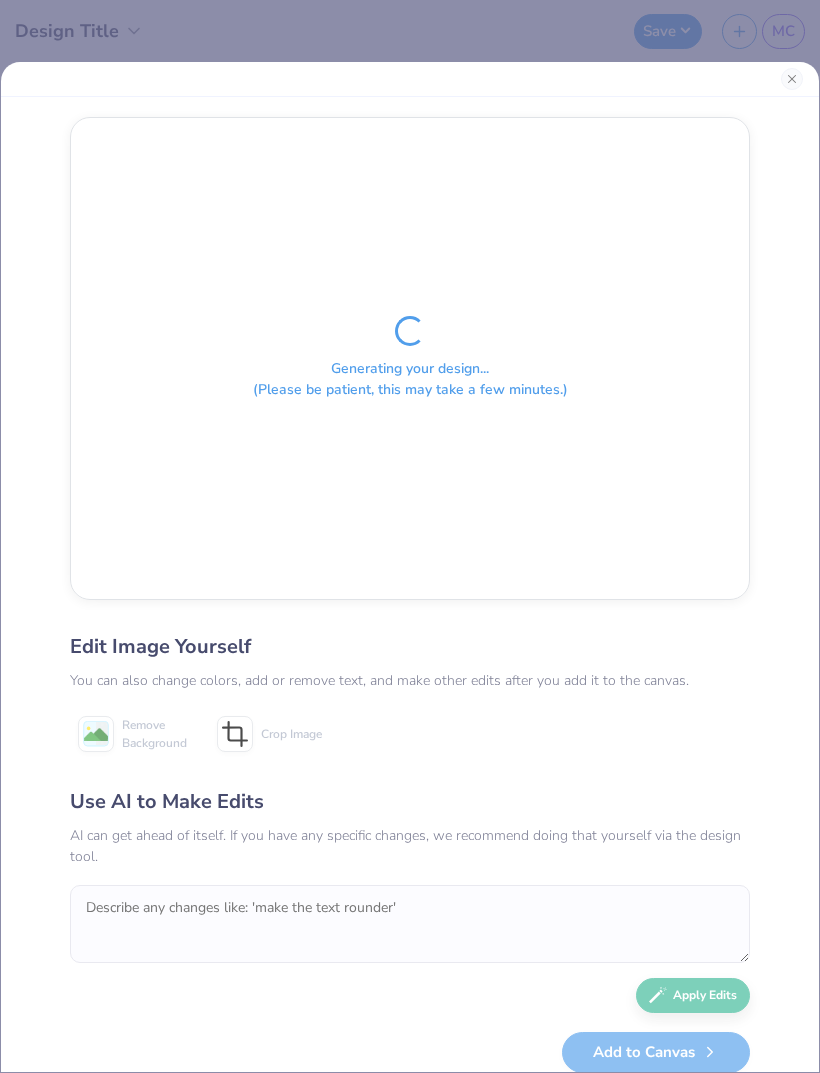 scroll, scrollTop: 0, scrollLeft: 0, axis: both 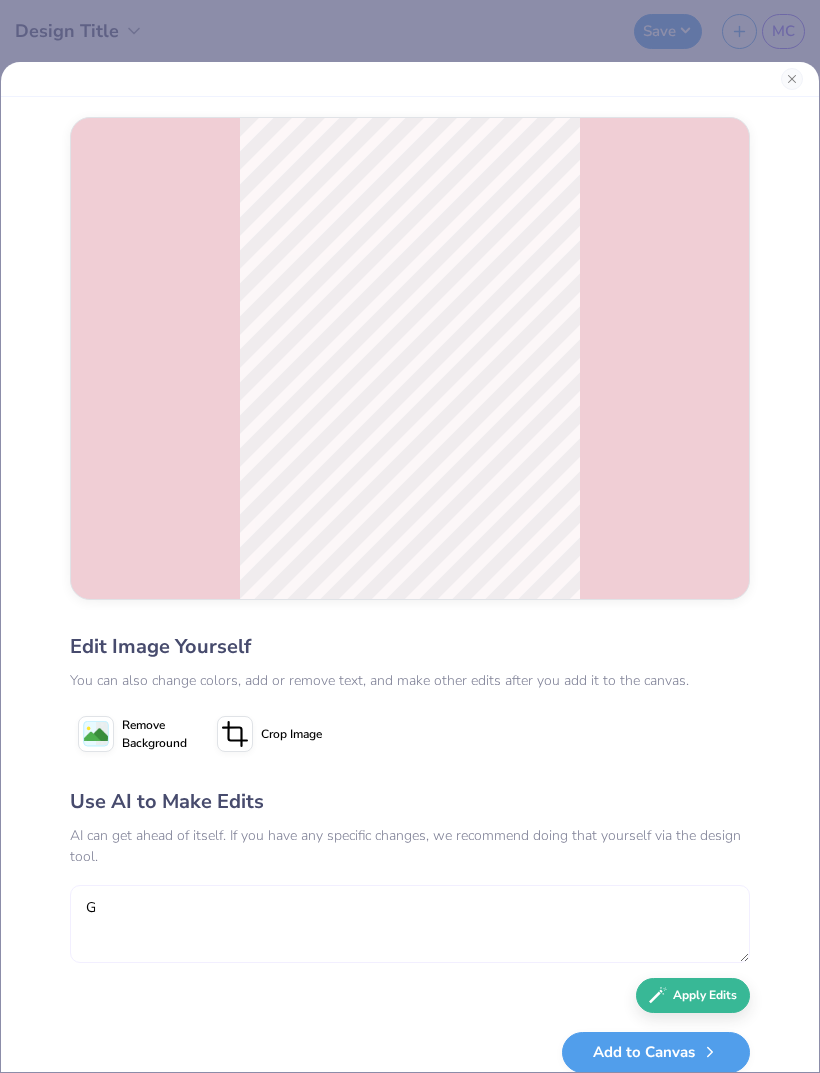 type on "G" 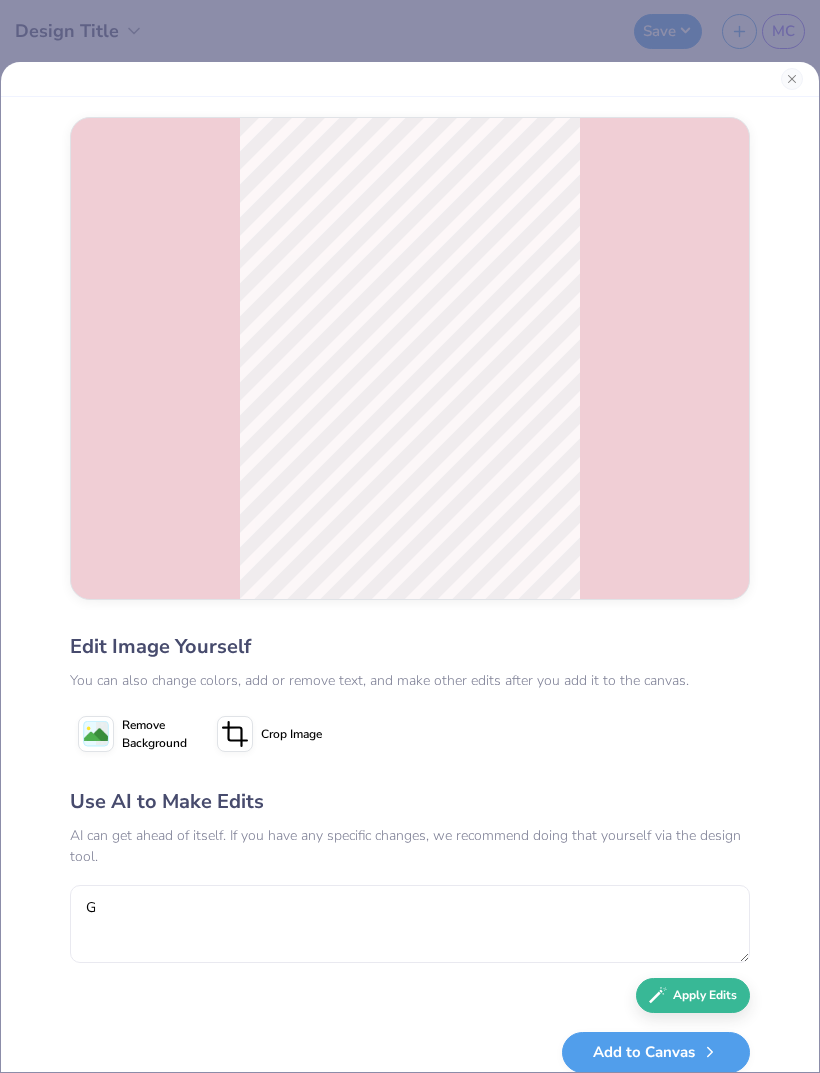 click on "Edit Image Yourself You can also change colors, add or remove text, and make other edits after you add it to the canvas. Remove Background Crop Image Use AI to Make Edits AI can get ahead of itself. If you have any specific changes, we recommend doing that yourself via the design tool. G
Apply Edits Add to Canvas" at bounding box center (410, 852) 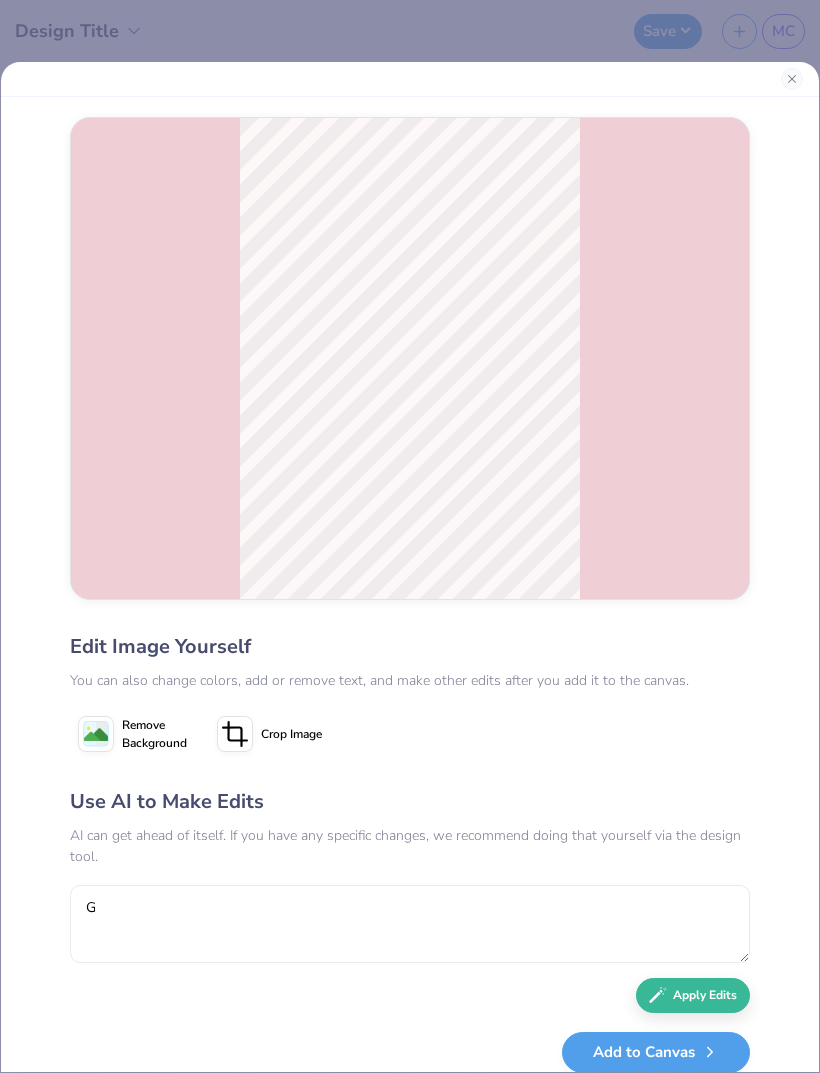 click at bounding box center [792, 79] 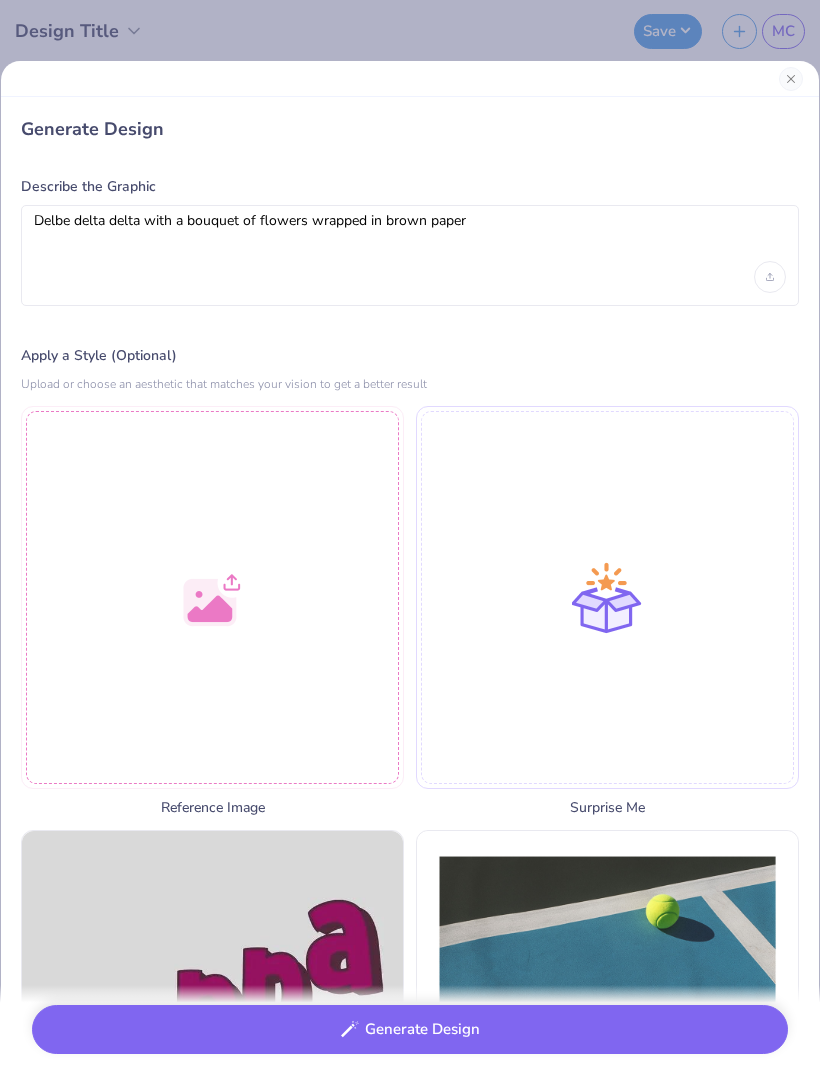 scroll, scrollTop: 0, scrollLeft: 0, axis: both 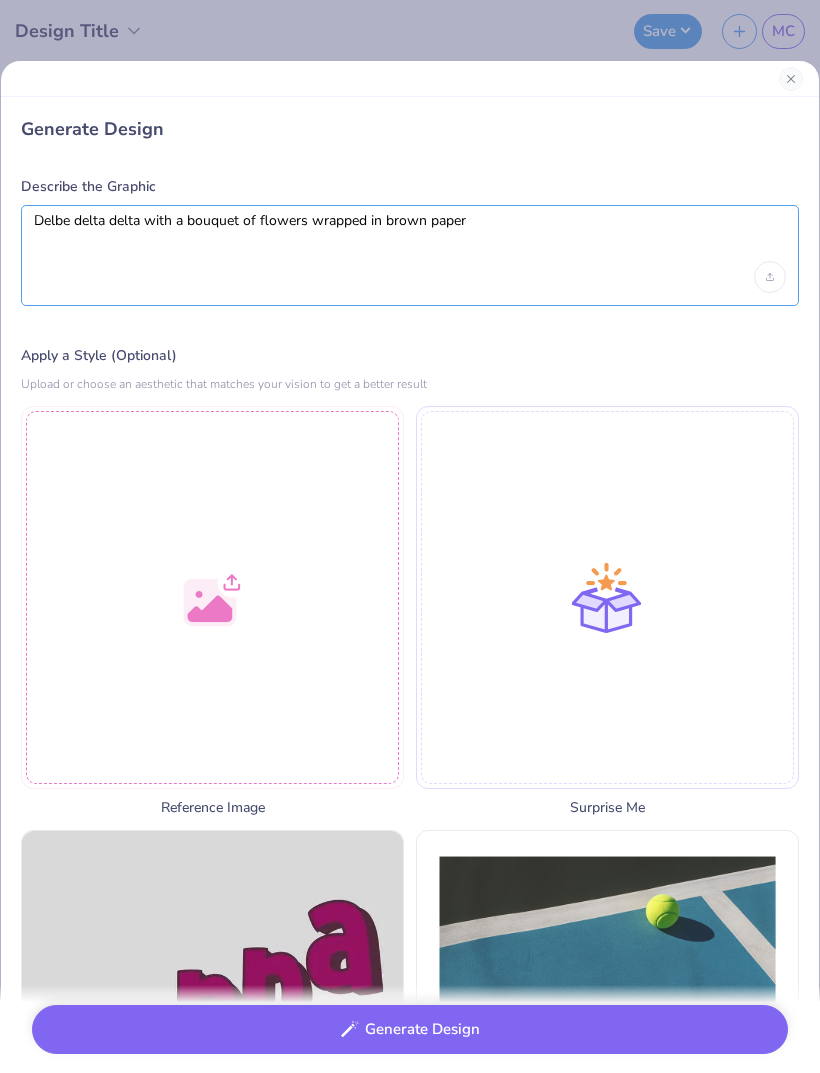 click on "Delbe delta delta with a bouquet of flowers wrapped in brown paper" at bounding box center (410, 237) 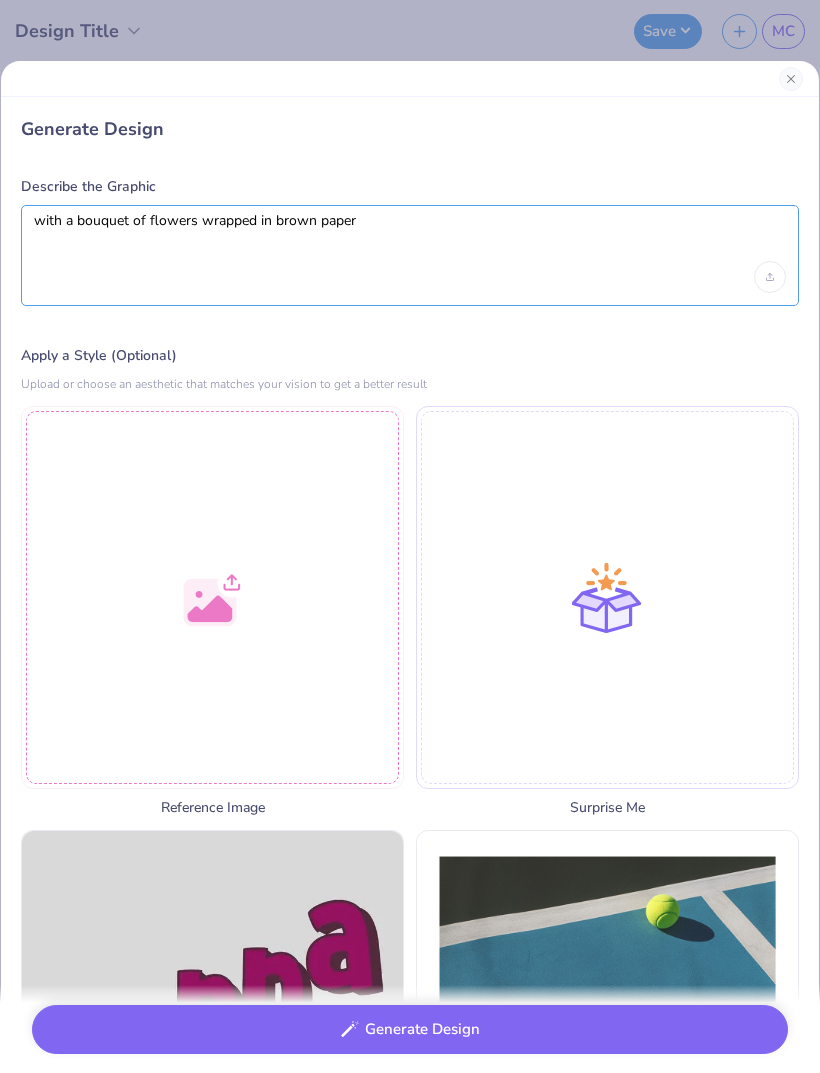 click on "with a bouquet of flowers wrapped in brown paper" at bounding box center [410, 237] 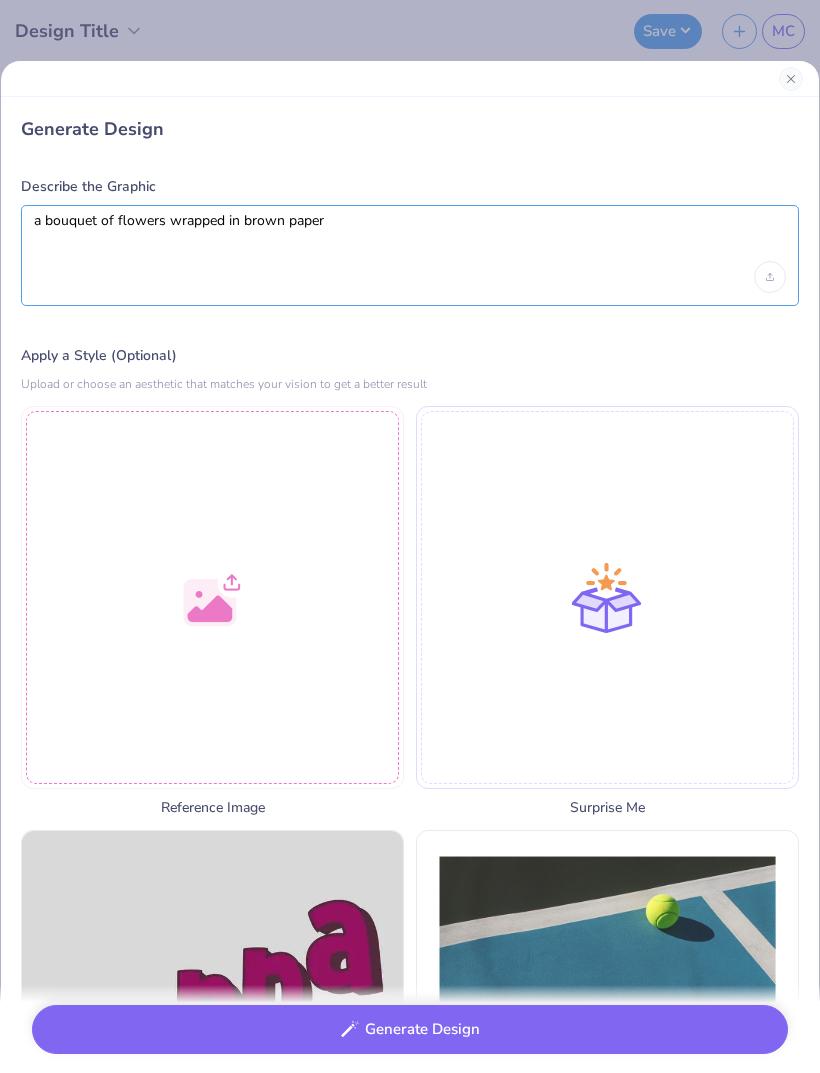 click on "a bouquet of flowers wrapped in brown paper" at bounding box center (410, 237) 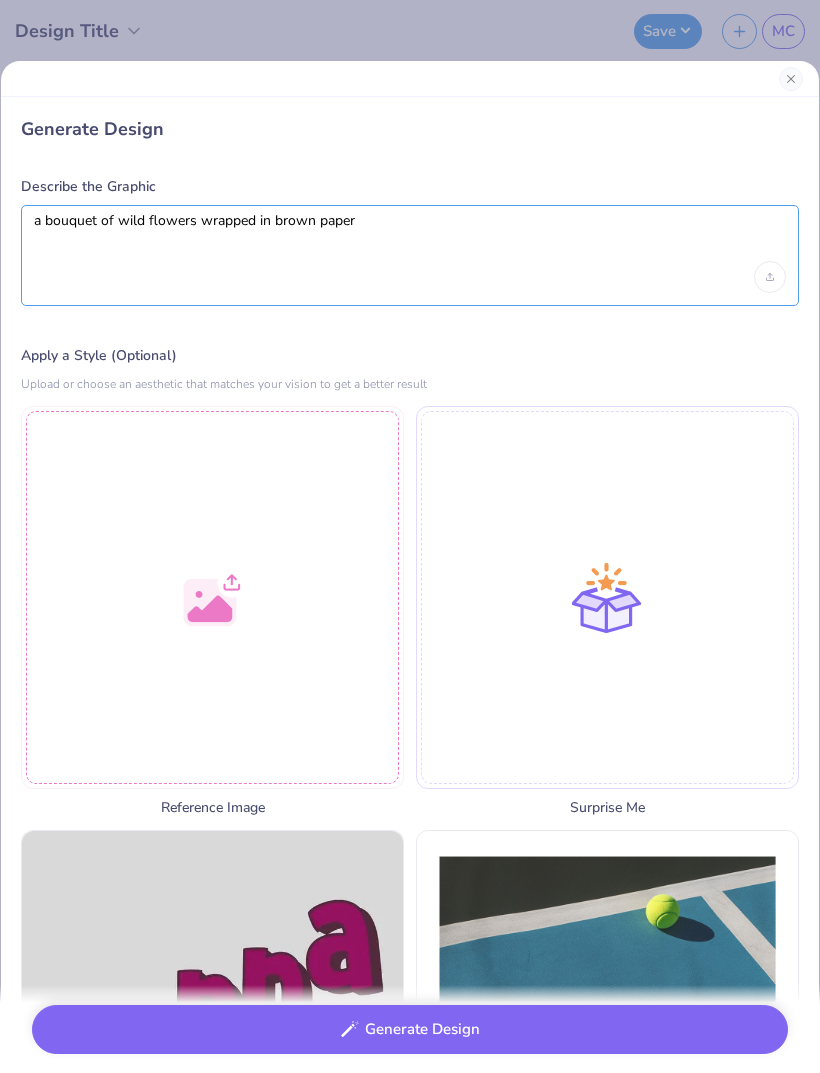 type on "a bouquet of wild flowers wrapped in brown paper" 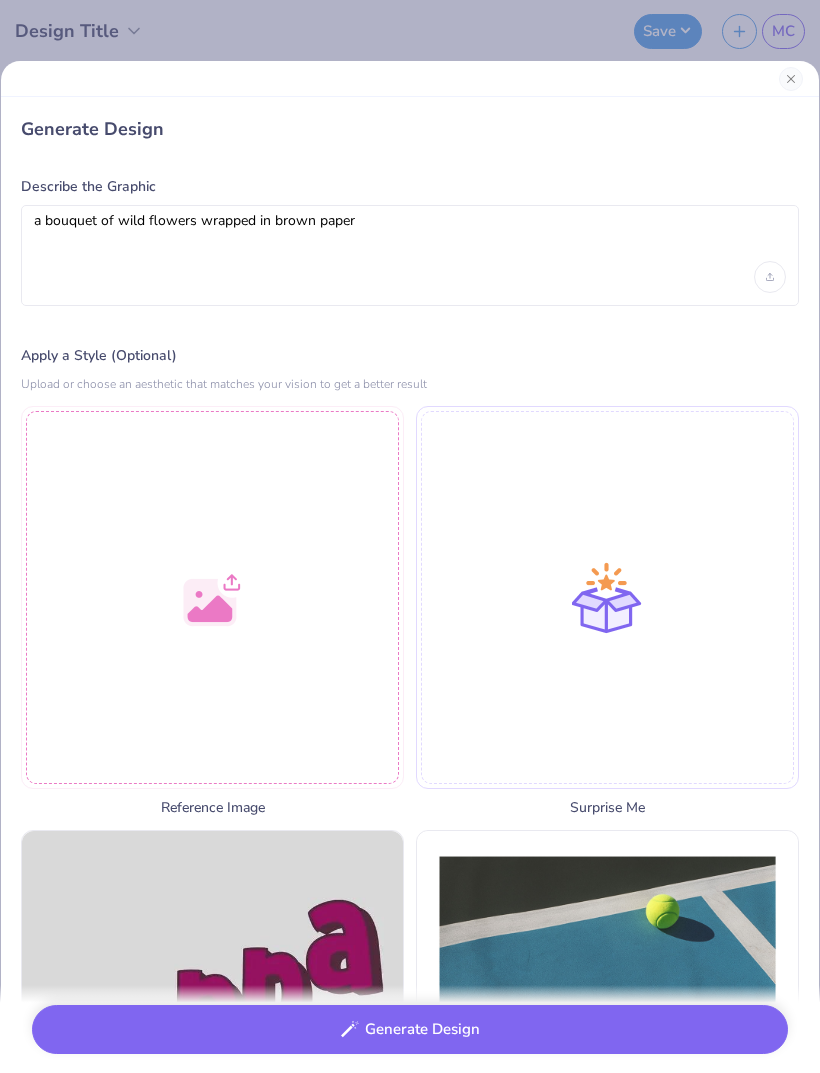 click on "Generate Design Describe the Graphic  a bouquet of wild flowers wrapped in brown paper Apply a Style (Optional) Upload or choose an aesthetic that matches your vision to get a better result Reference Image Surprise Me Text-Based Photorealistic 60s & 70s 80s & 90s Cartoons Classic Grunge Handdrawn Minimalist Varsity Y2K Max # of Colors Fewer colors means lower prices. 1 2 3 4 5 6 7 8" at bounding box center (410, 1832) 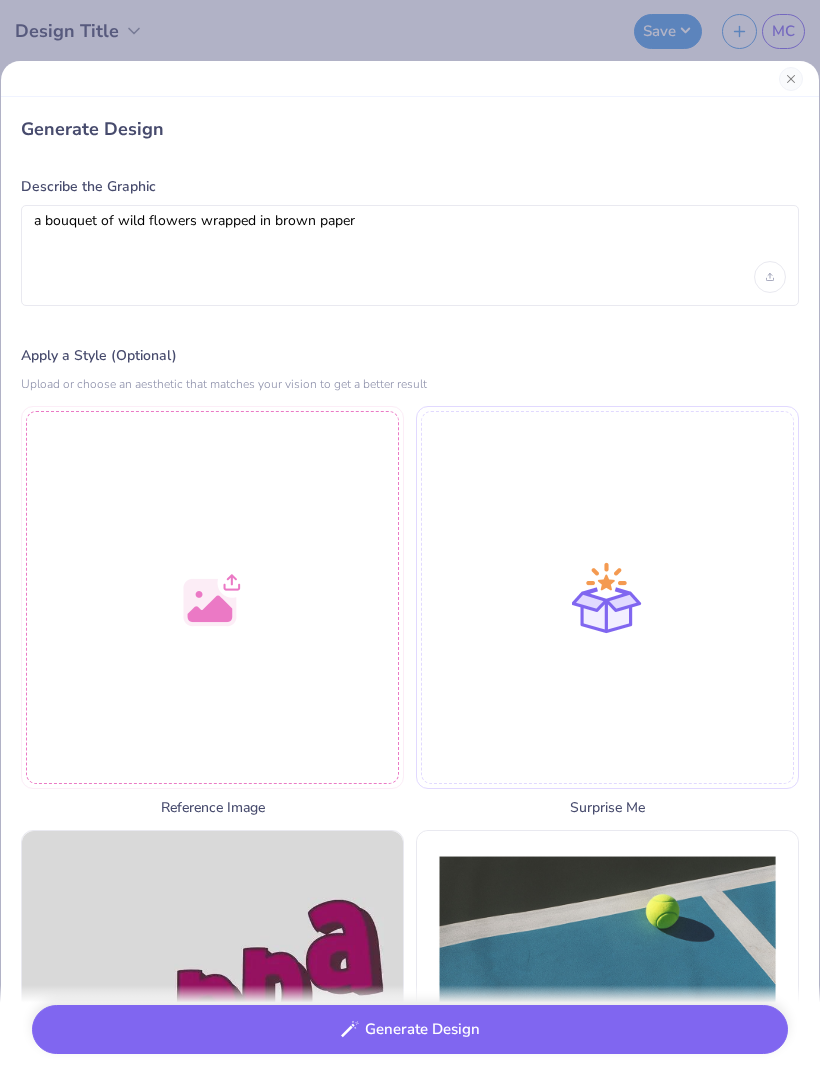 click on "Generate Design" at bounding box center [410, 1029] 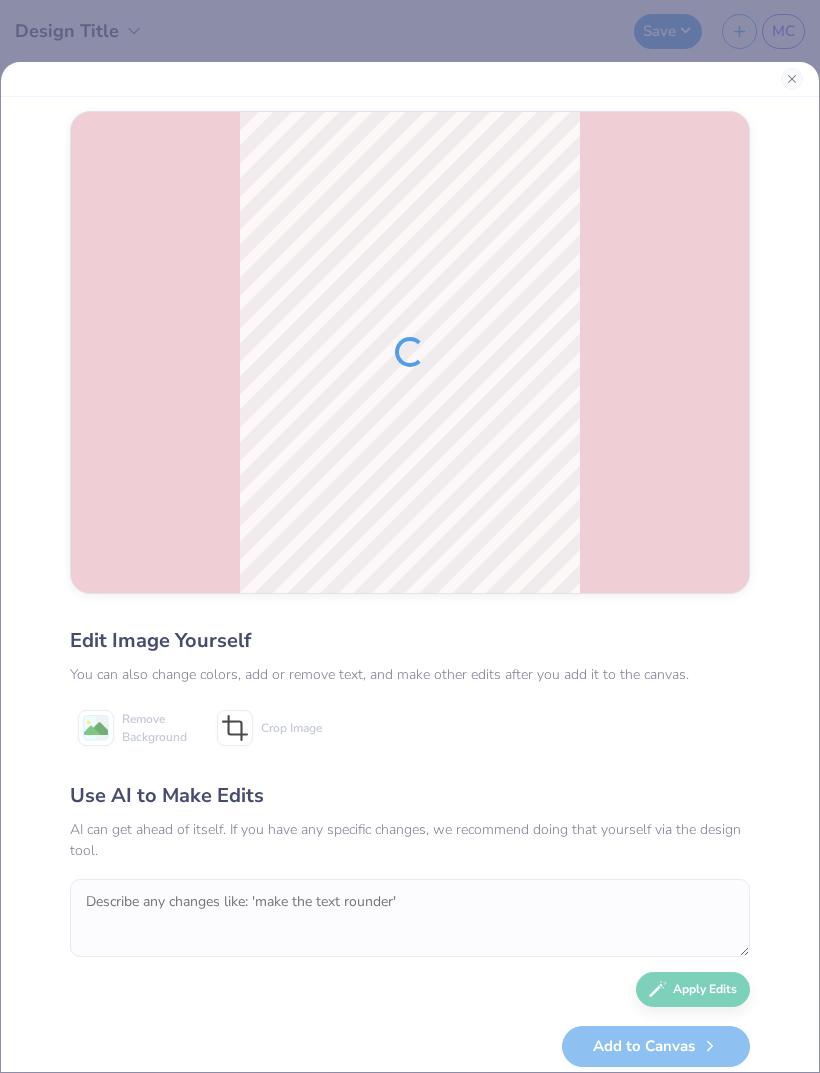 scroll, scrollTop: 7, scrollLeft: 0, axis: vertical 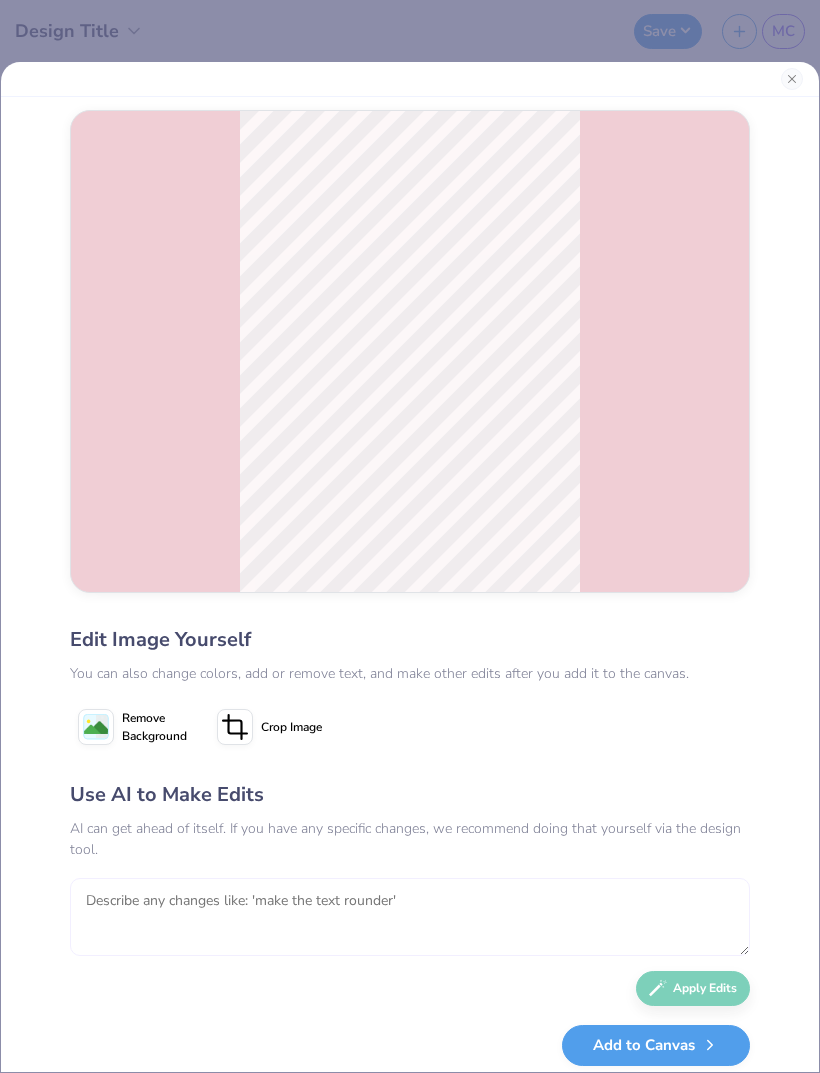 click at bounding box center (410, 917) 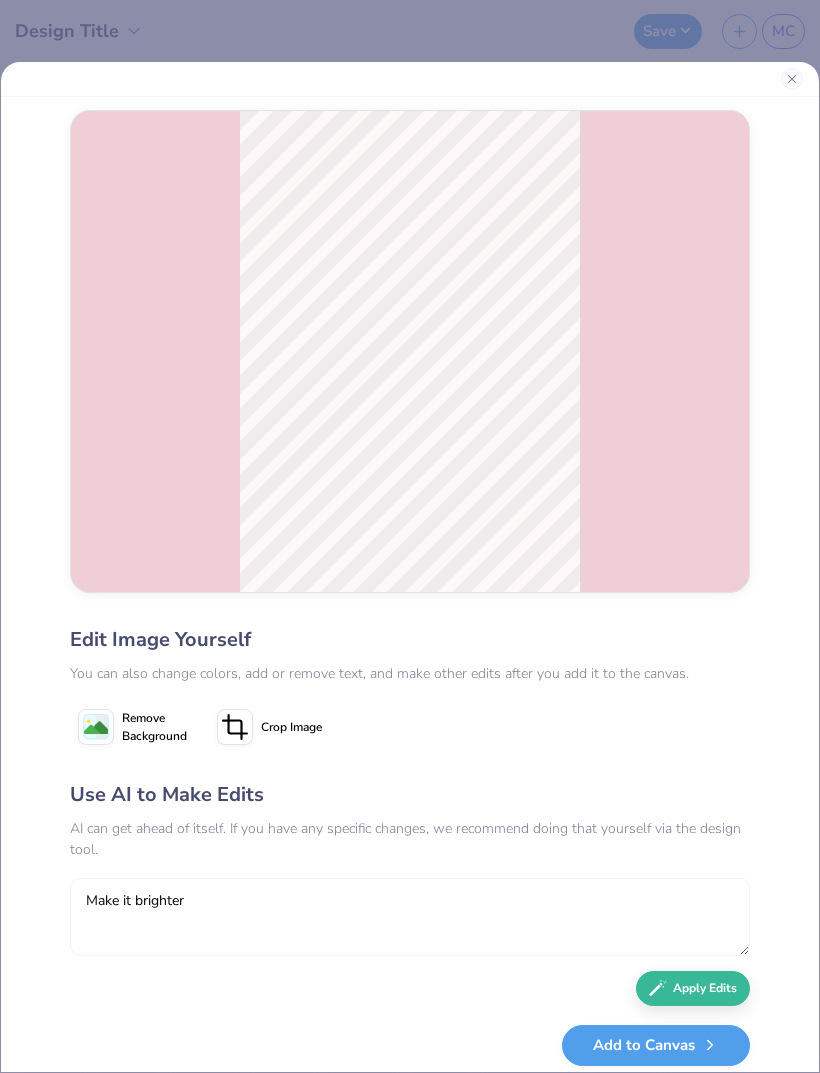 type on "Make it brighter" 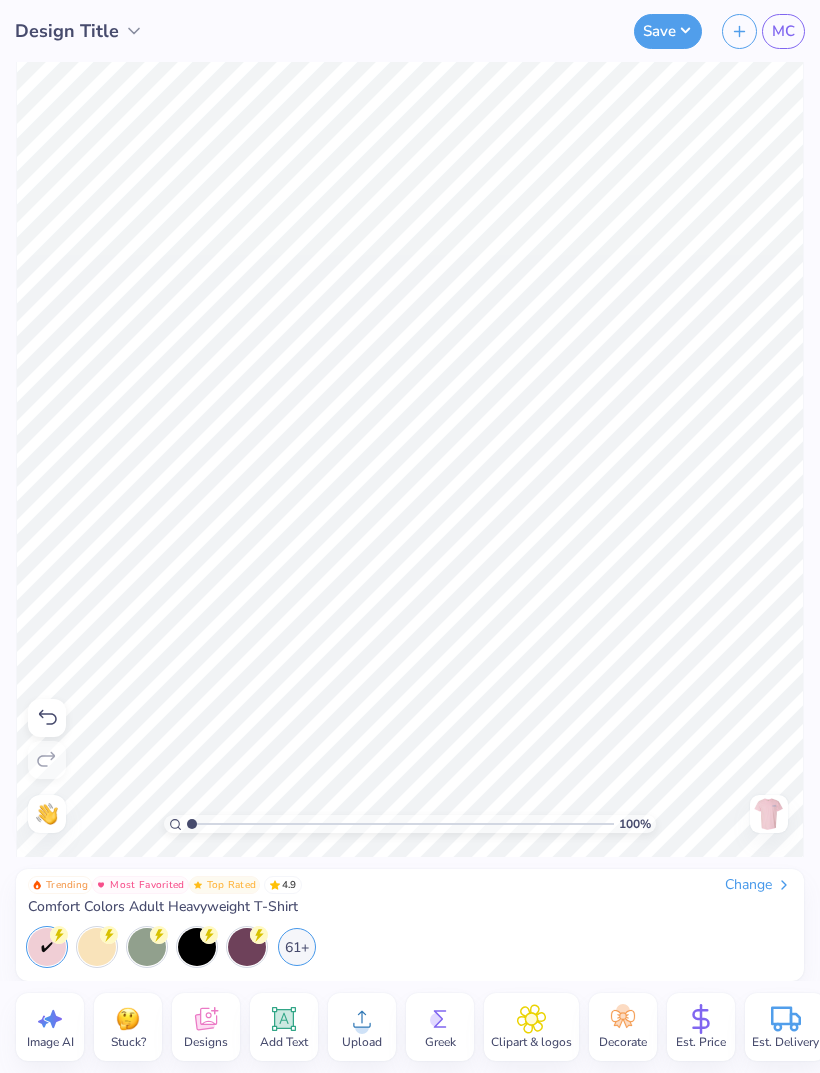 click on "Change" at bounding box center (758, 885) 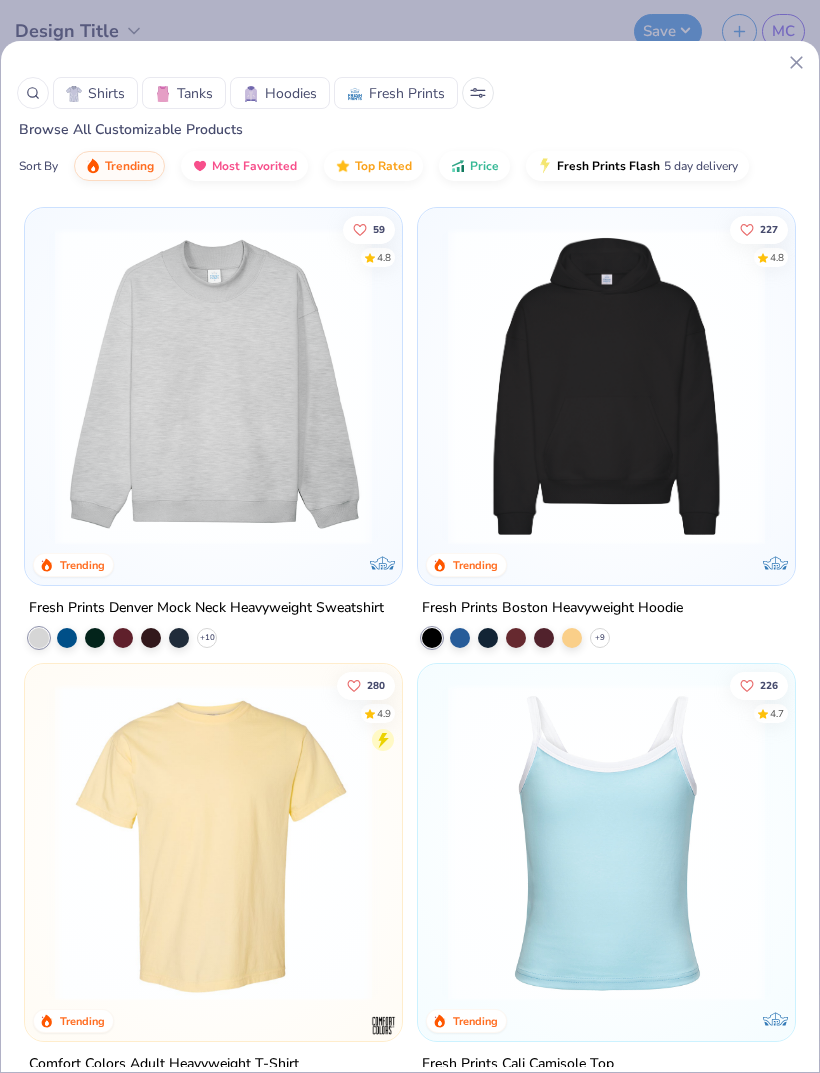 scroll, scrollTop: 0, scrollLeft: 0, axis: both 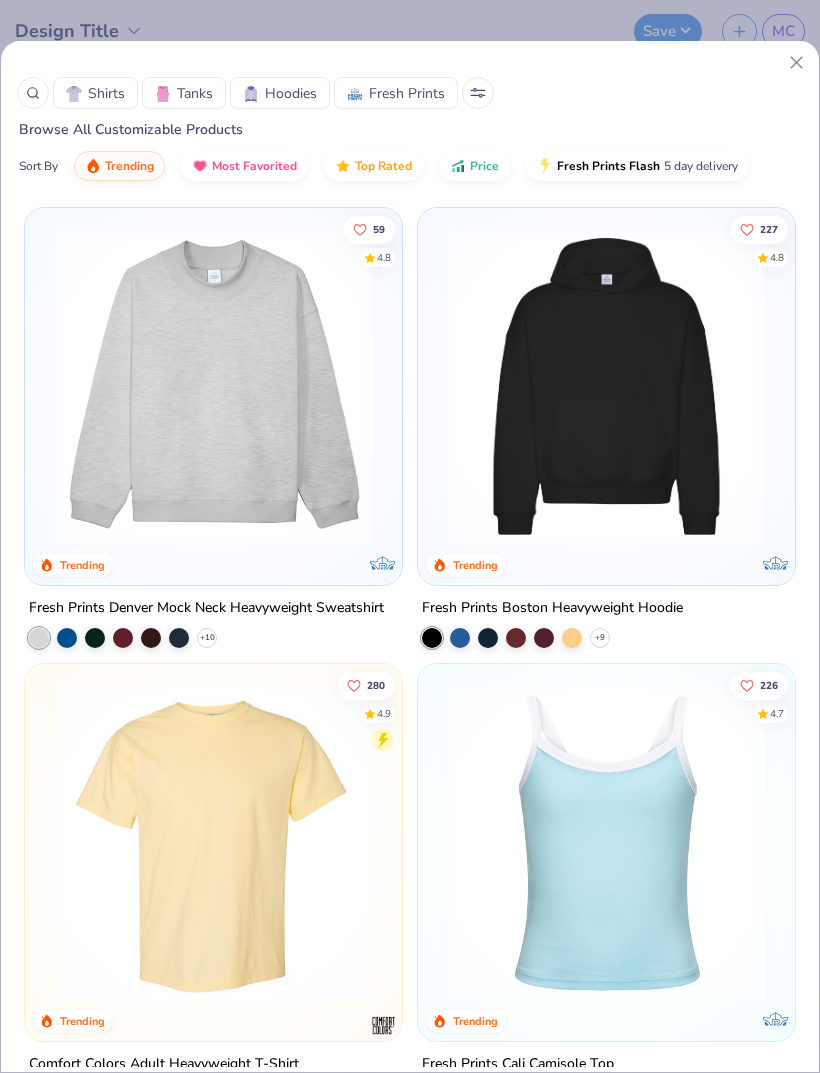 click 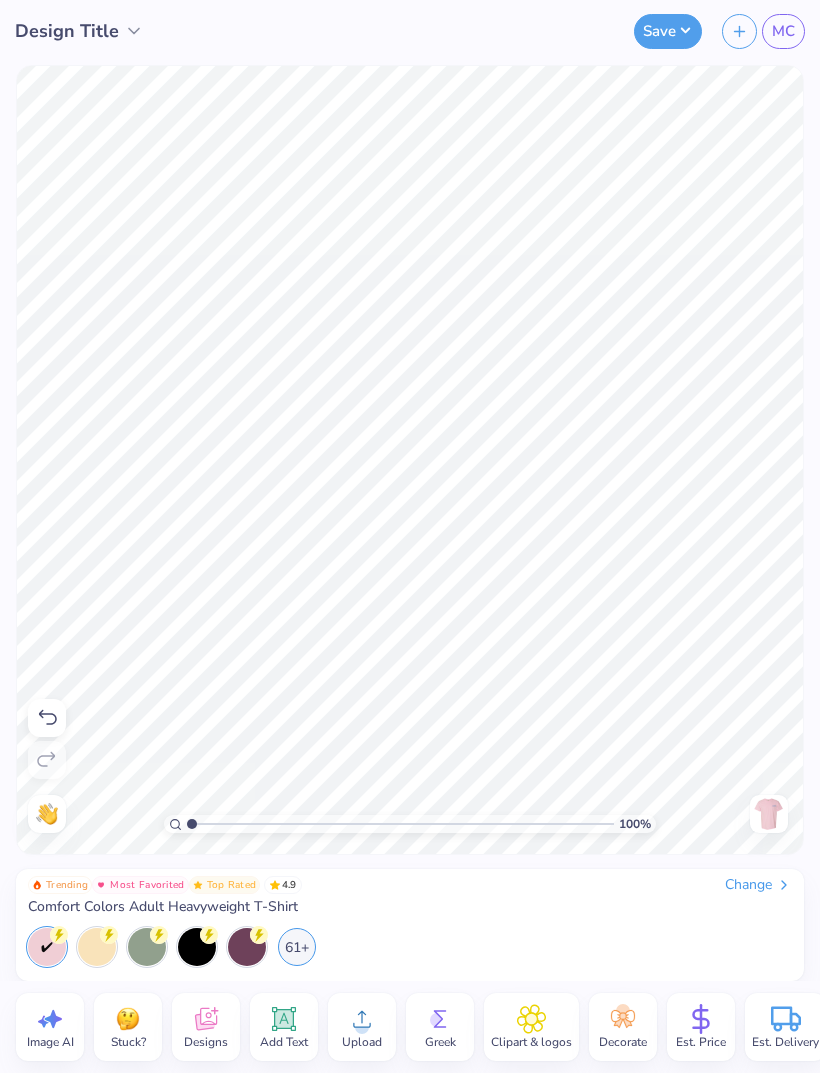 click at bounding box center [769, 814] 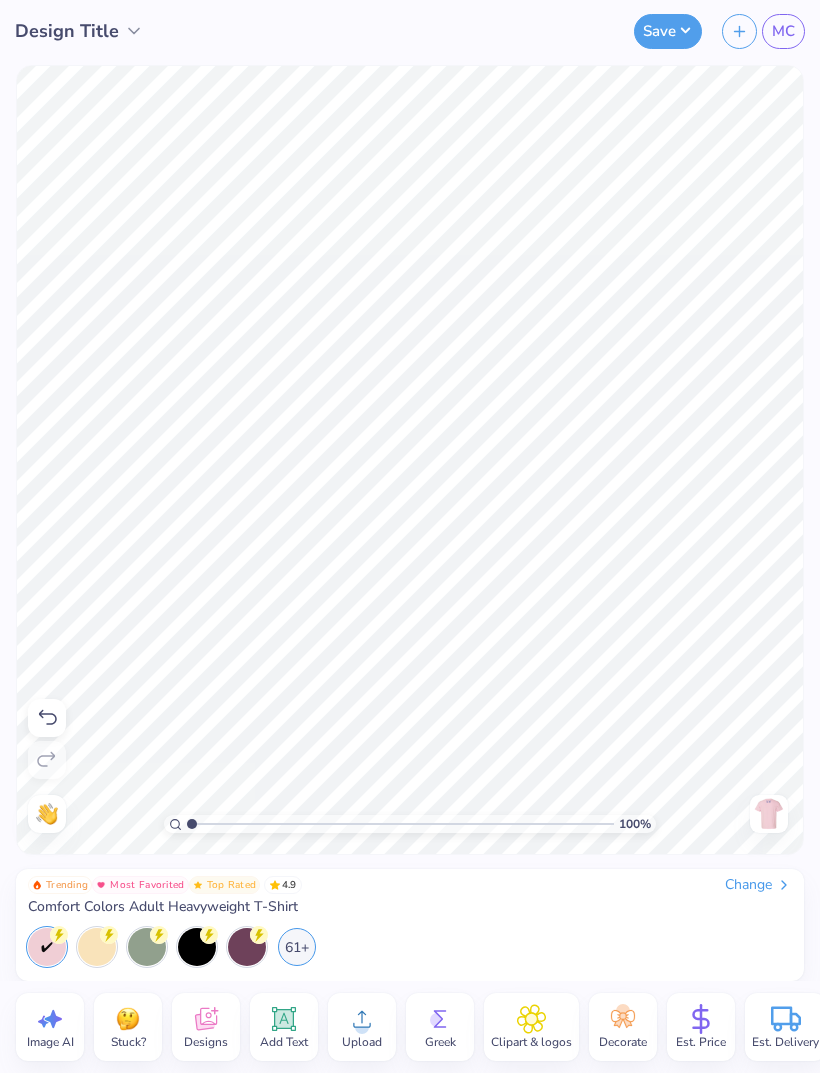 click at bounding box center [769, 814] 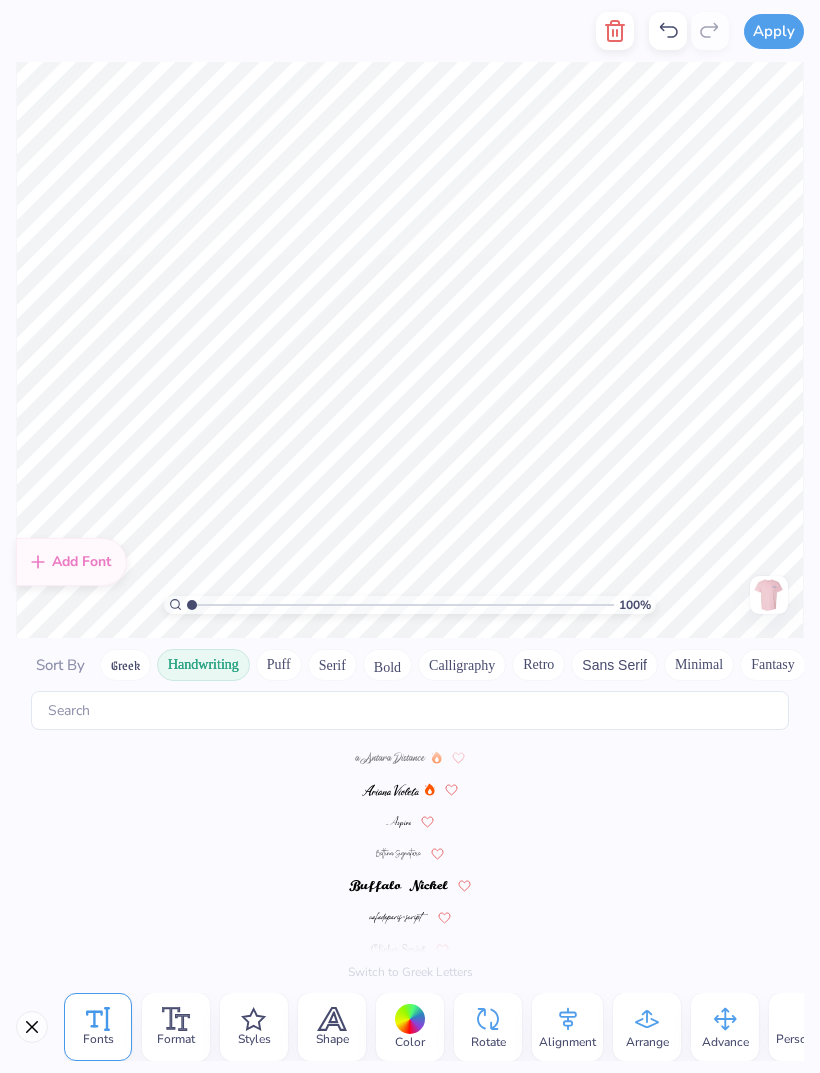 scroll, scrollTop: 240, scrollLeft: 0, axis: vertical 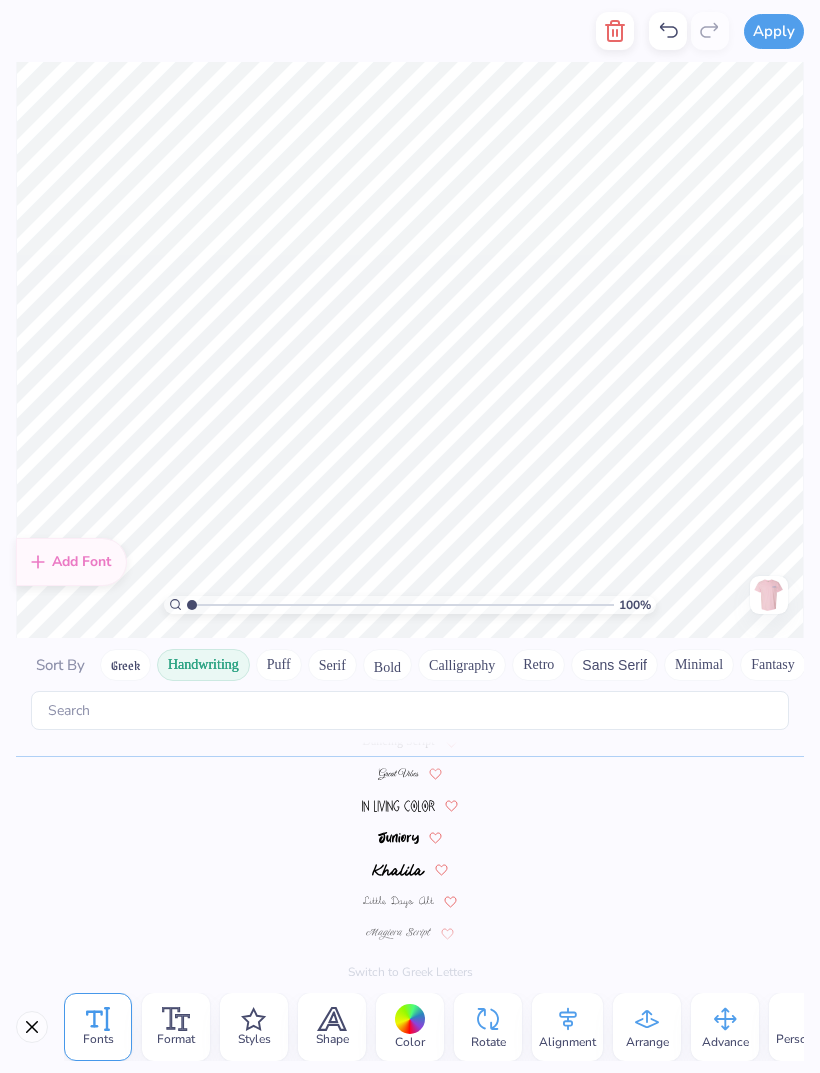 click at bounding box center [615, 31] 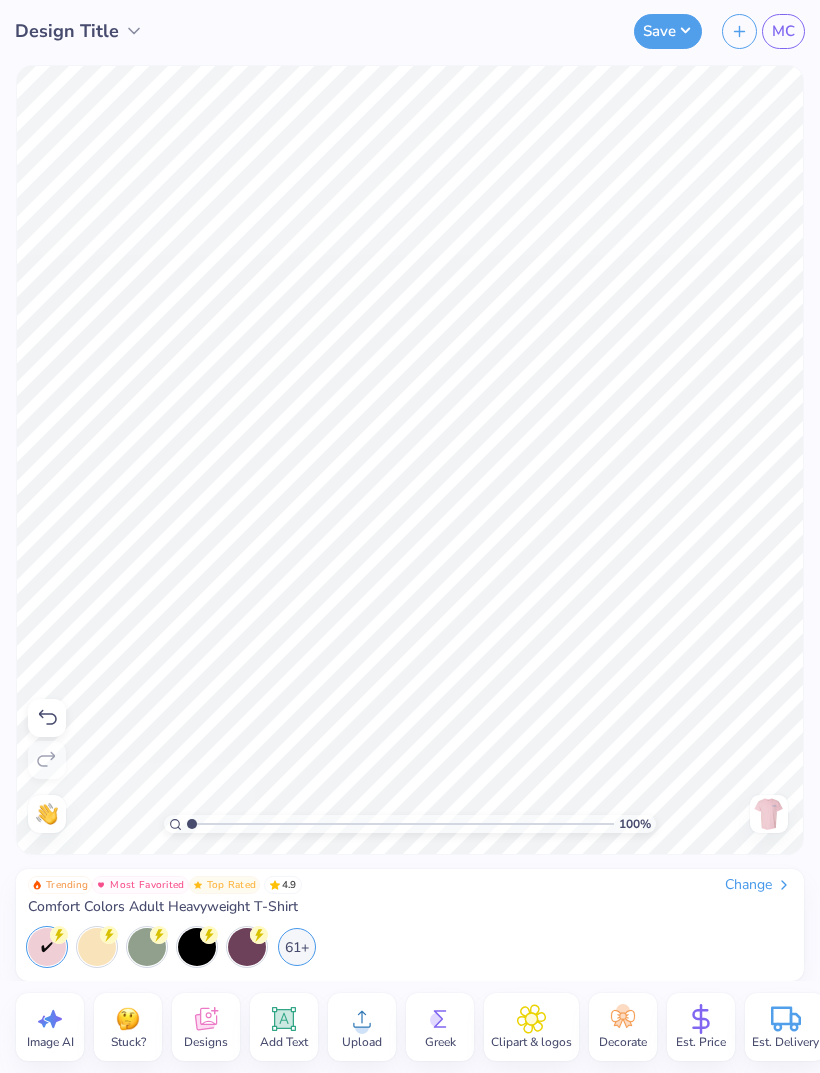 click 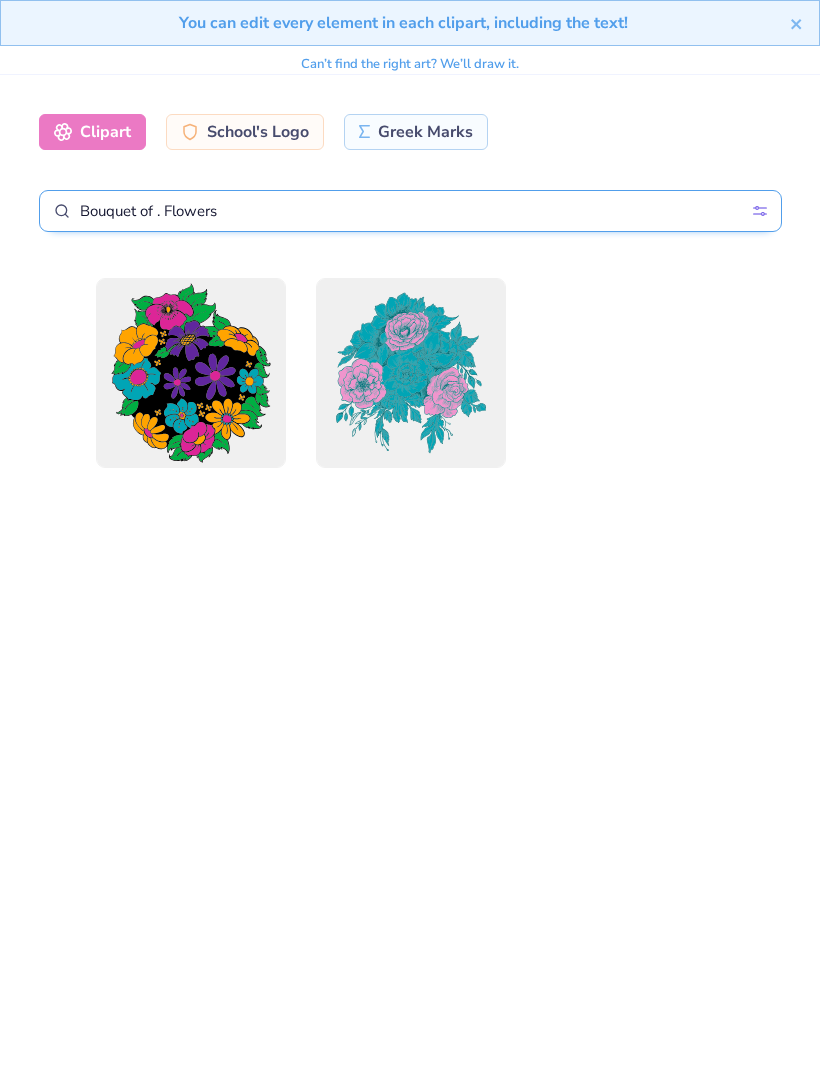 type on "Bouquet of . Flowers" 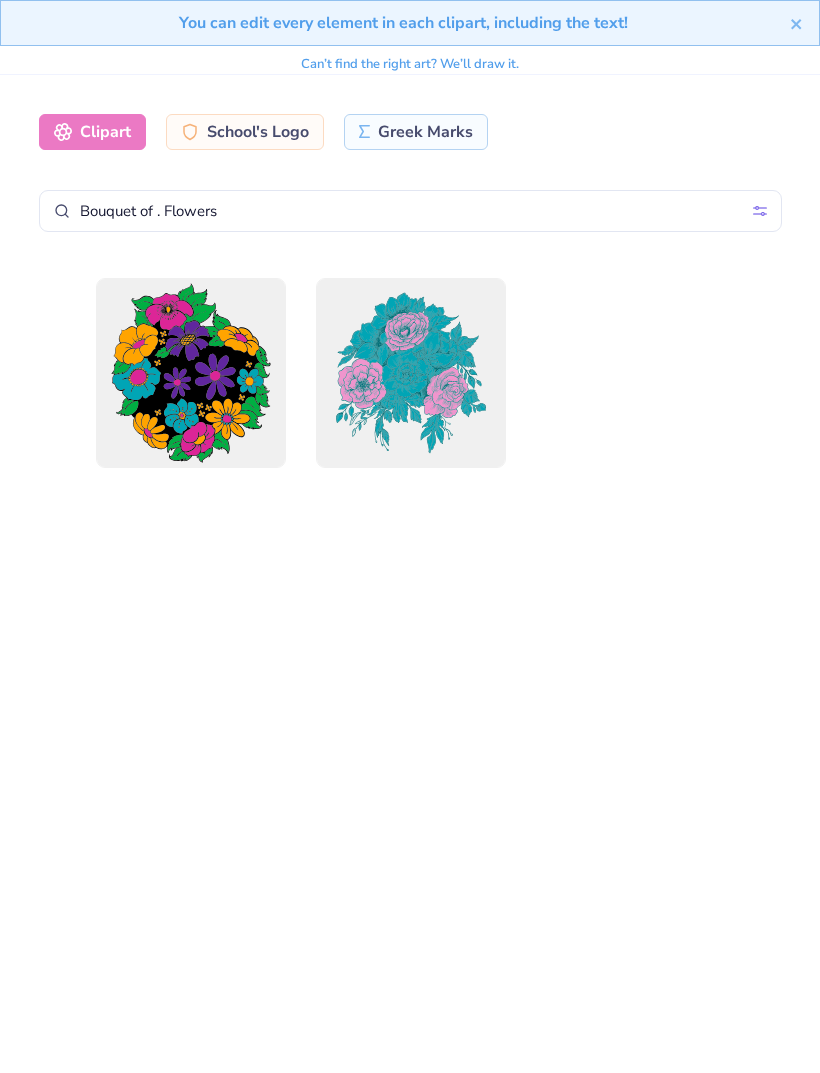 click on "You can edit every element in each clipart, including the text!" at bounding box center [403, 23] 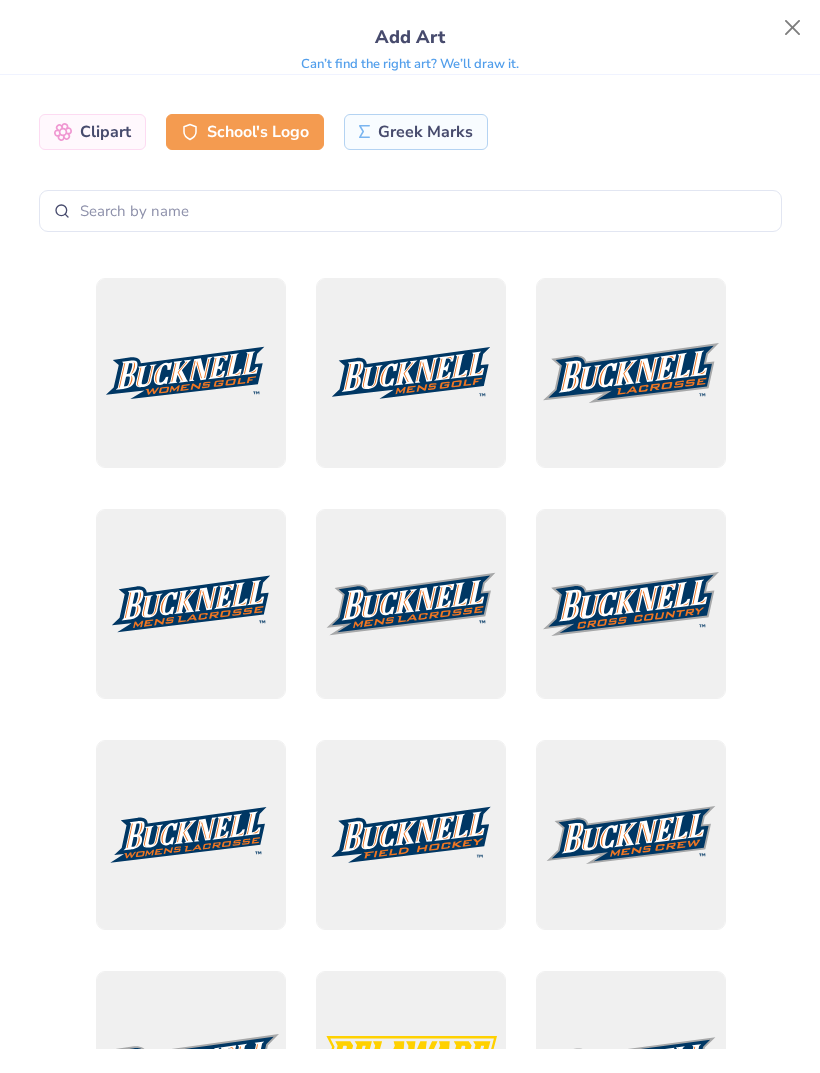click on "Clipart" at bounding box center [92, 132] 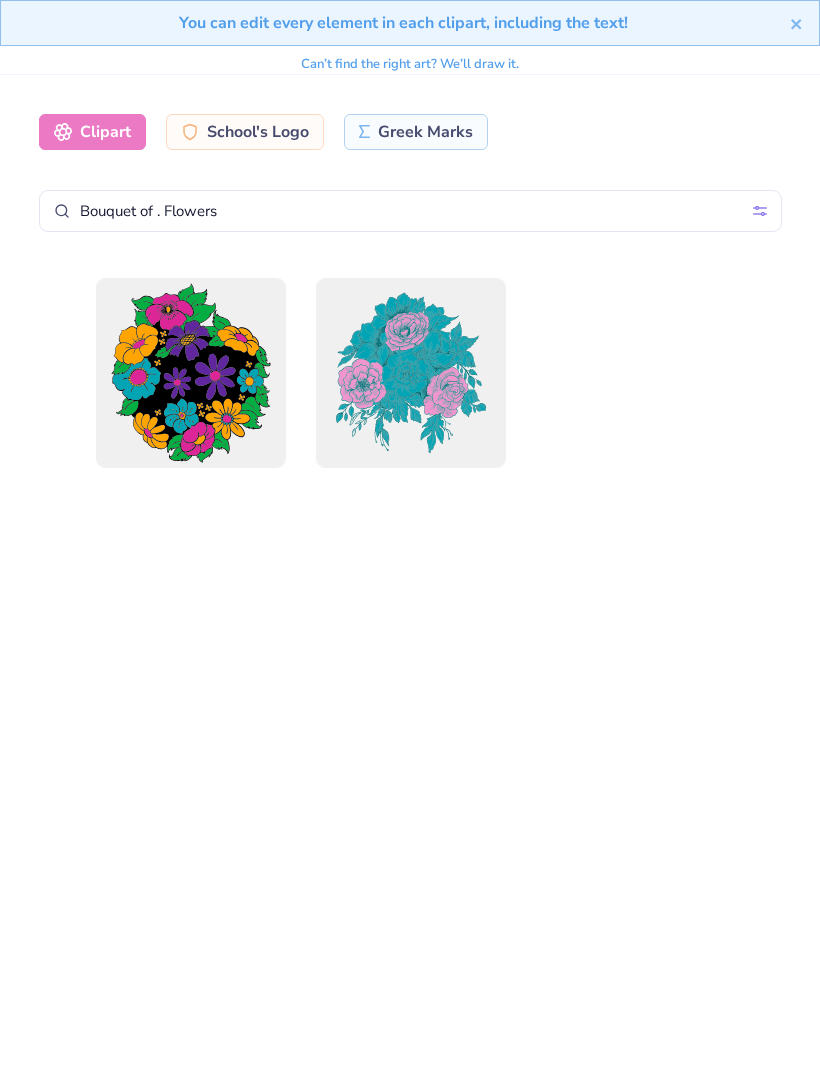 click 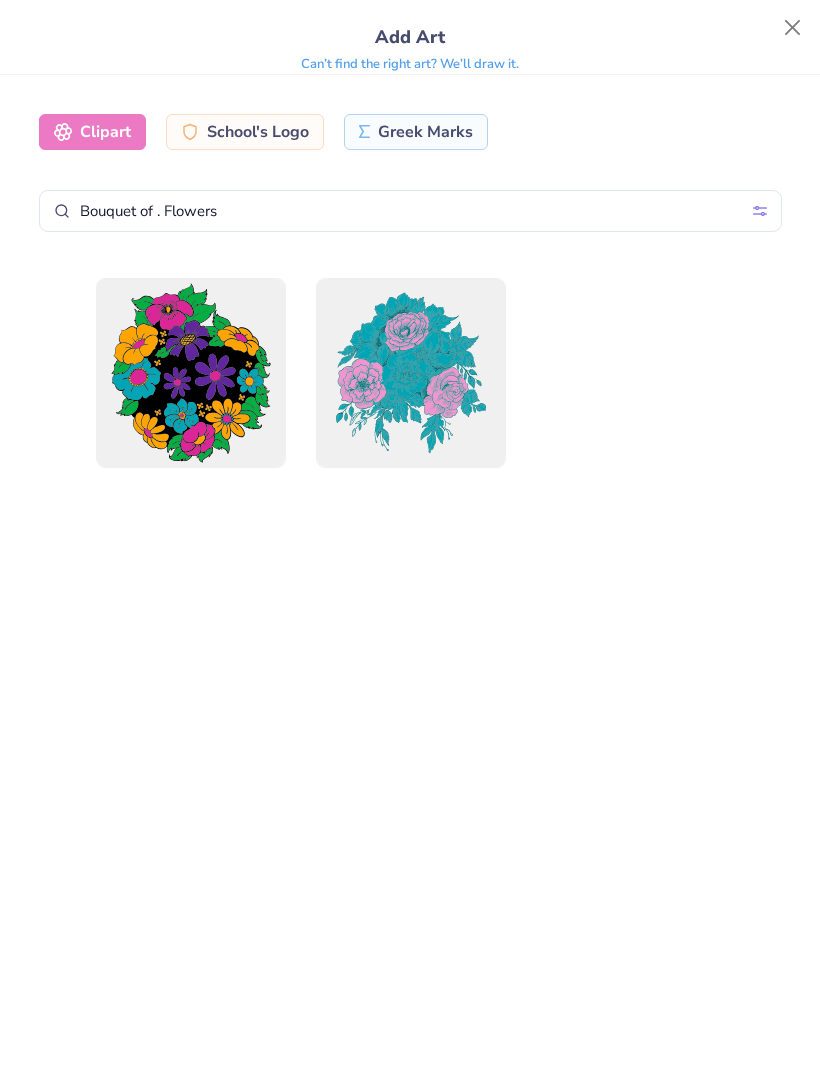 click at bounding box center [797, 23] 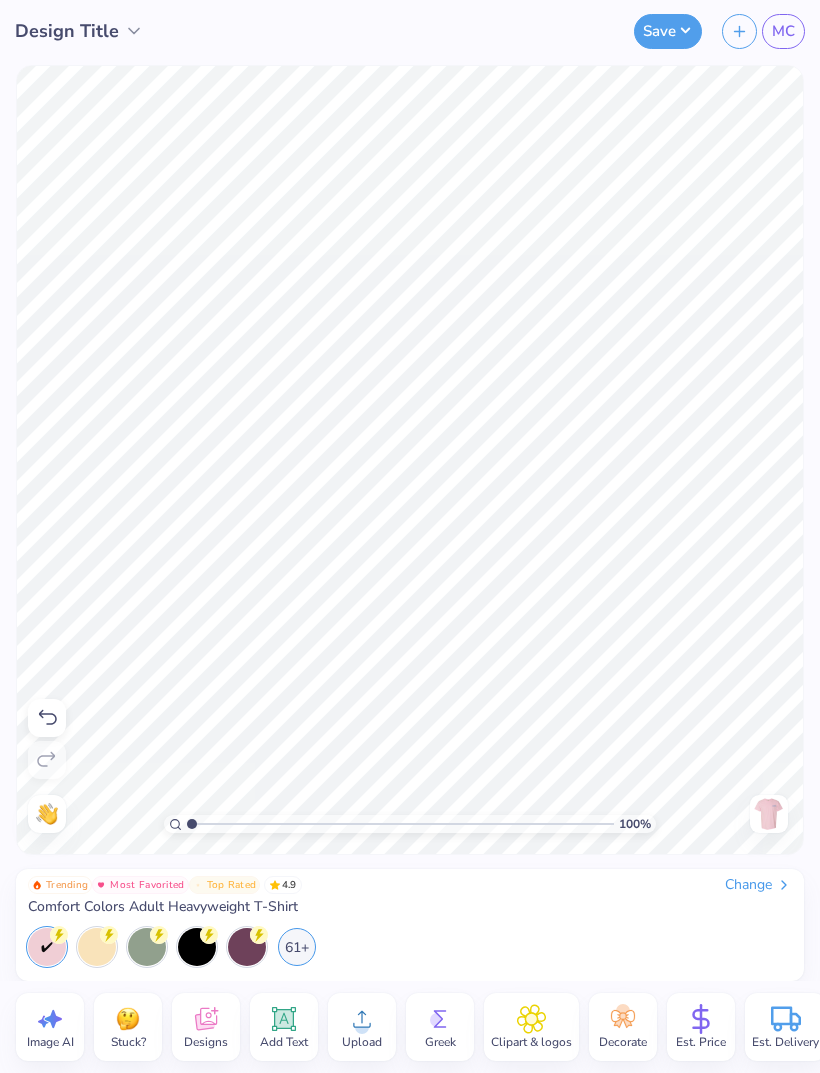 click 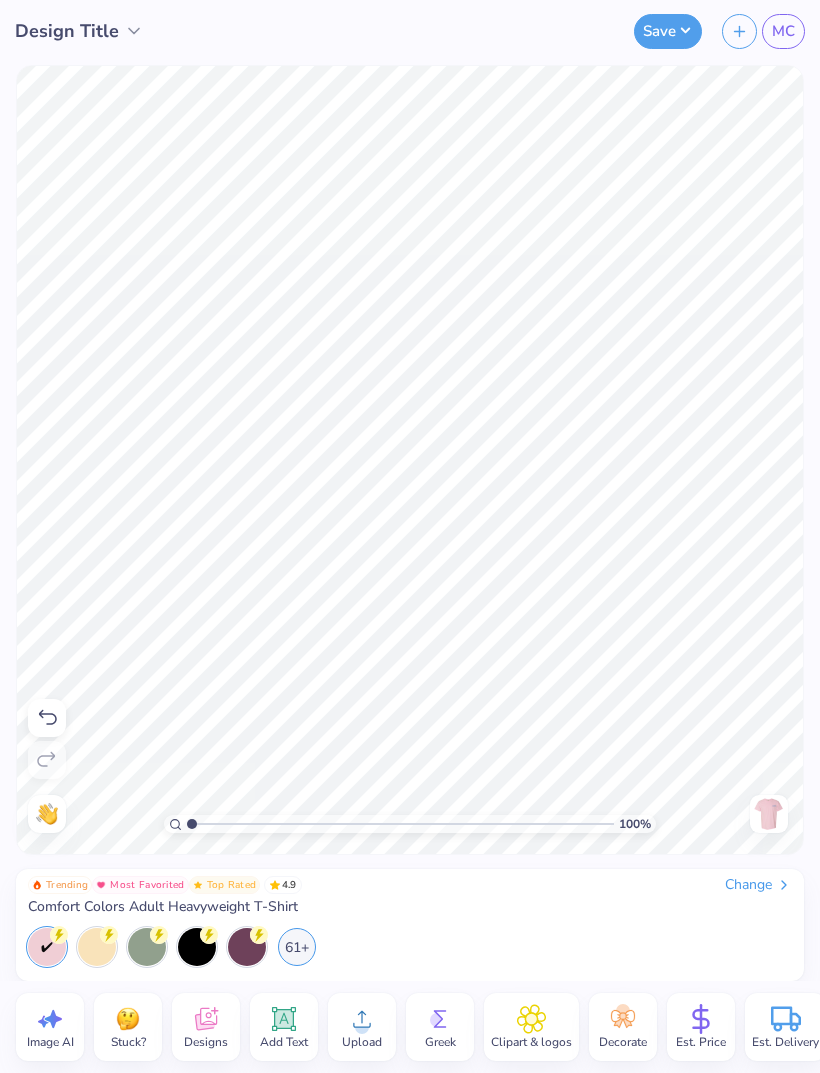 select on "4" 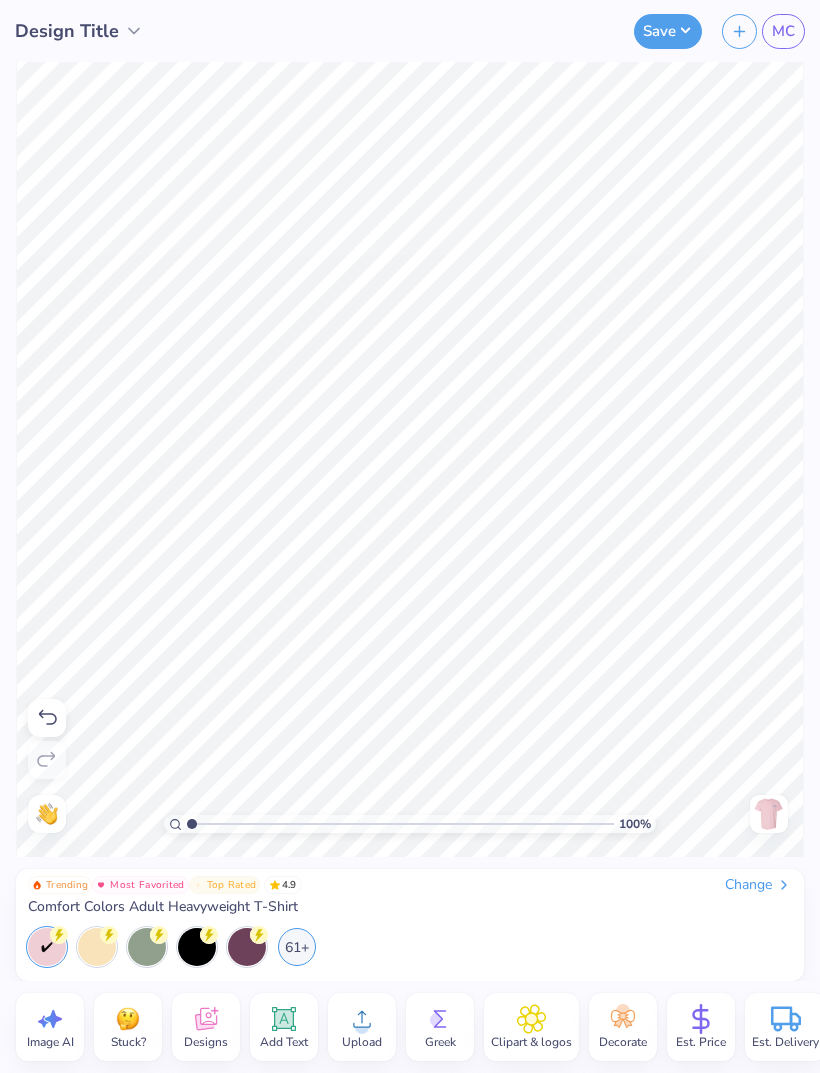 click 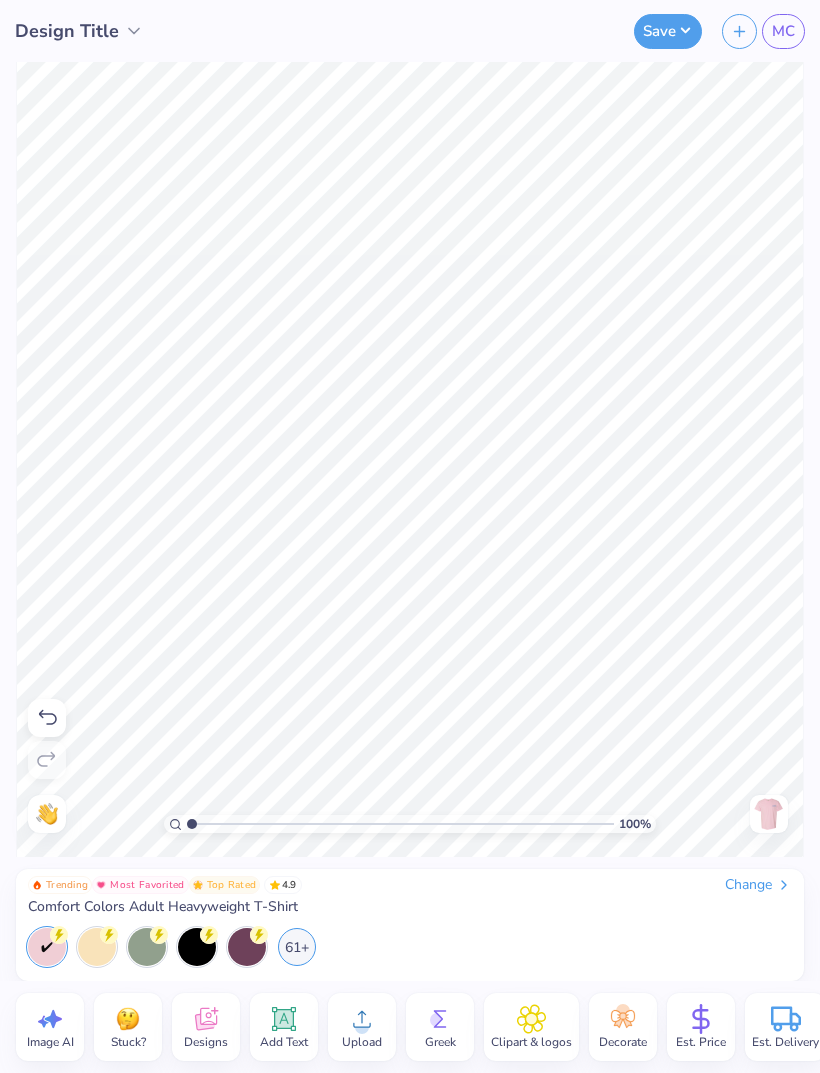 select on "4" 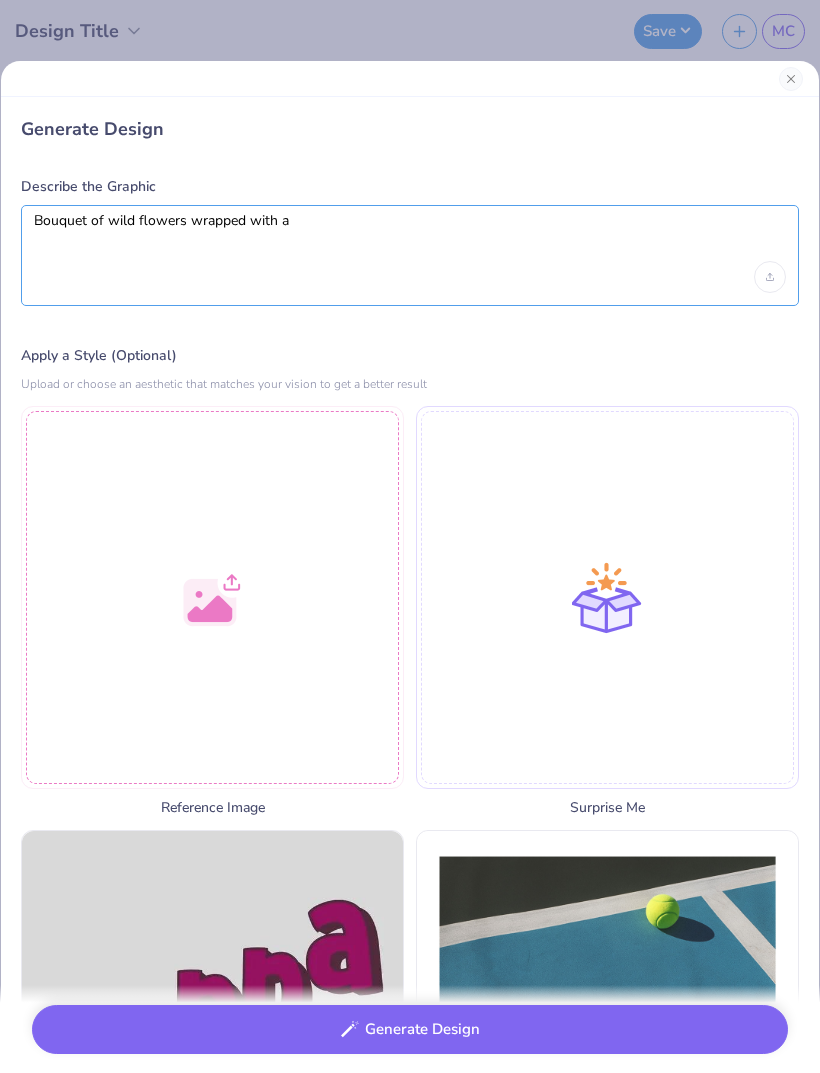 type on "Bouquet of wild flowers wrapped with a bow" 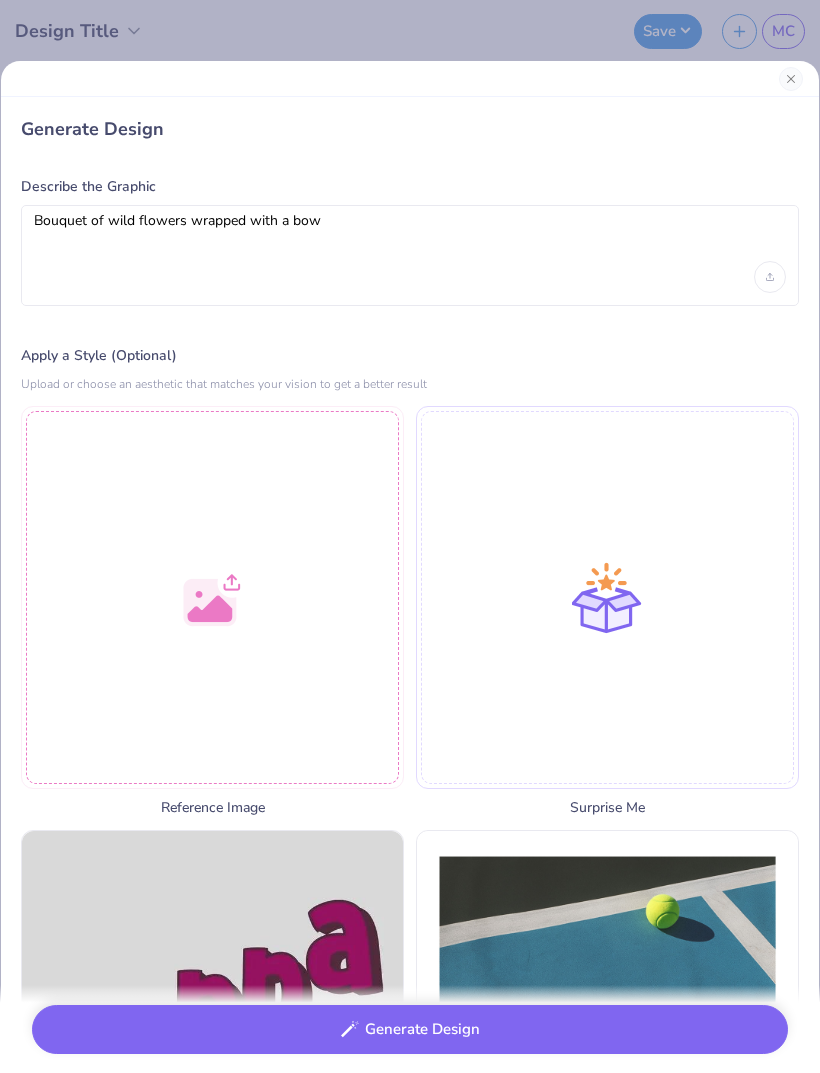 click on "Generate Design" at bounding box center (410, 1029) 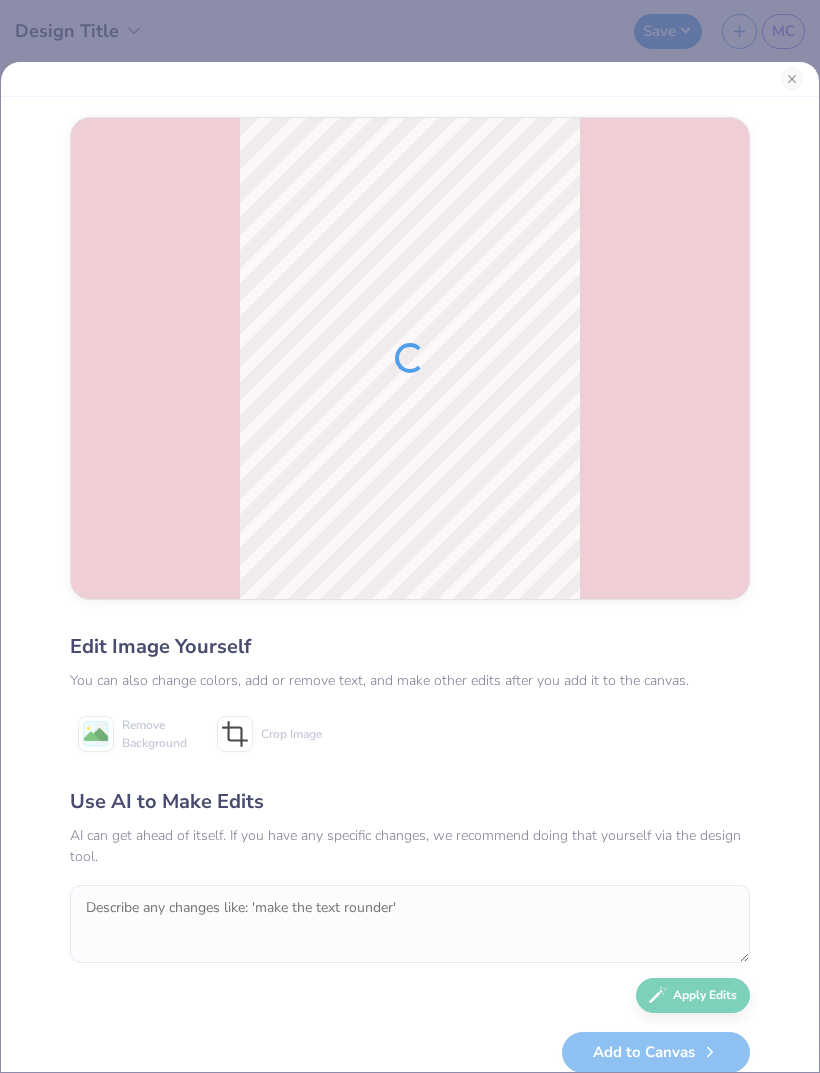 click on "AI can get ahead of itself. If you have any specific changes, we recommend doing that yourself via the design tool." at bounding box center (410, 846) 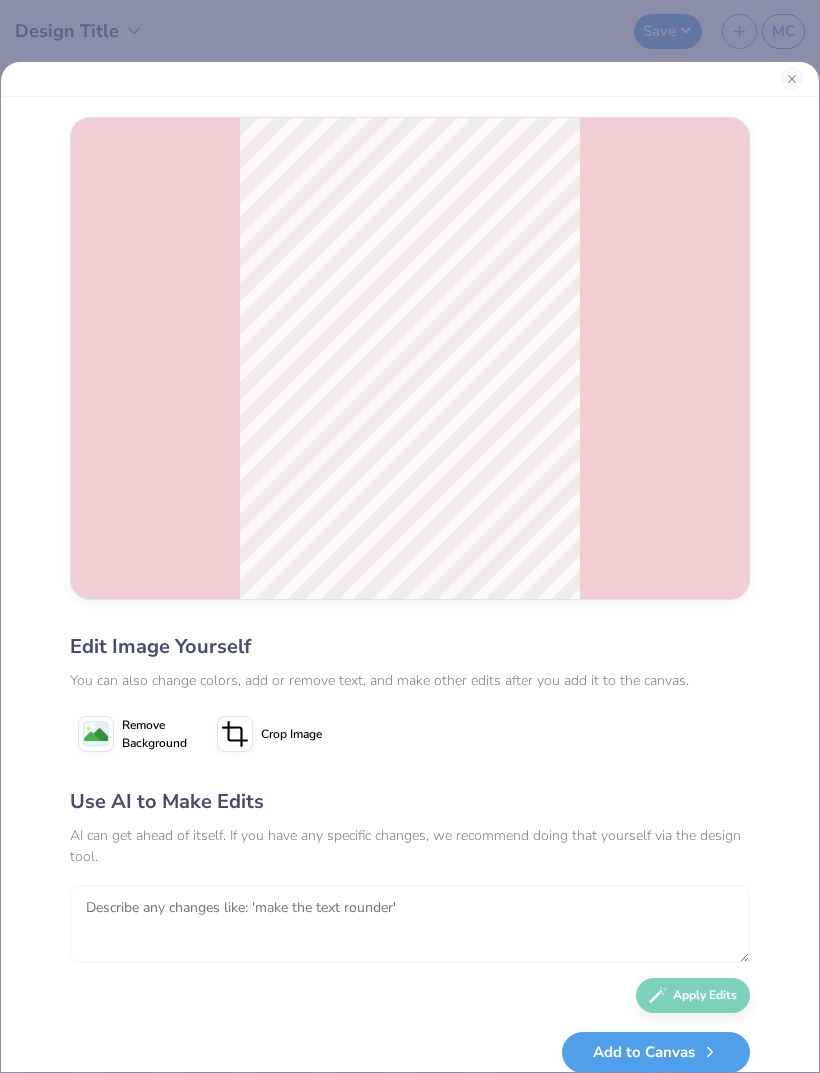 type on "C" 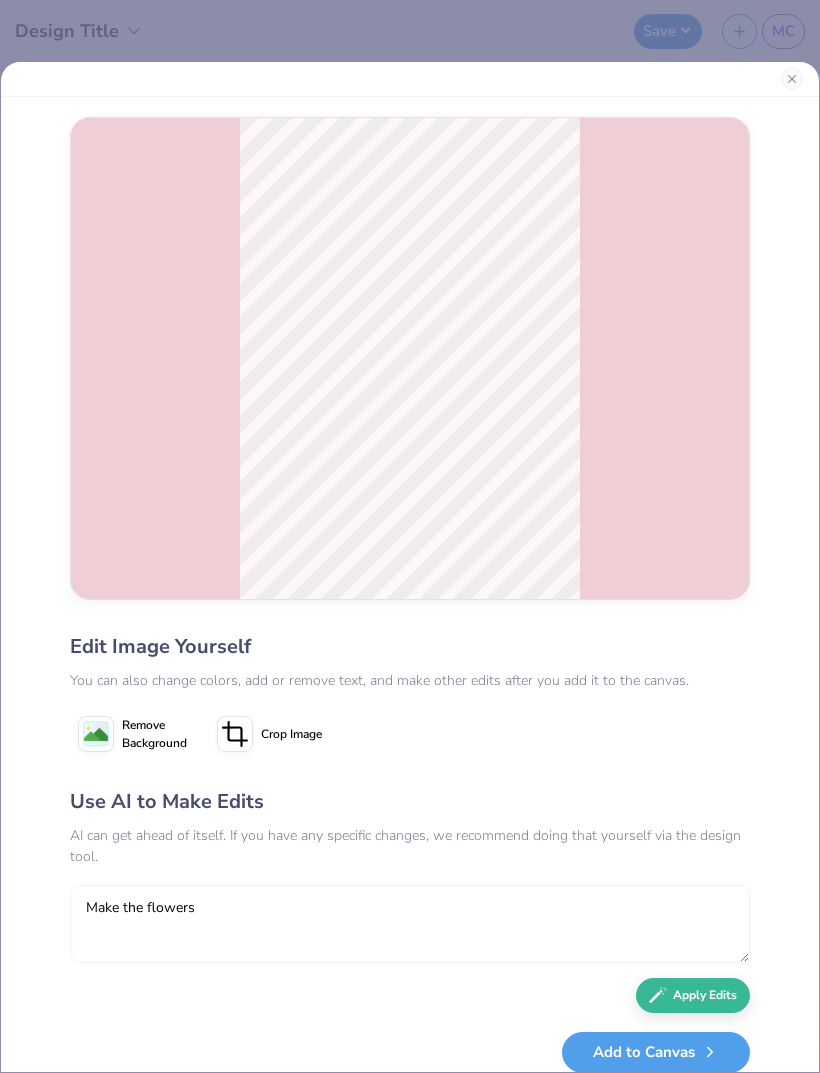 click on "Make the flowers" at bounding box center [410, 924] 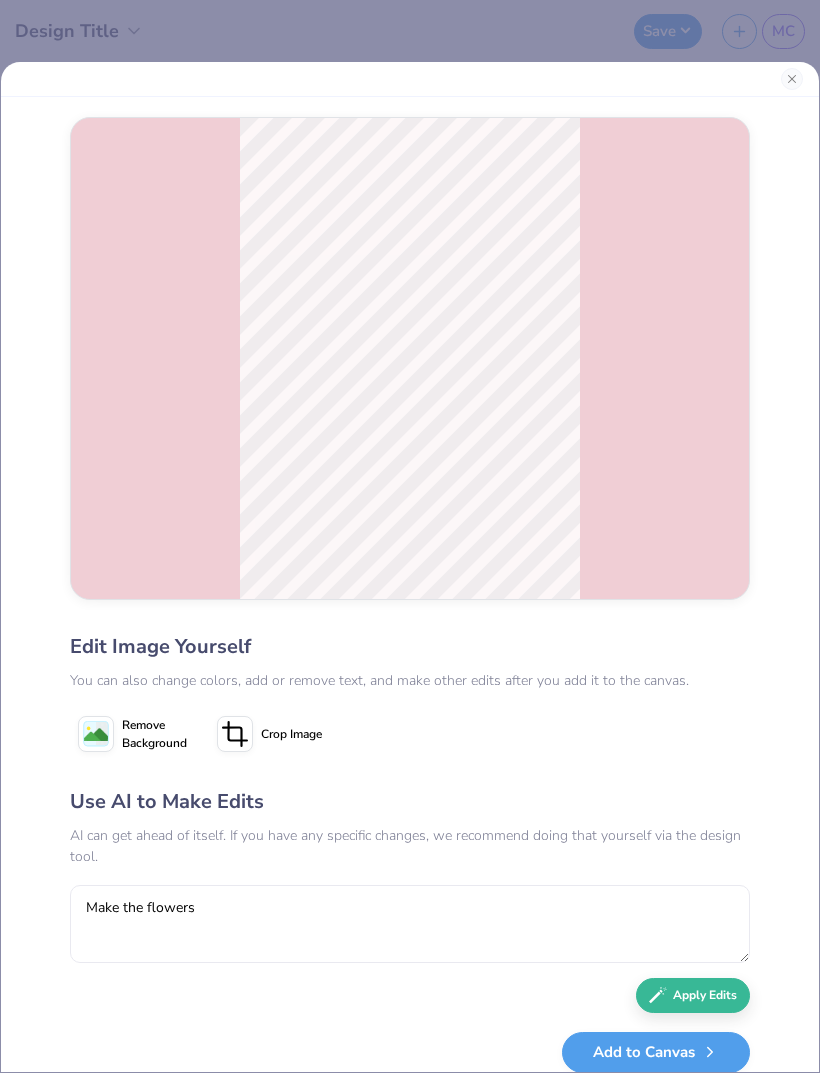 click on "Edit Image Yourself You can also change colors, add or remove text, and make other edits after you add it to the canvas. Remove Background Crop Image Use AI to Make Edits AI can get ahead of itself. If you have any specific changes, we recommend doing that yourself via the design tool. Make the flowers
Apply Edits Add to Canvas" at bounding box center (410, 567) 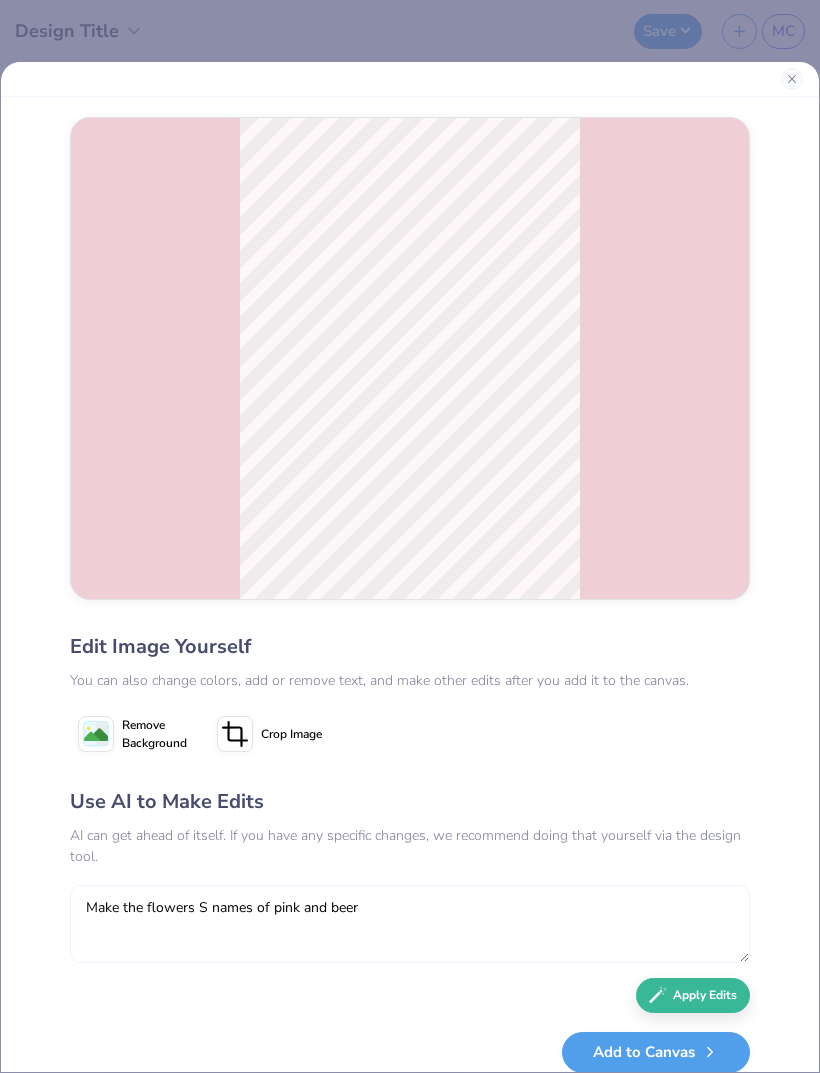 type on "Make the flowers S names of pink and beer" 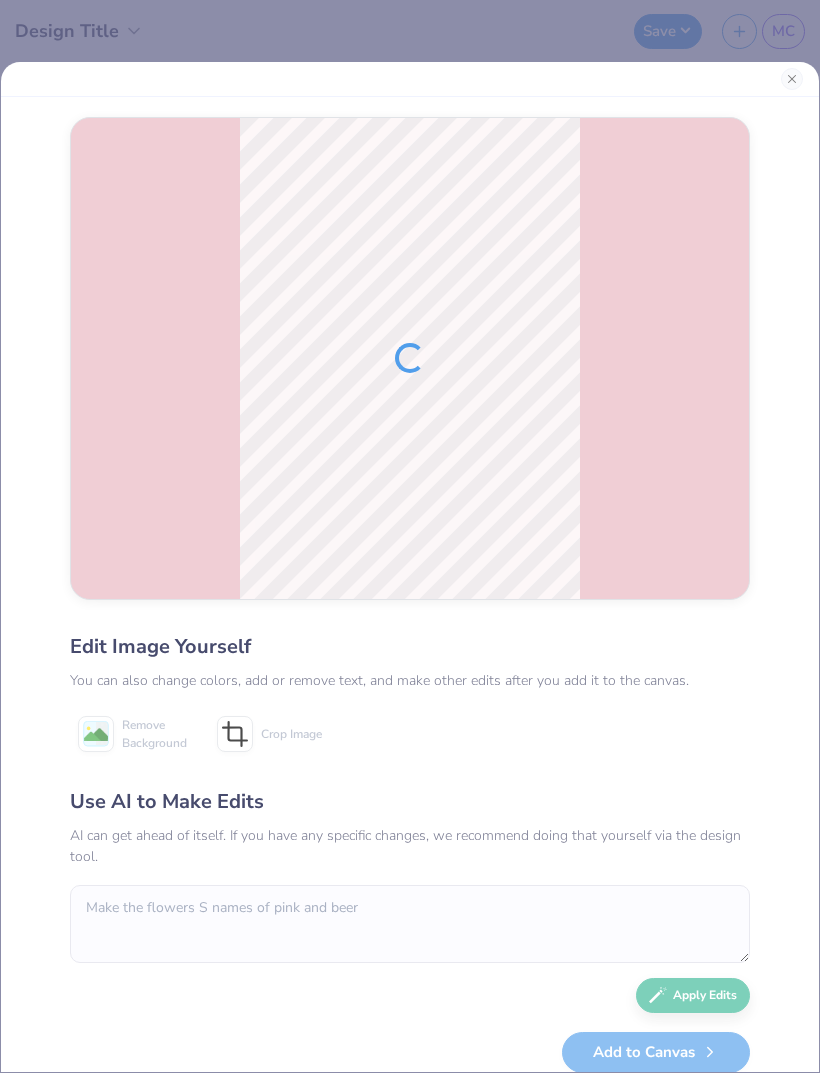 click at bounding box center (410, 358) 